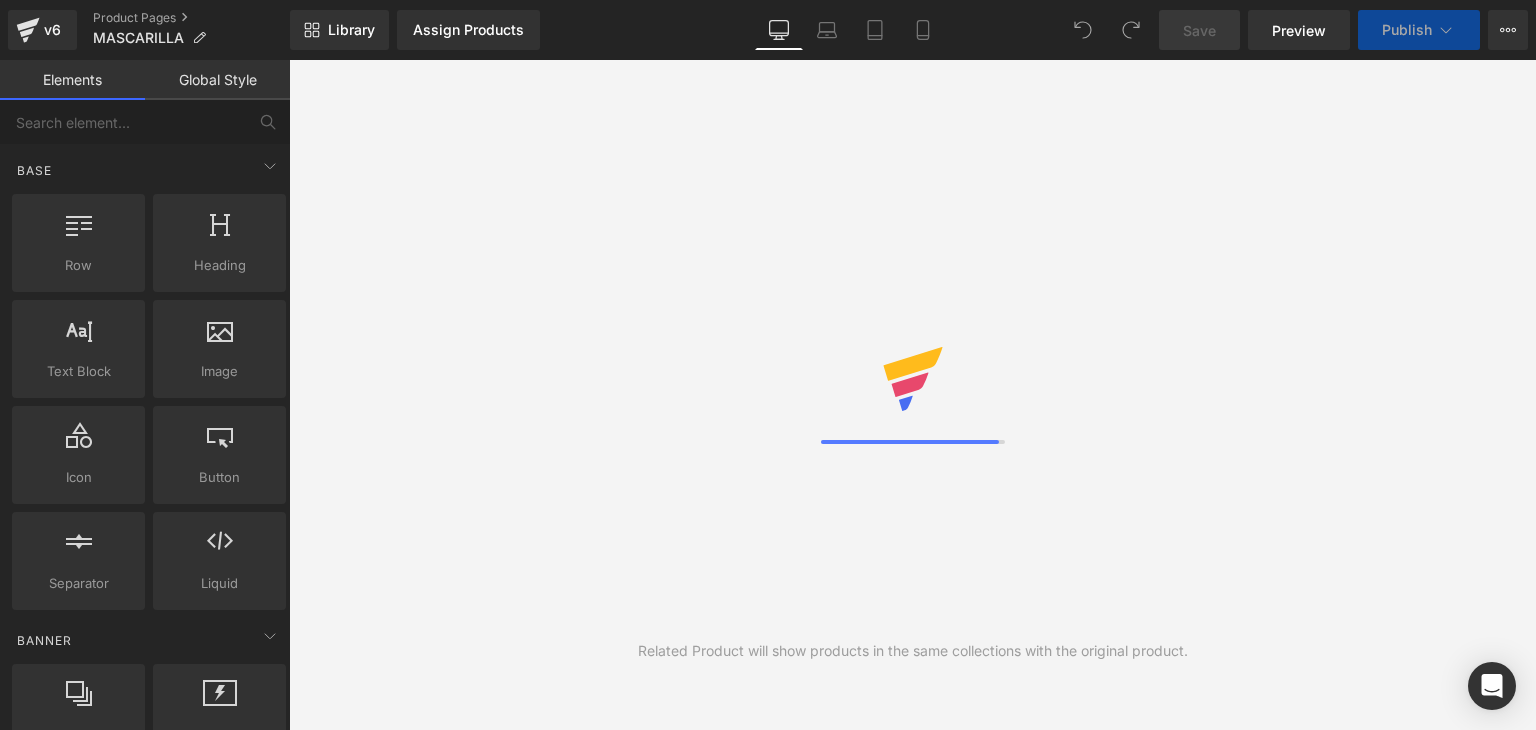 scroll, scrollTop: 0, scrollLeft: 0, axis: both 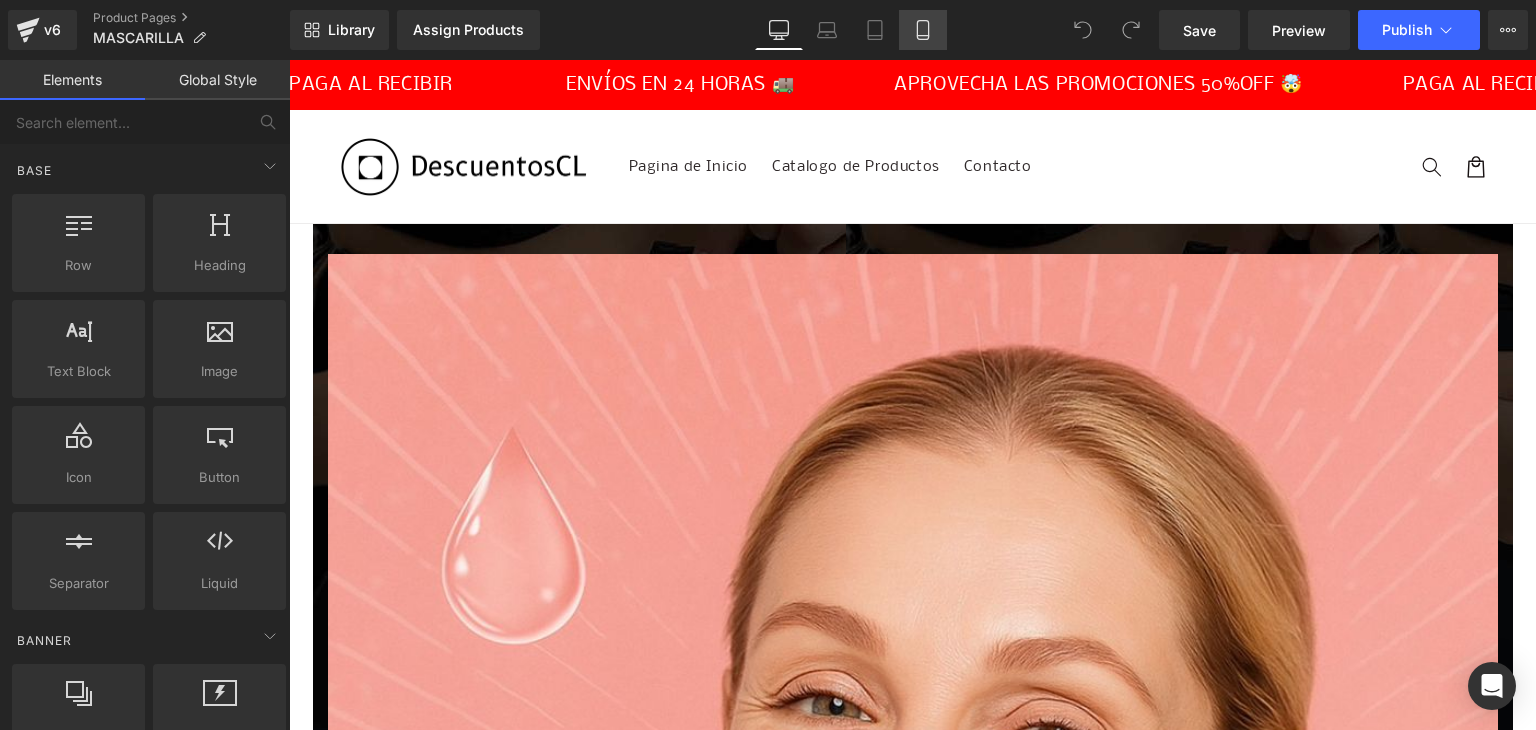 click on "Mobile" at bounding box center (923, 30) 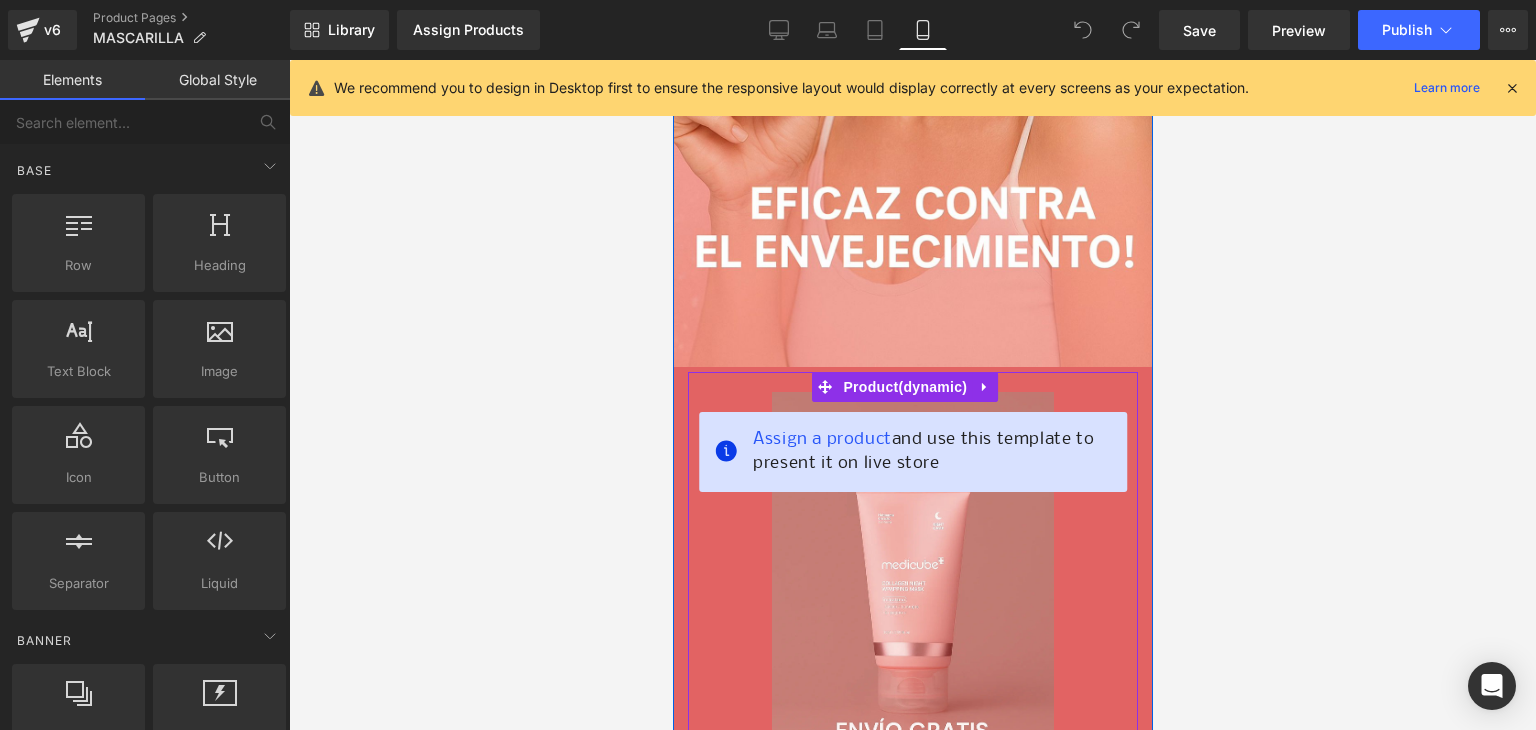 scroll, scrollTop: 553, scrollLeft: 0, axis: vertical 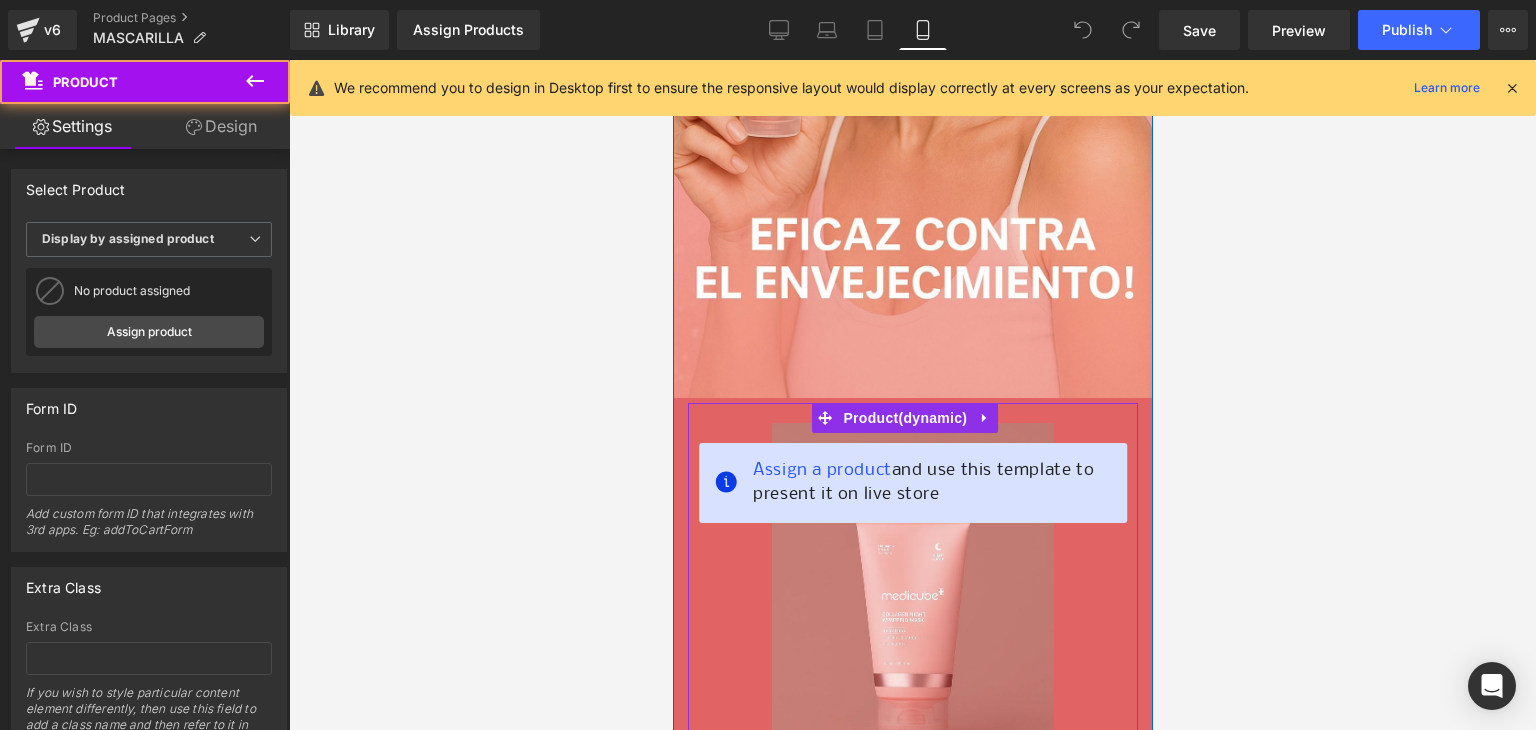 click on "Assign a product  and use this template to present it on live store" at bounding box center (931, 483) 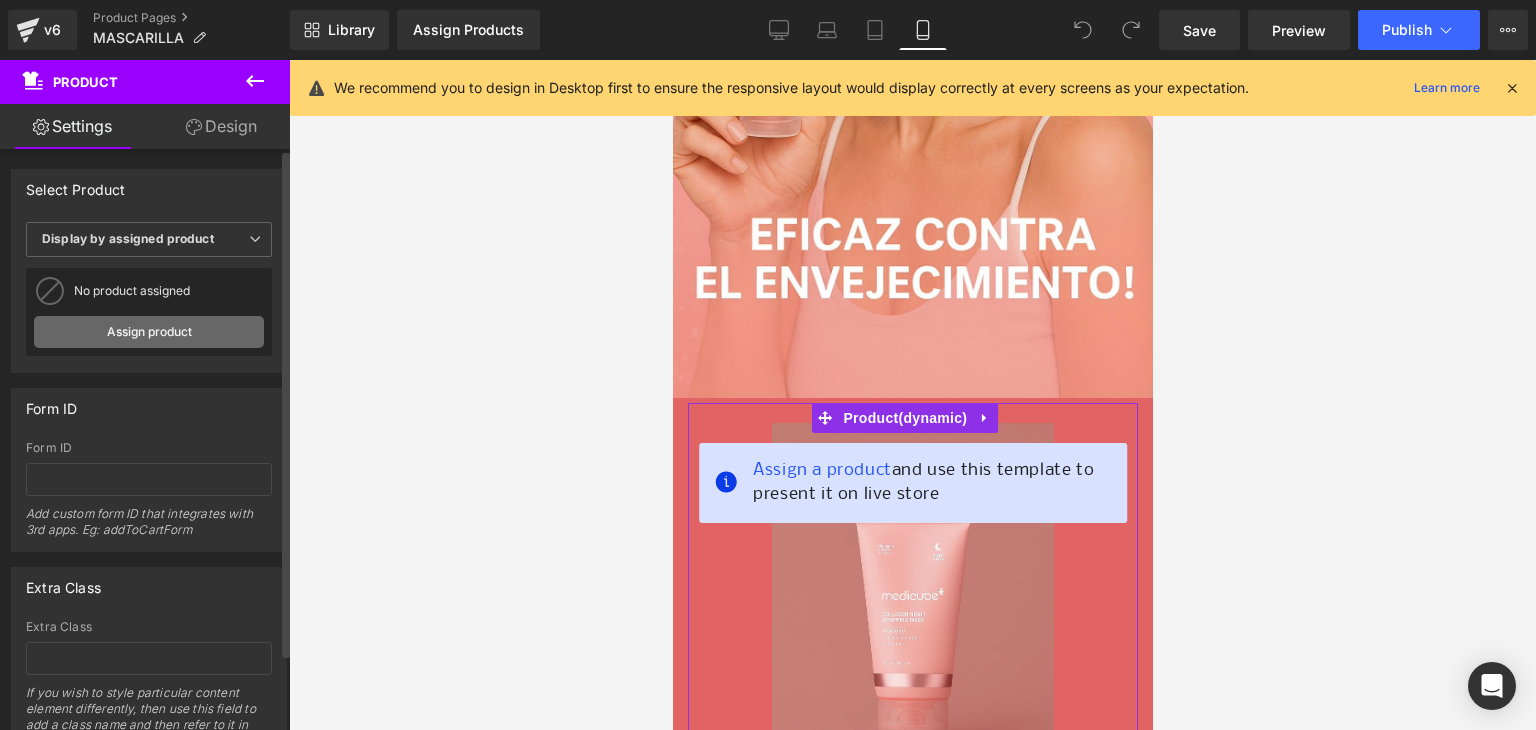 click on "Assign product" at bounding box center (149, 332) 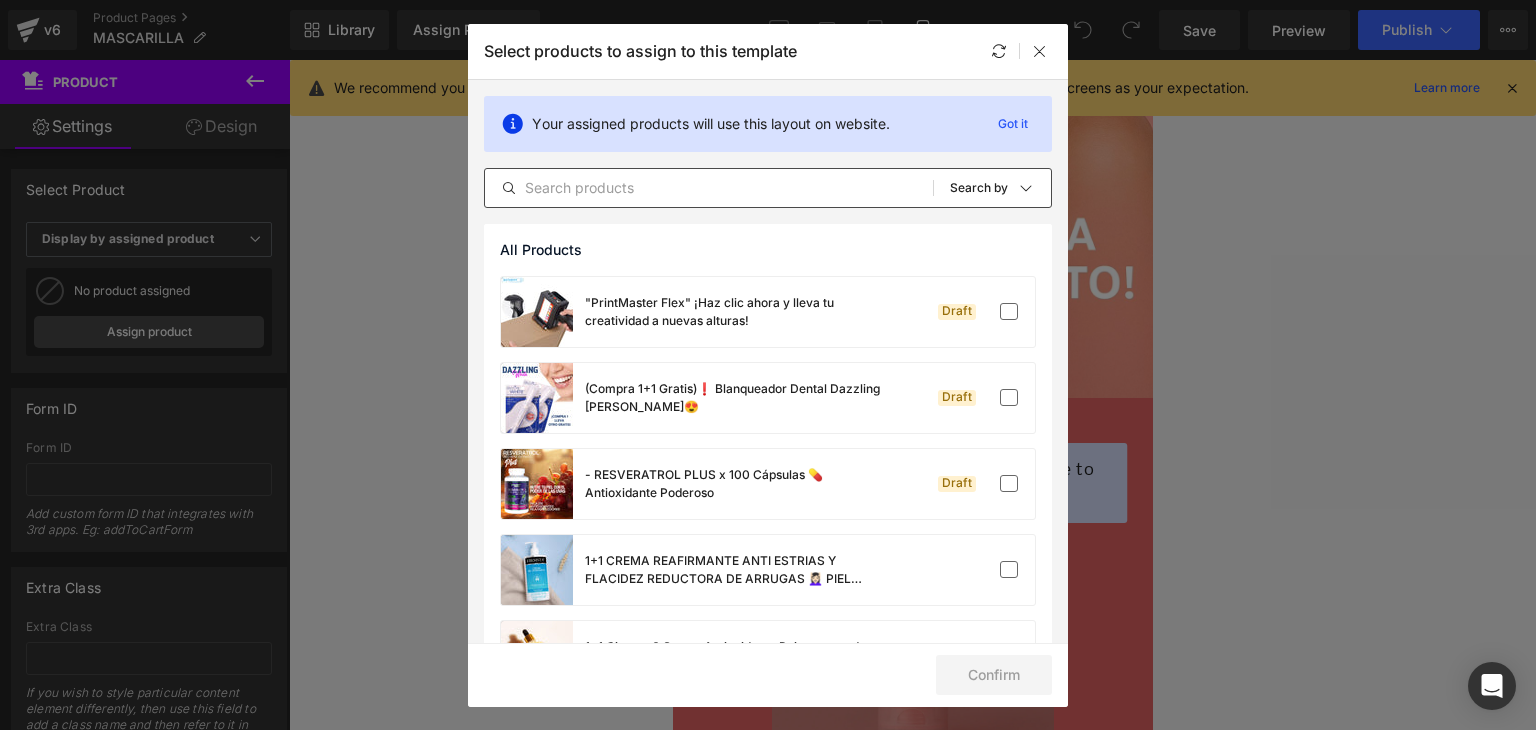 click at bounding box center [709, 188] 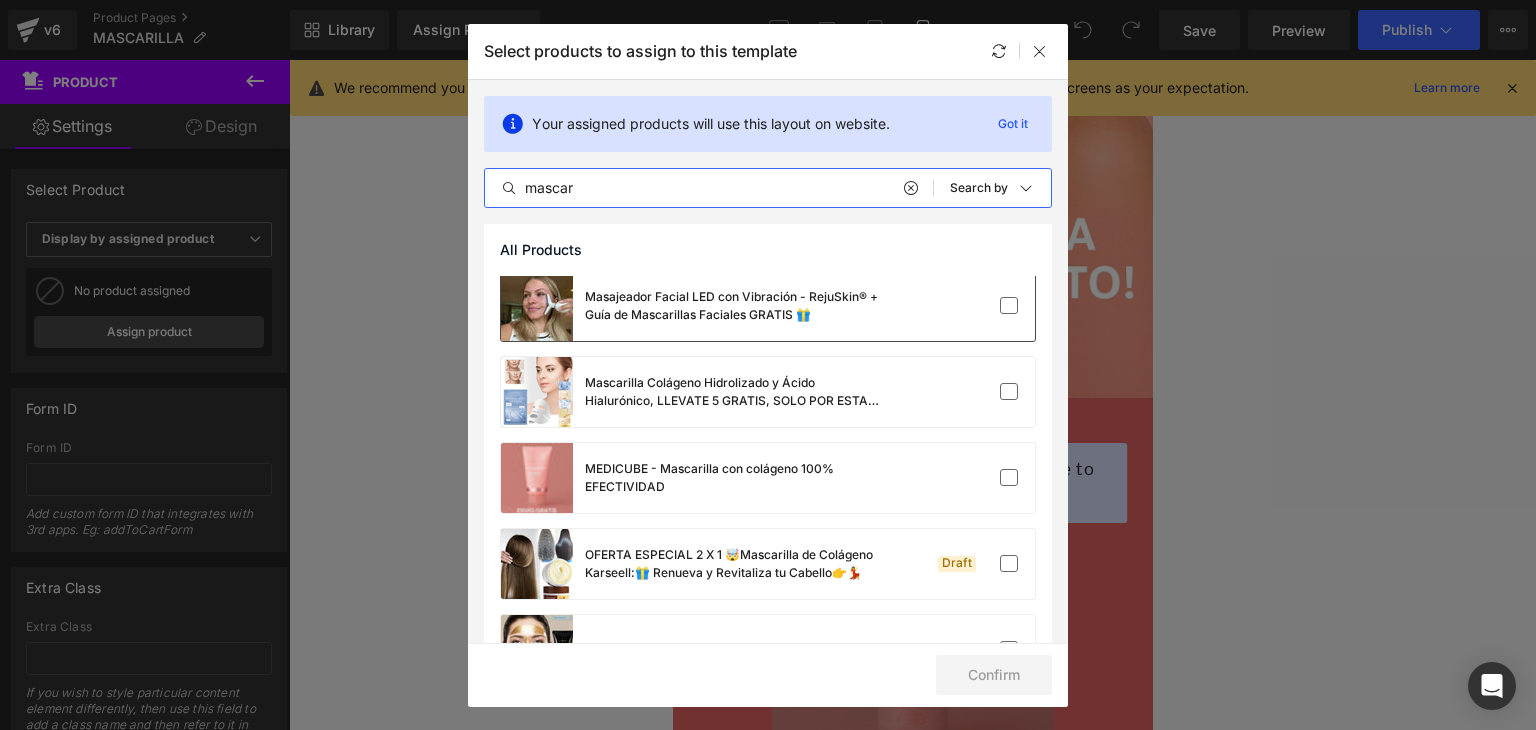 scroll, scrollTop: 366, scrollLeft: 0, axis: vertical 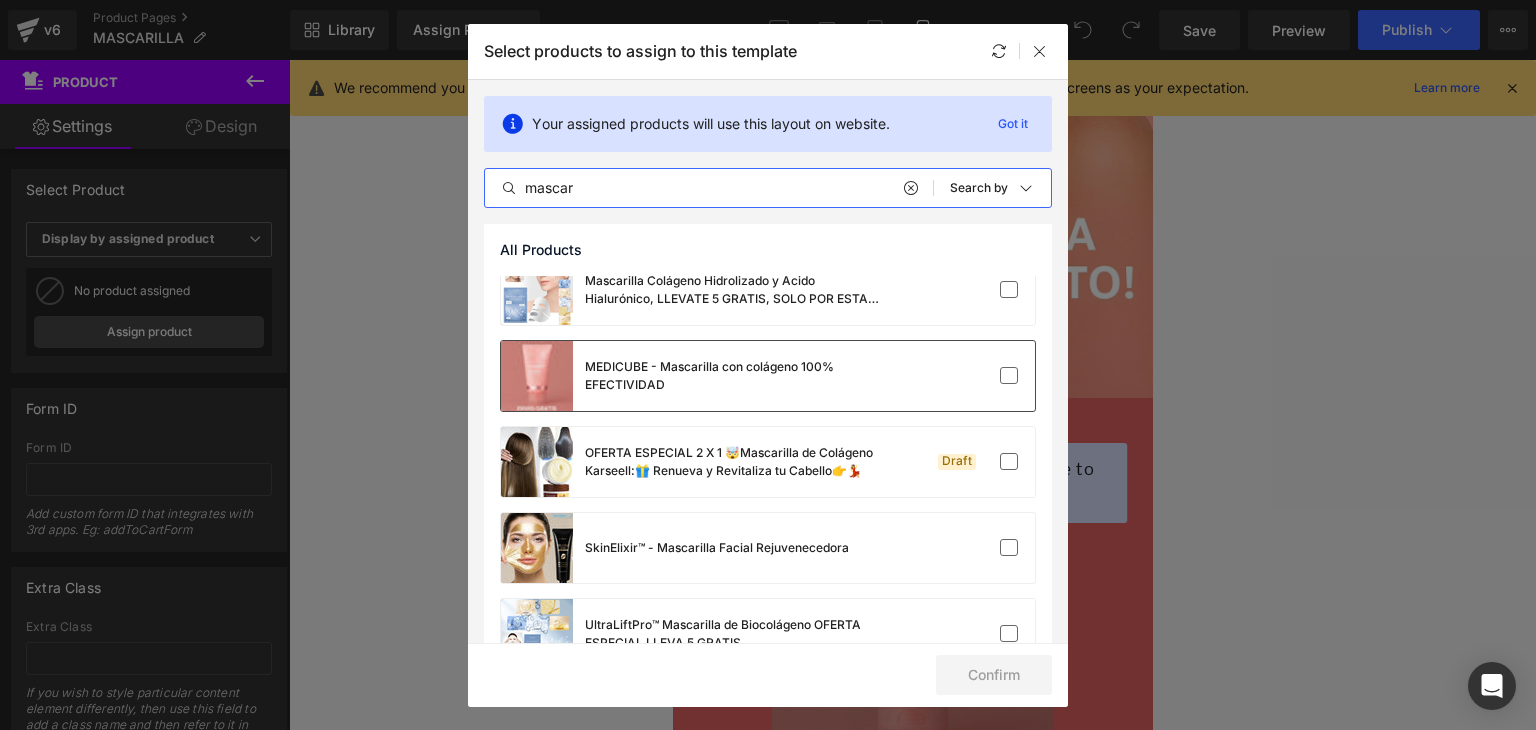 type on "mascar" 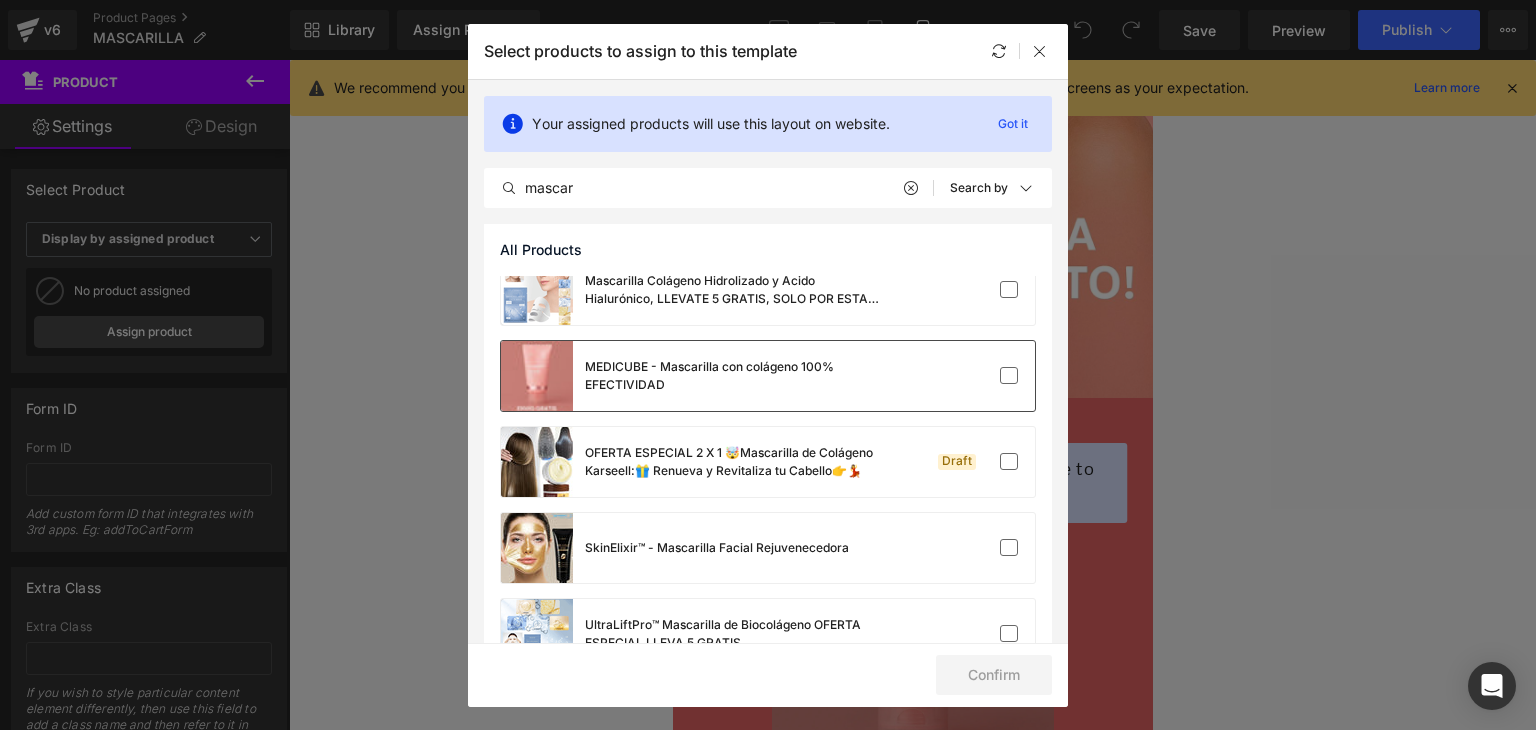 click on "MEDICUBE - Mascarilla con colágeno 100% EFECTIVIDAD" at bounding box center [735, 376] 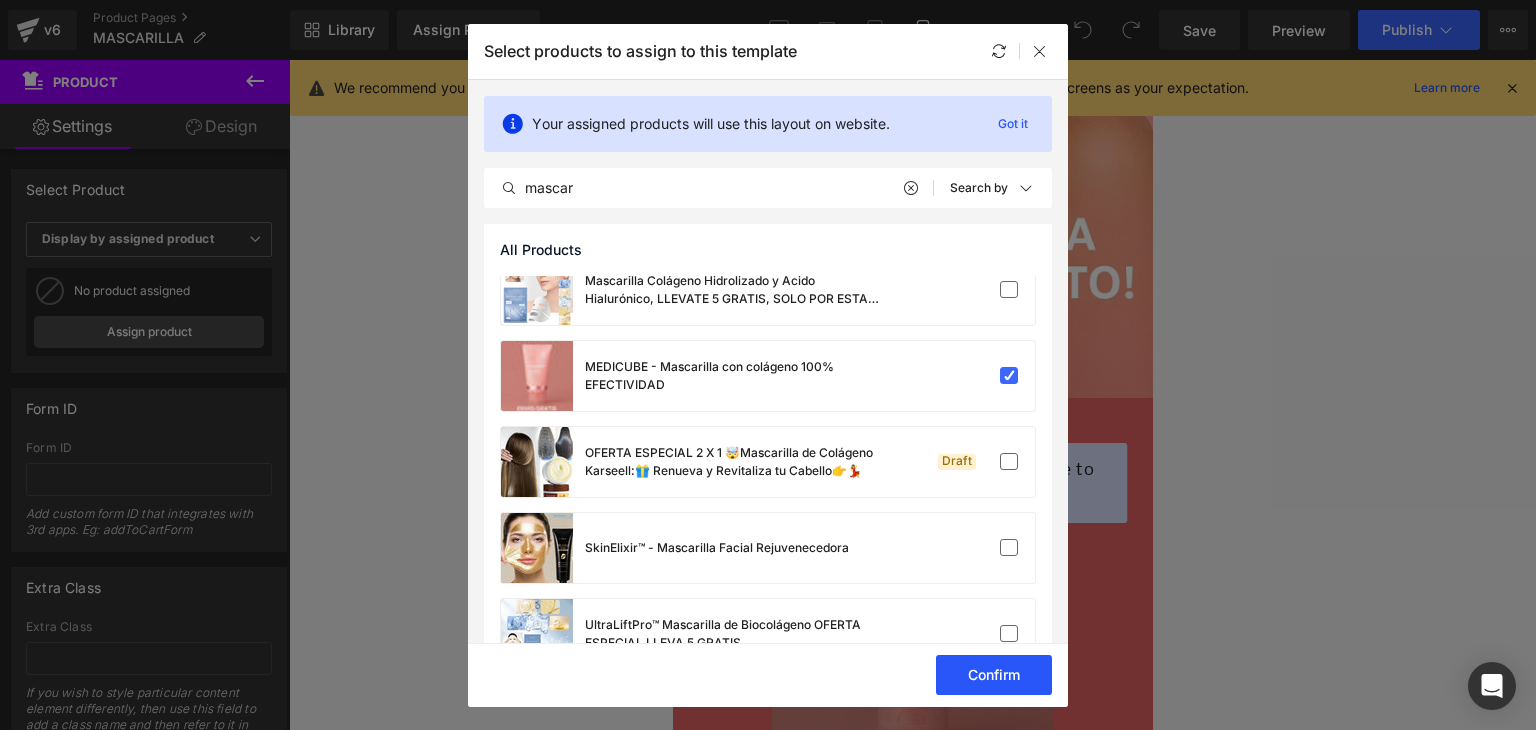 click on "Confirm" at bounding box center (994, 675) 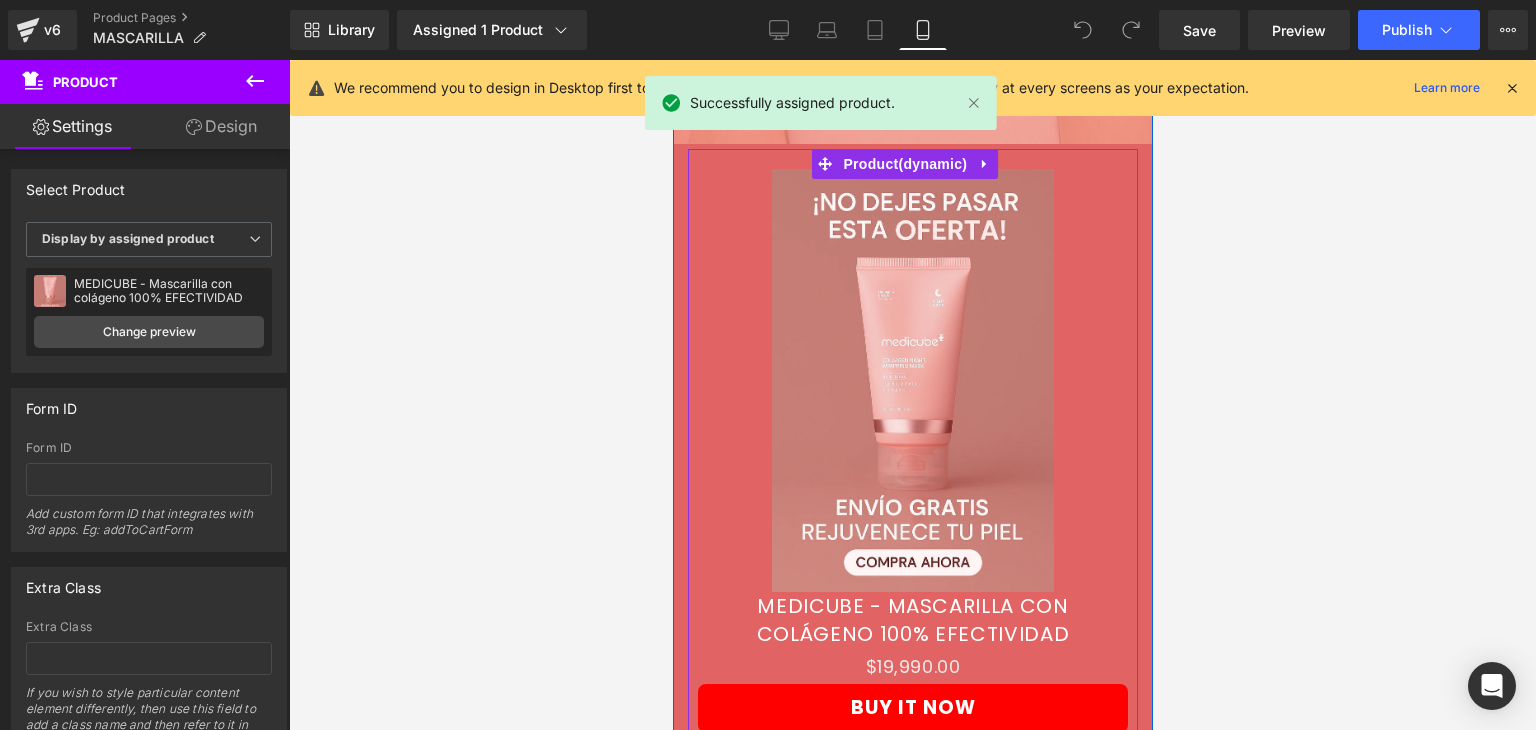 scroll, scrollTop: 828, scrollLeft: 0, axis: vertical 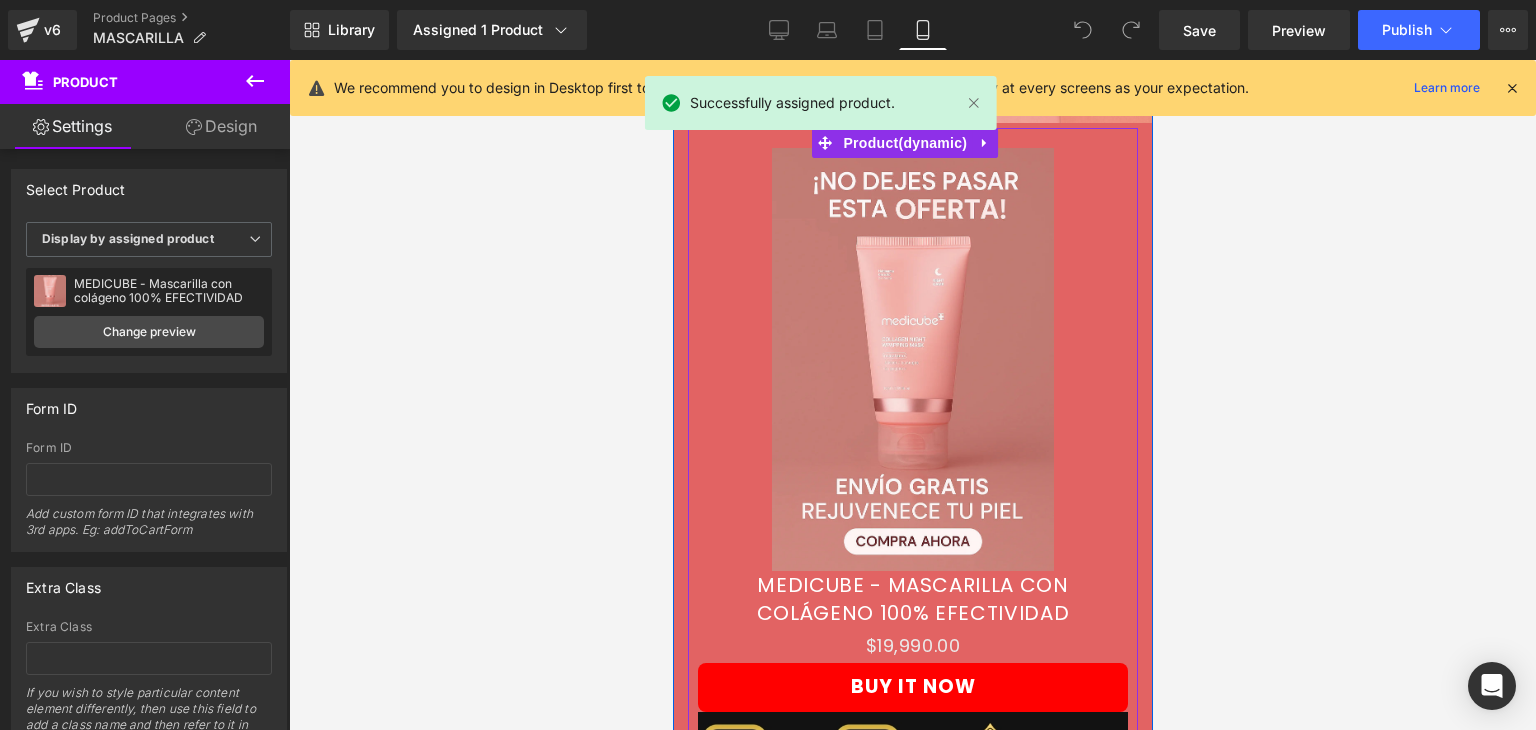 click at bounding box center [912, 359] 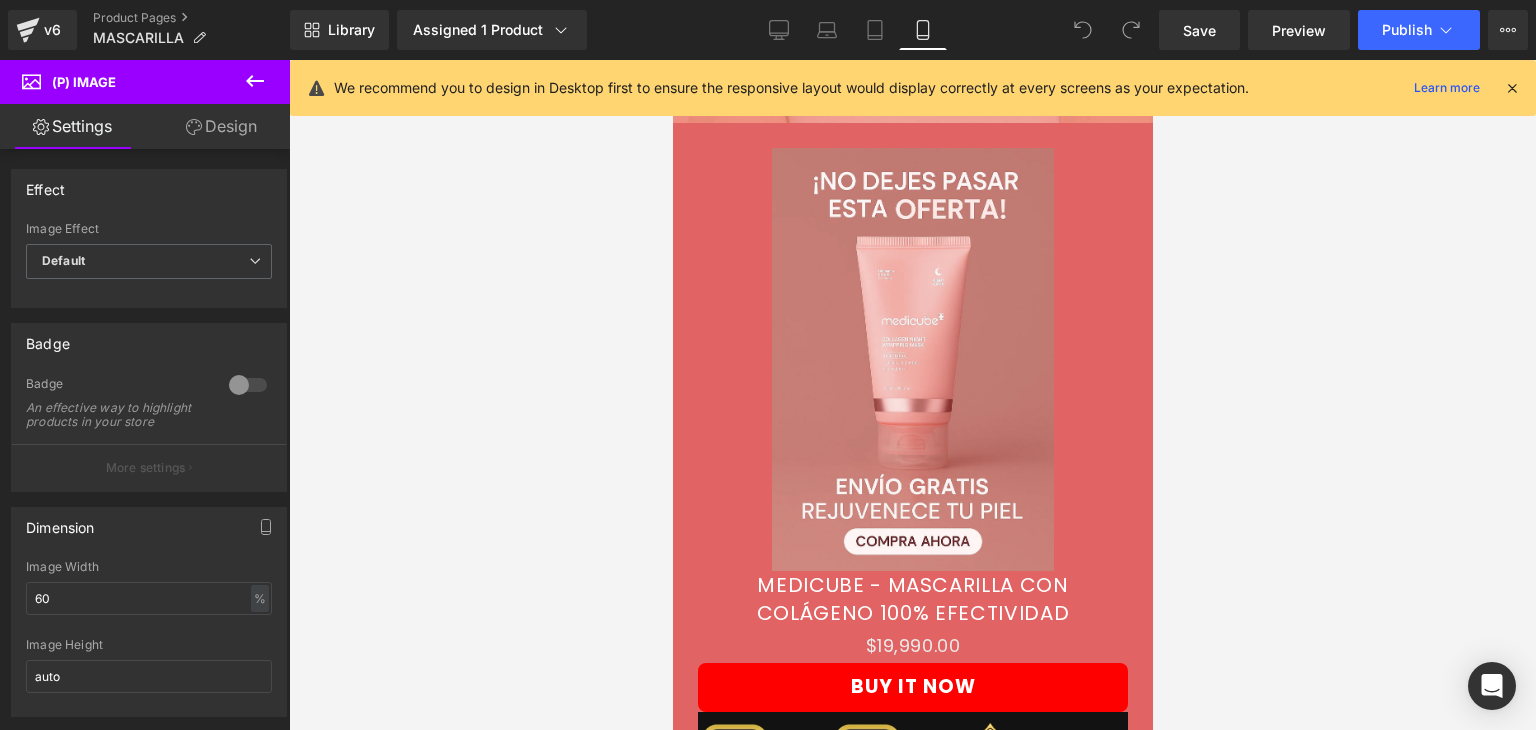click on "Design" at bounding box center (221, 126) 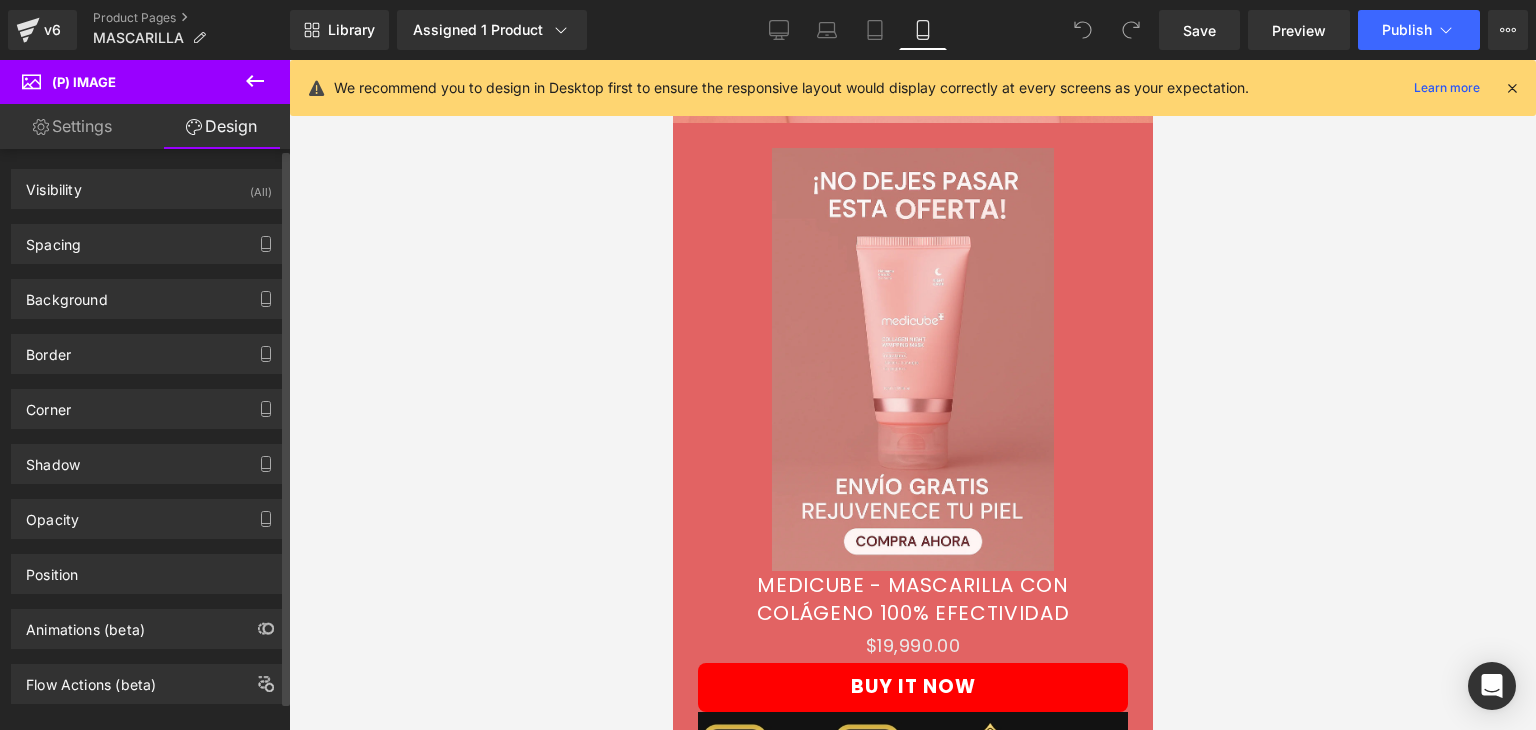 type on "-10" 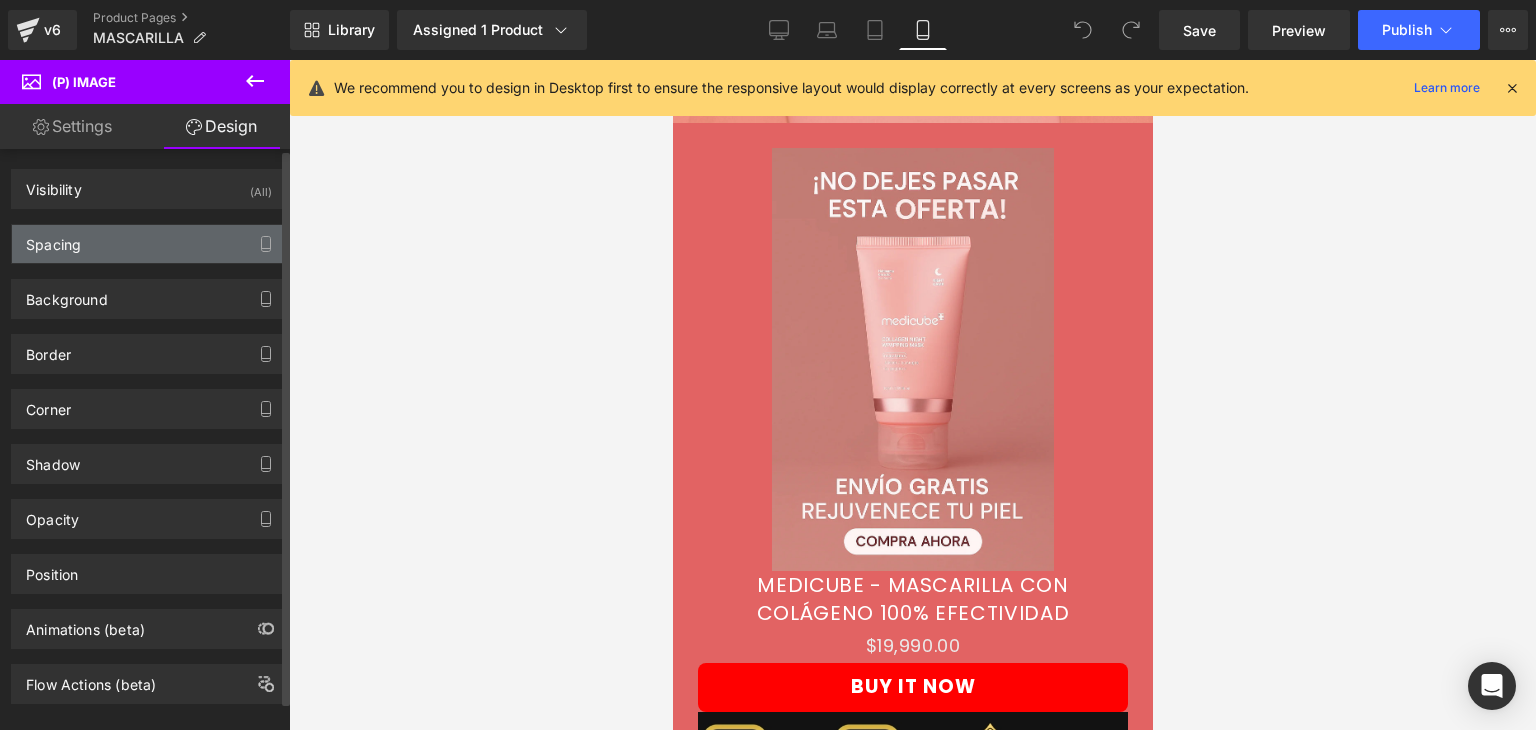 click on "Spacing" at bounding box center [149, 244] 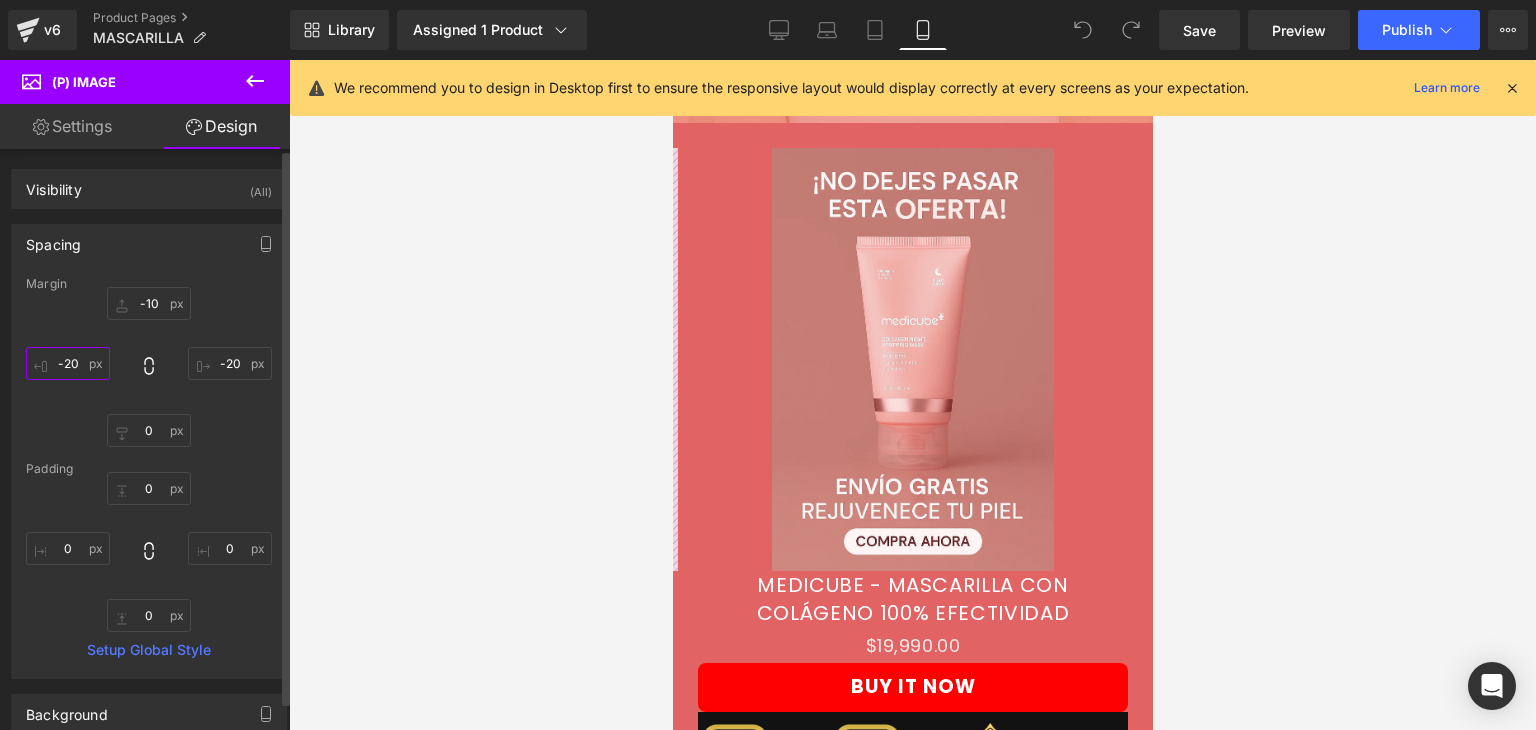 click on "-20" at bounding box center [68, 363] 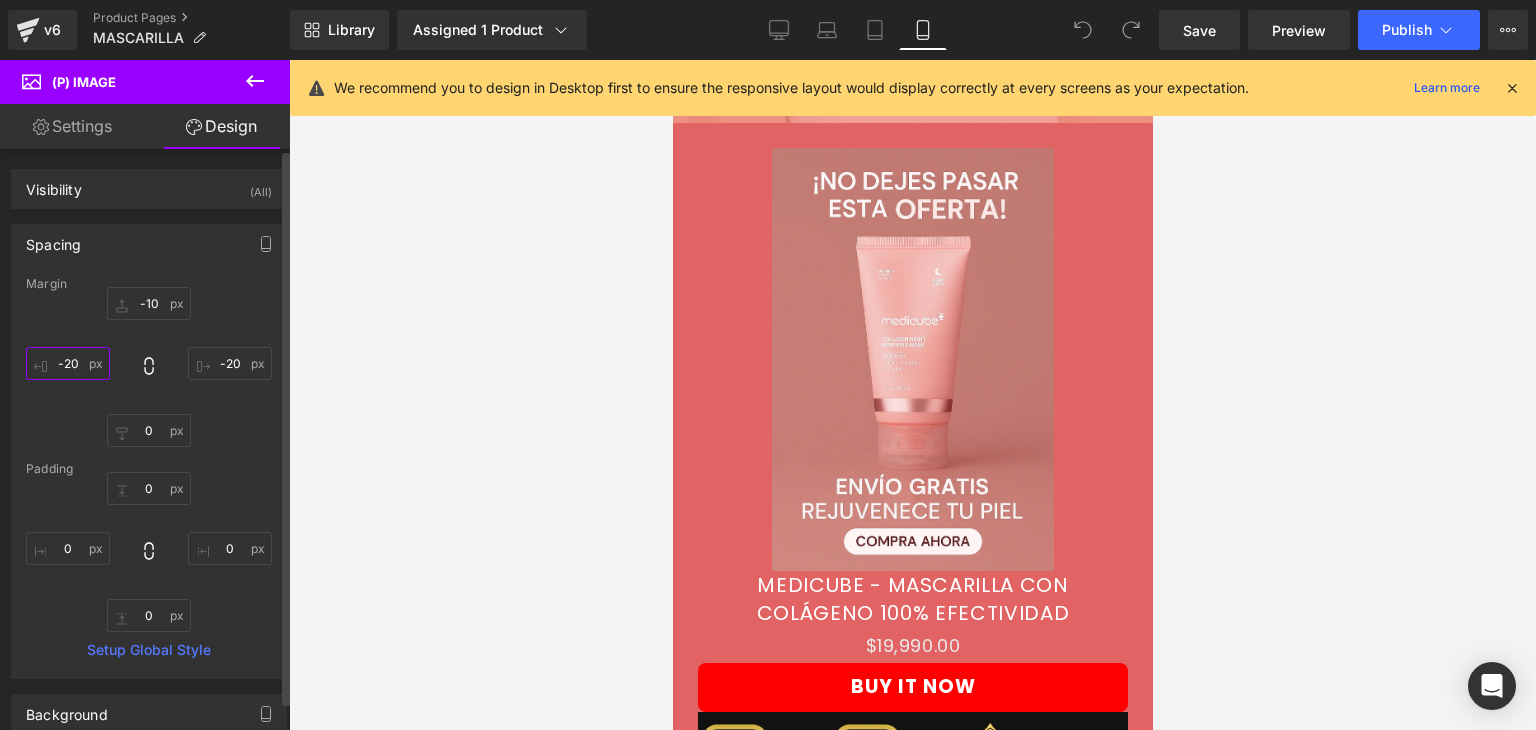 click on "-20" at bounding box center (68, 363) 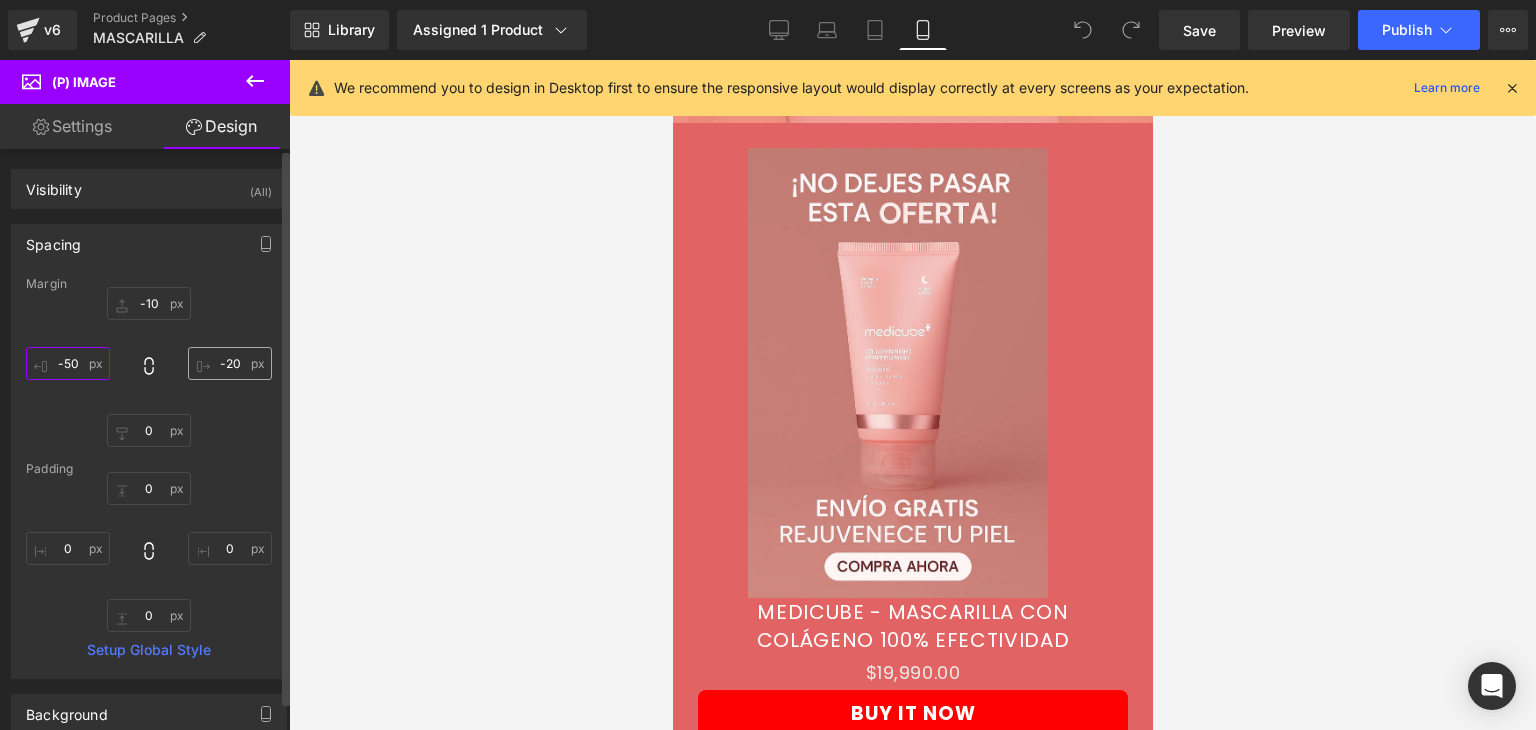 type on "-50" 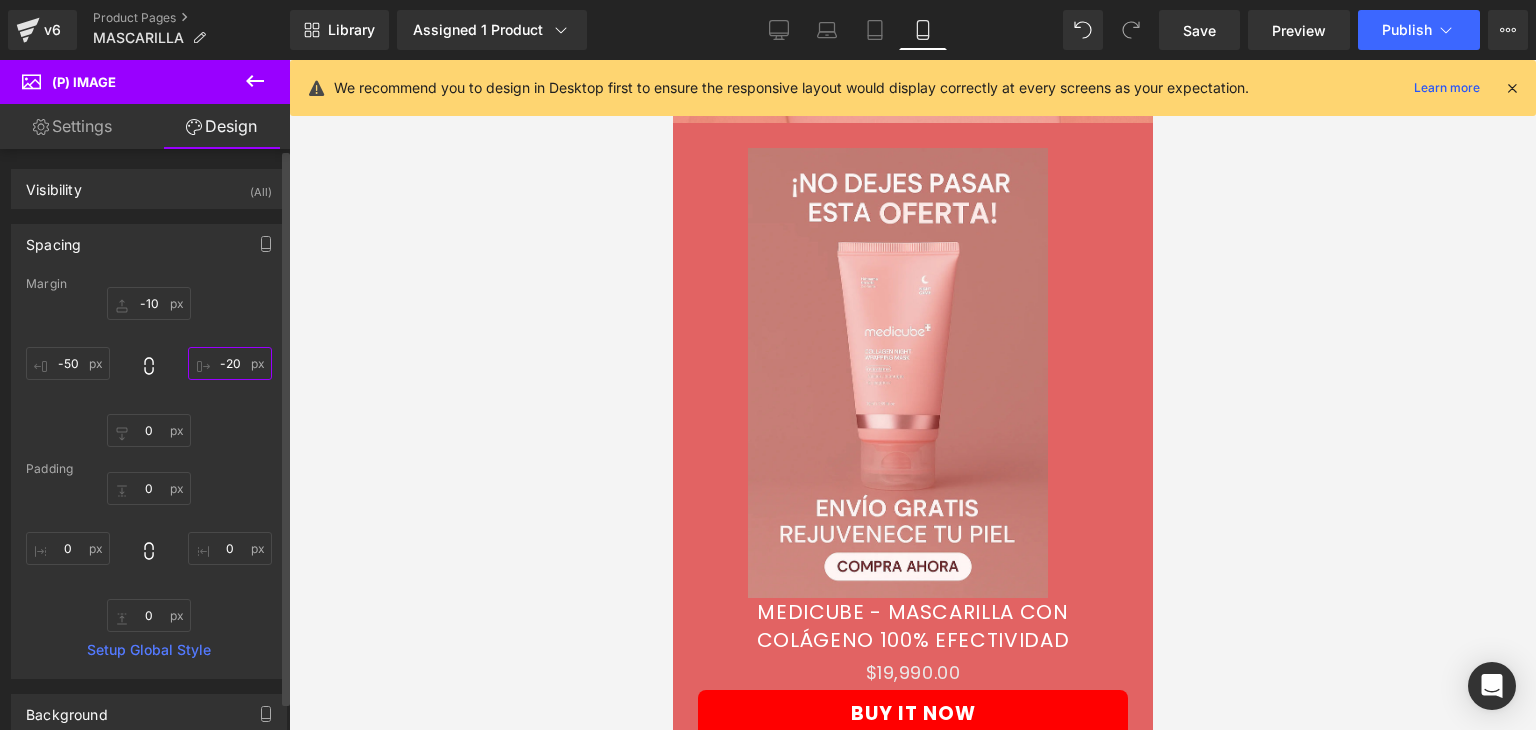 click on "-20" at bounding box center [230, 363] 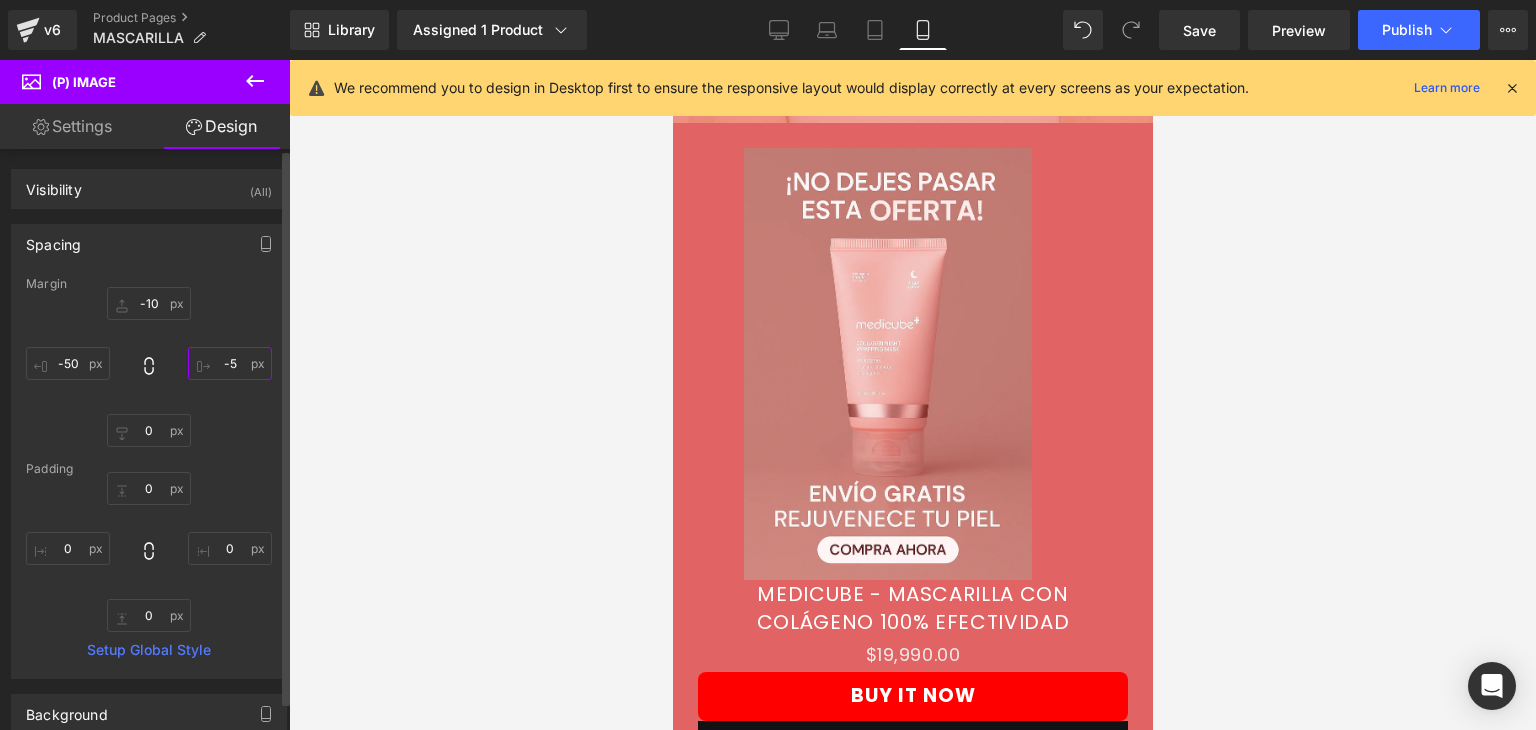 type on "-50" 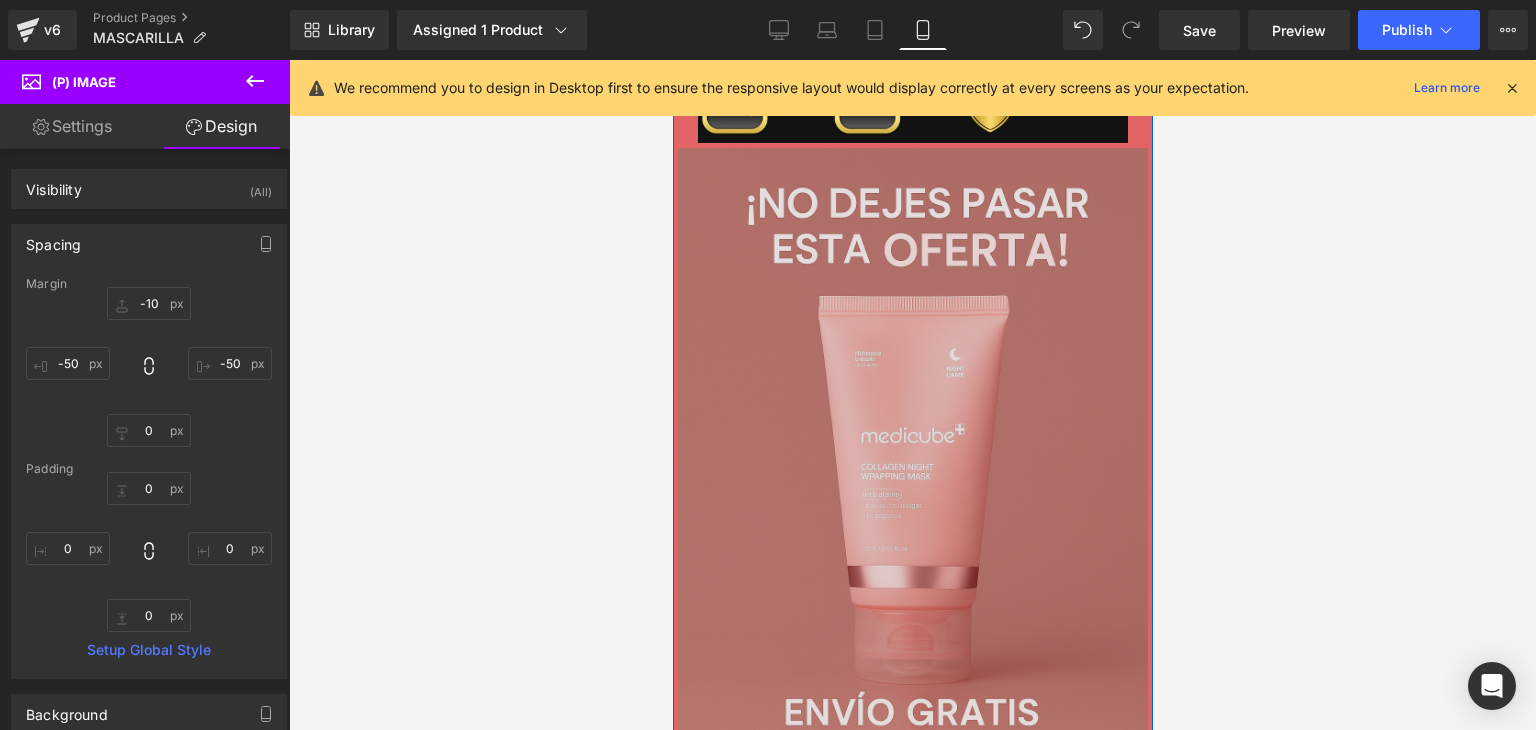 click at bounding box center (912, 500) 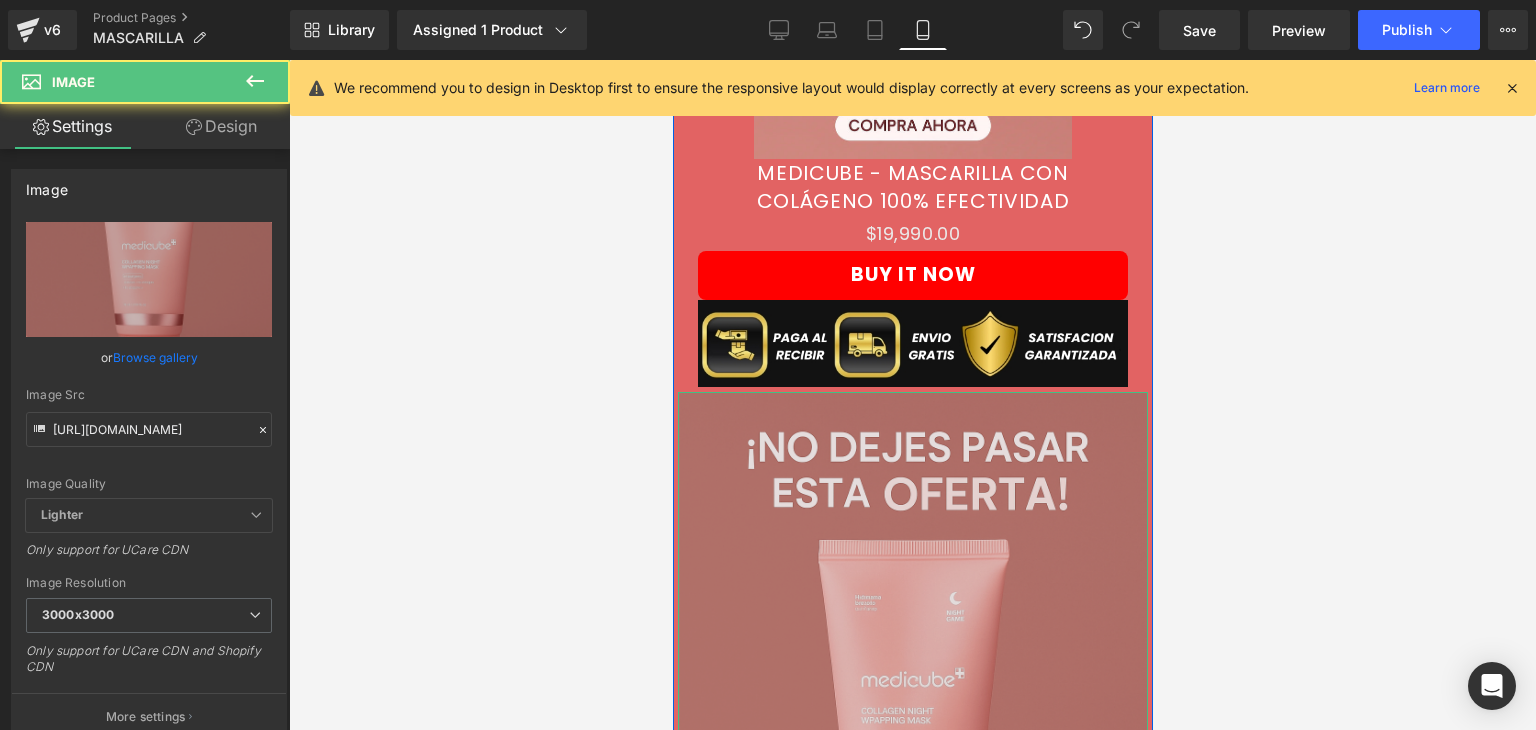 scroll, scrollTop: 1184, scrollLeft: 0, axis: vertical 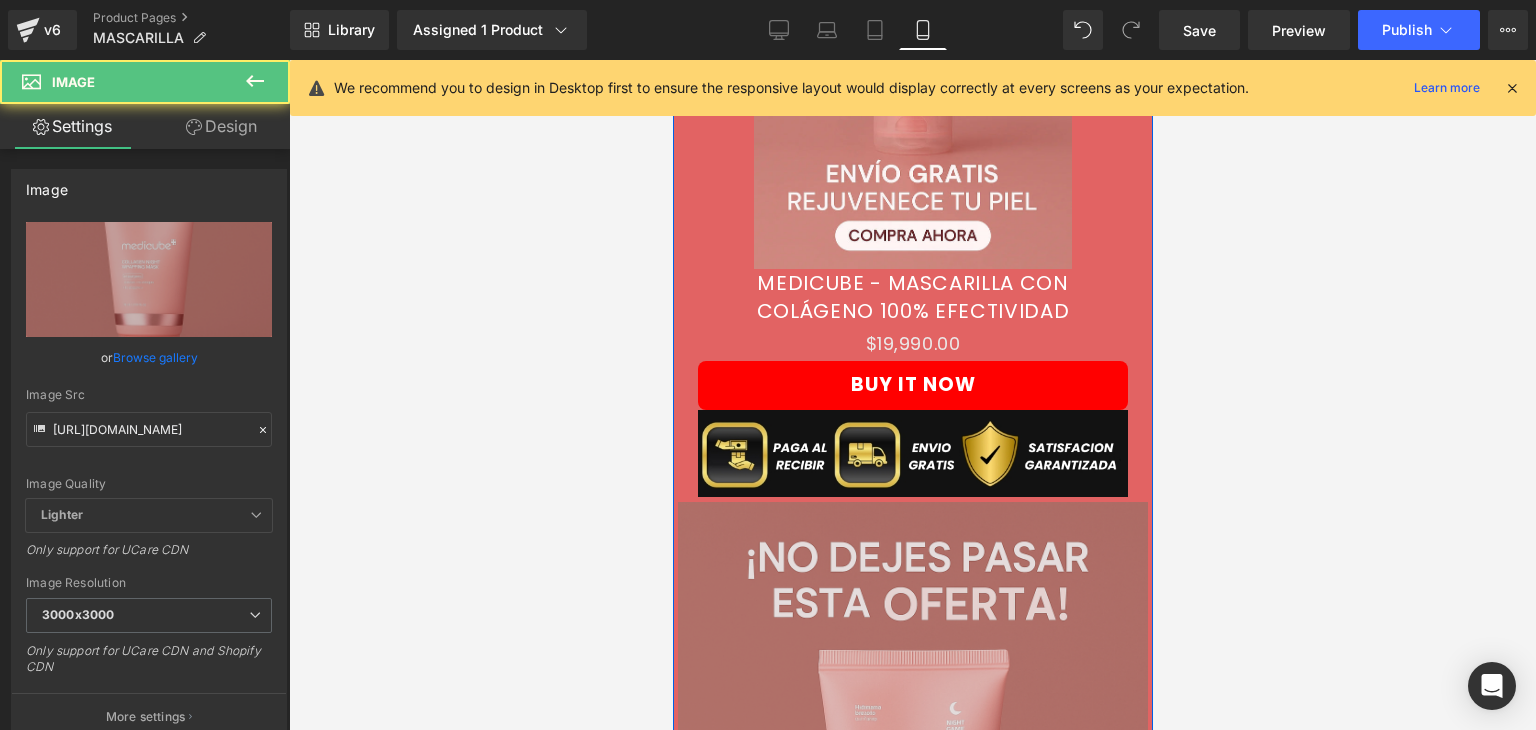 click at bounding box center [912, 854] 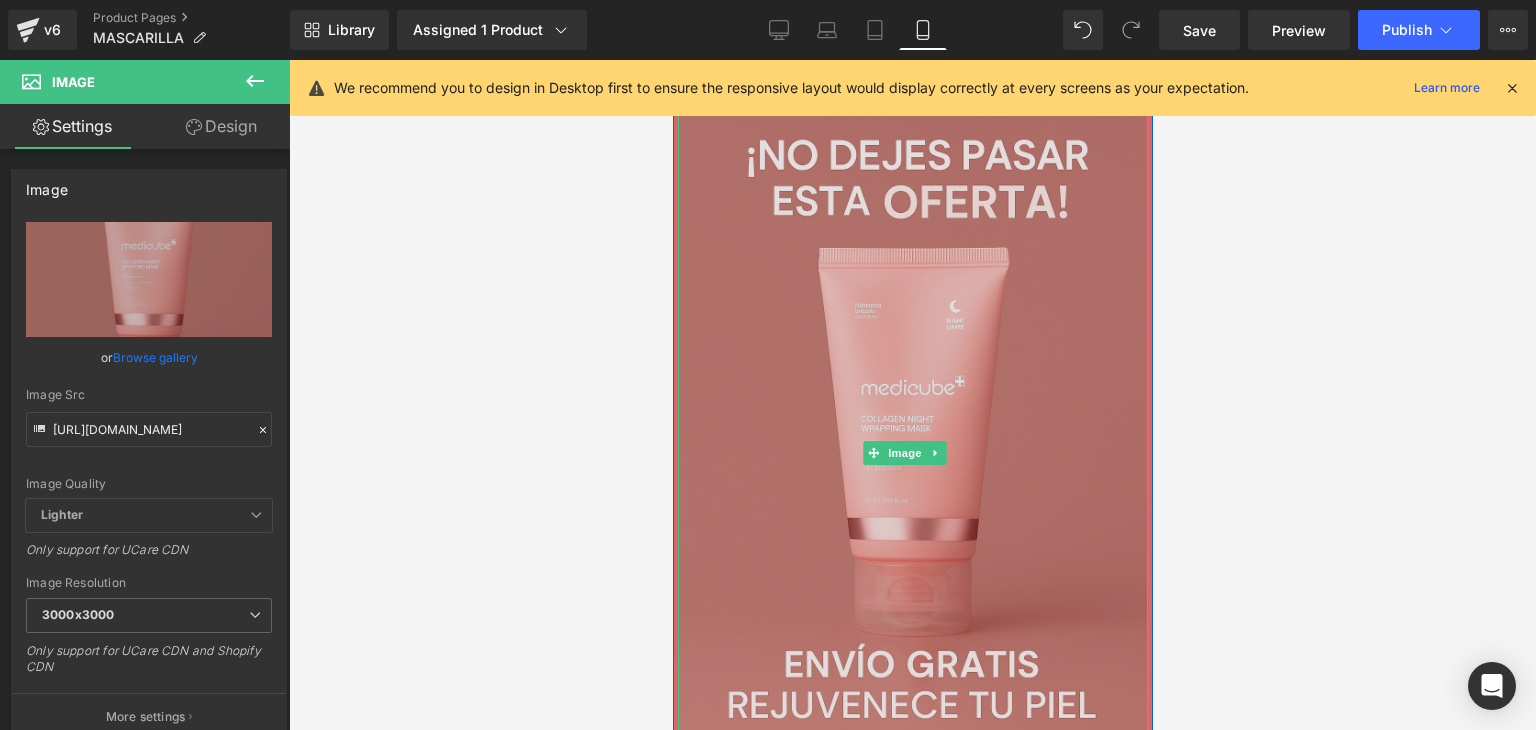 scroll, scrollTop: 1592, scrollLeft: 0, axis: vertical 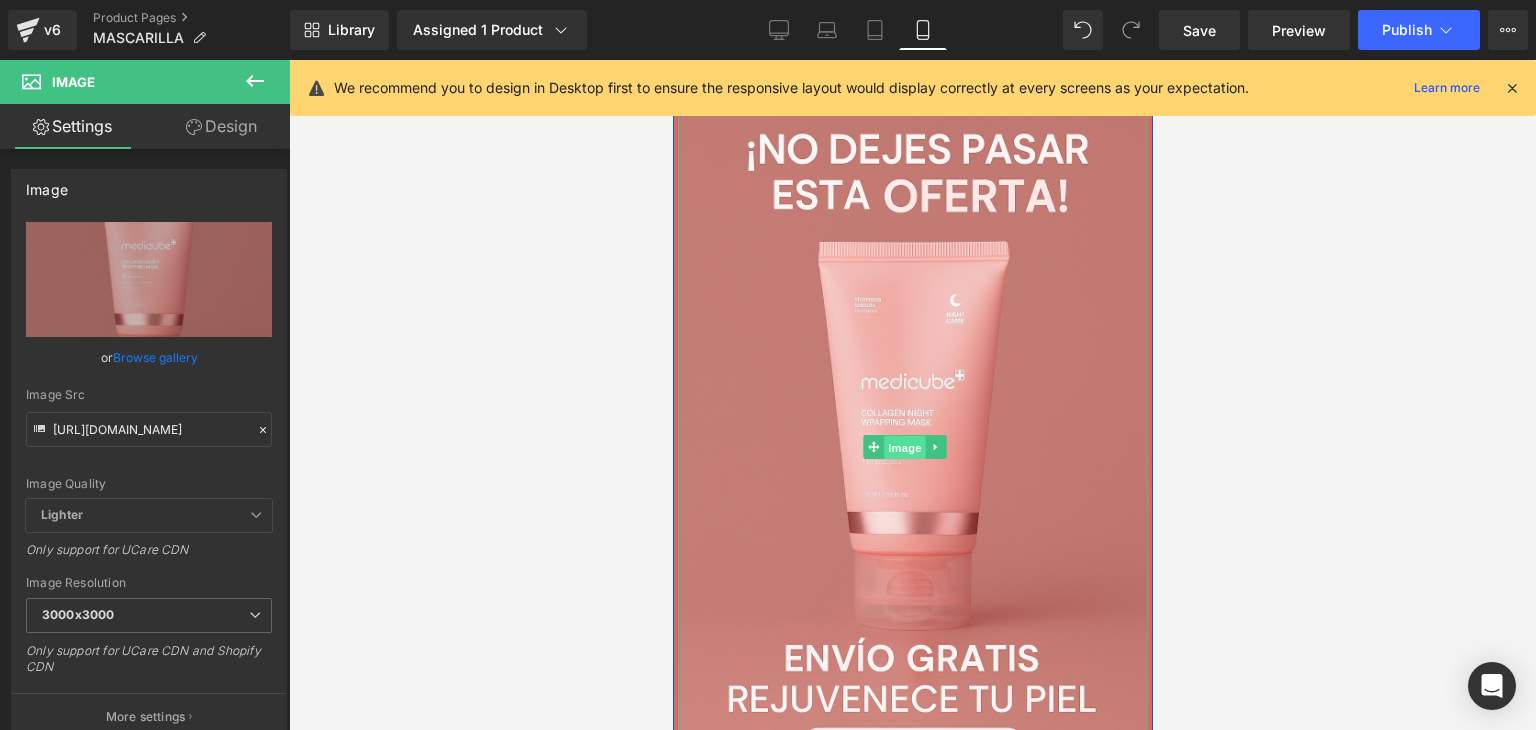 click on "Image" at bounding box center (905, 447) 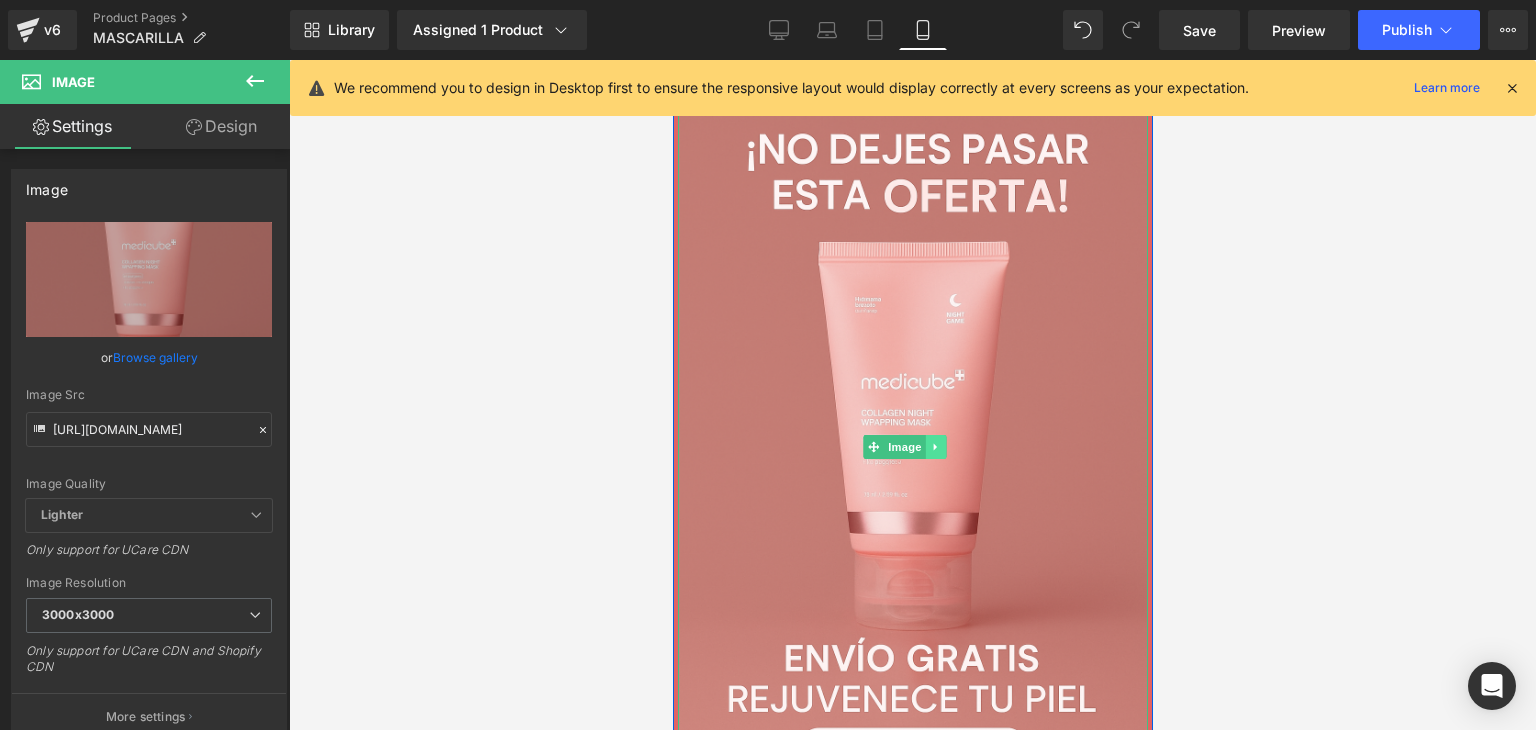 click at bounding box center [935, 447] 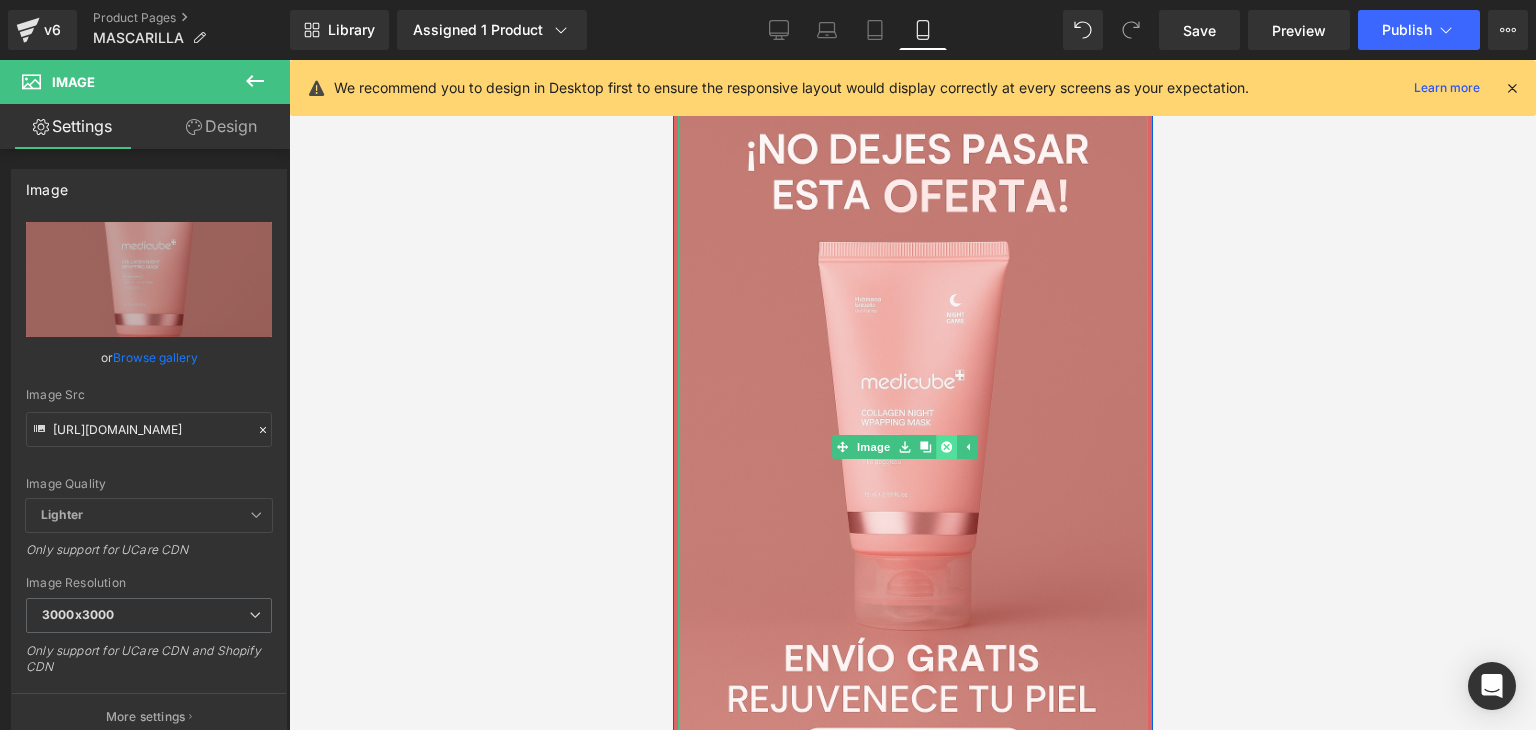 click 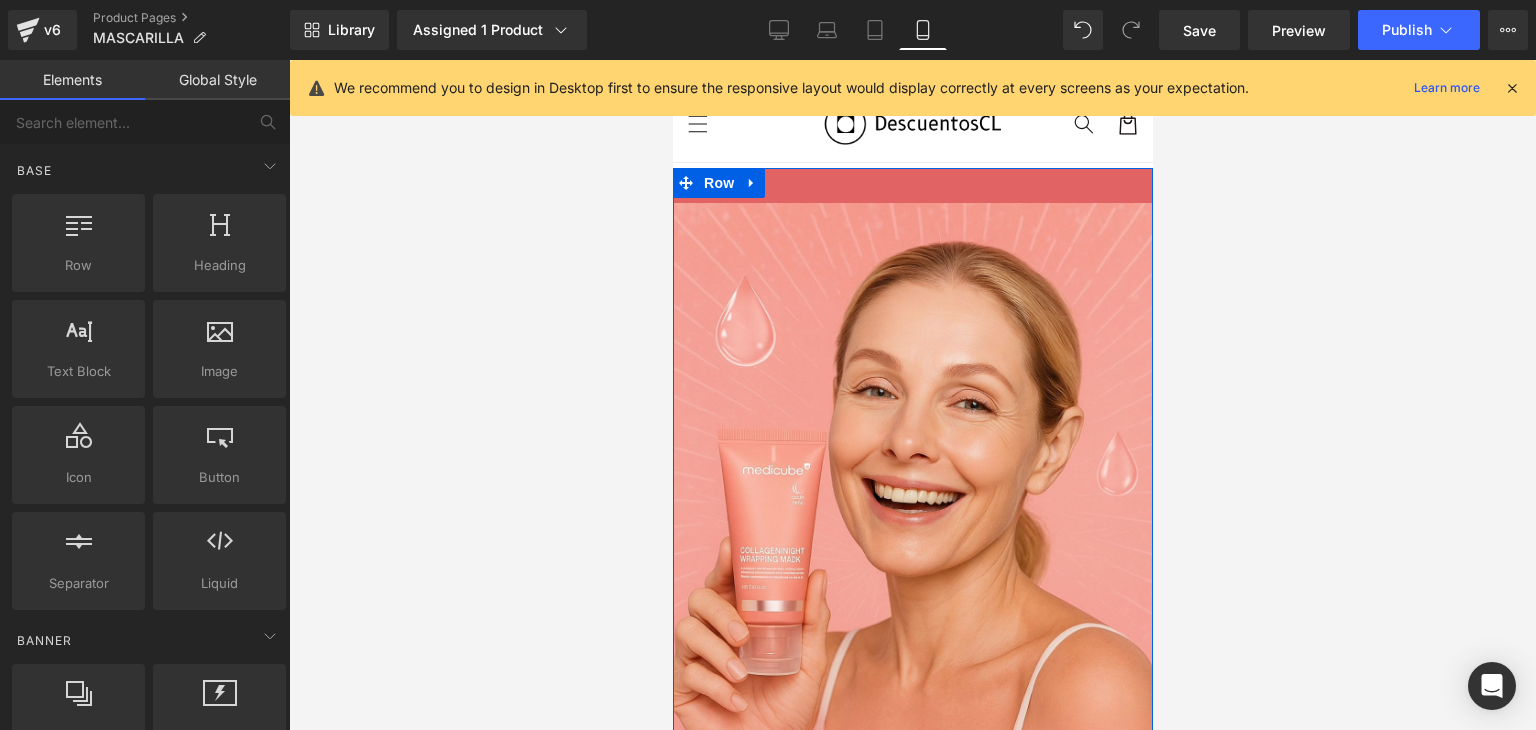 scroll, scrollTop: 0, scrollLeft: 0, axis: both 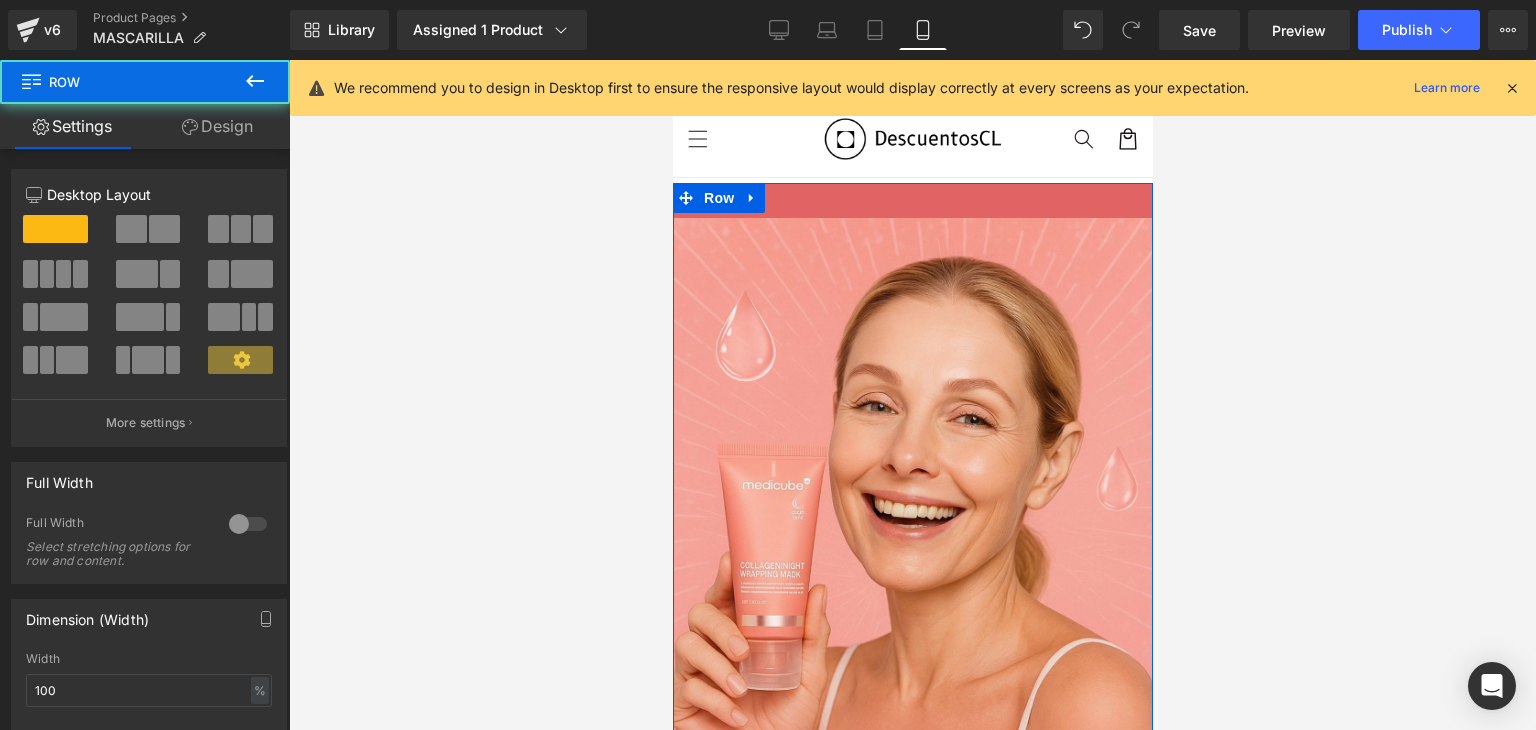 click on "Image
Sale Off
(P) Image
MEDICUBE - Mascarilla con colágeno 100% EFECTIVIDAD
(P) Title
$19,990.00
$19,990.00
(P) Price
Buy it now
(P) Dynamic Checkout Button
Image
Product         Image
Buy it now
(P) Dynamic Checkout Button         Image         Image         Image         Image         Image
Buy it now
(P) Dynamic Checkout Button
Image" at bounding box center [912, 2889] 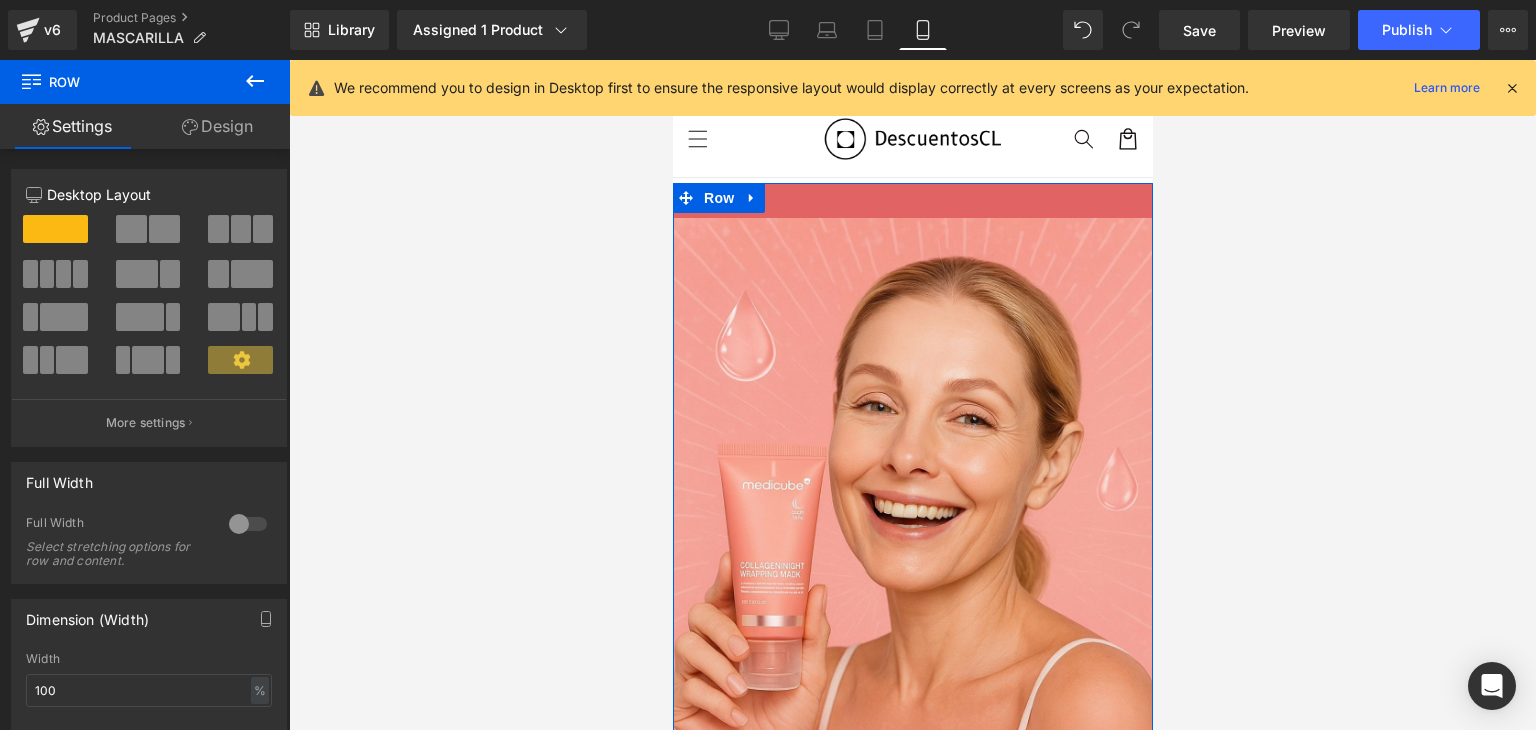 click on "Design" at bounding box center (217, 126) 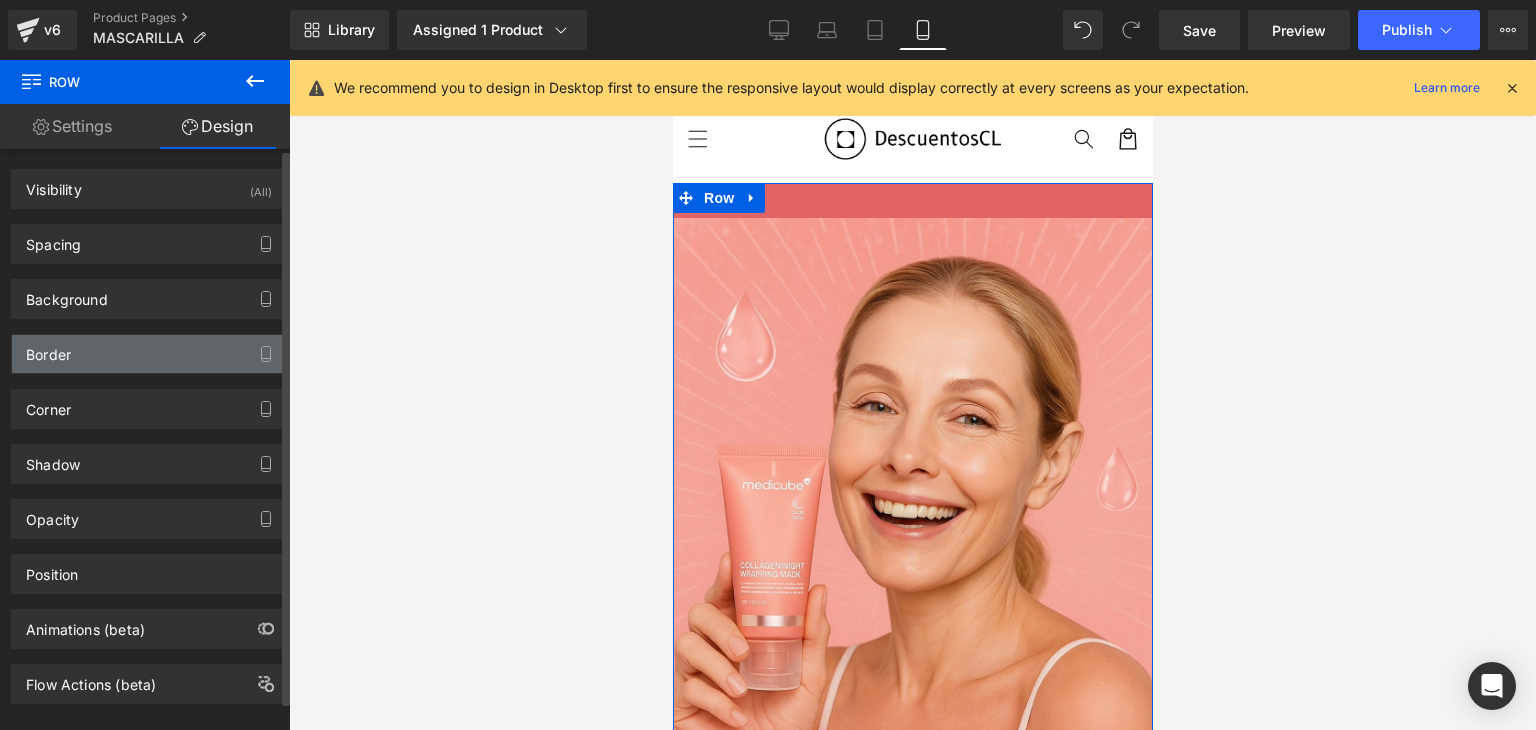 click on "Border" at bounding box center [149, 354] 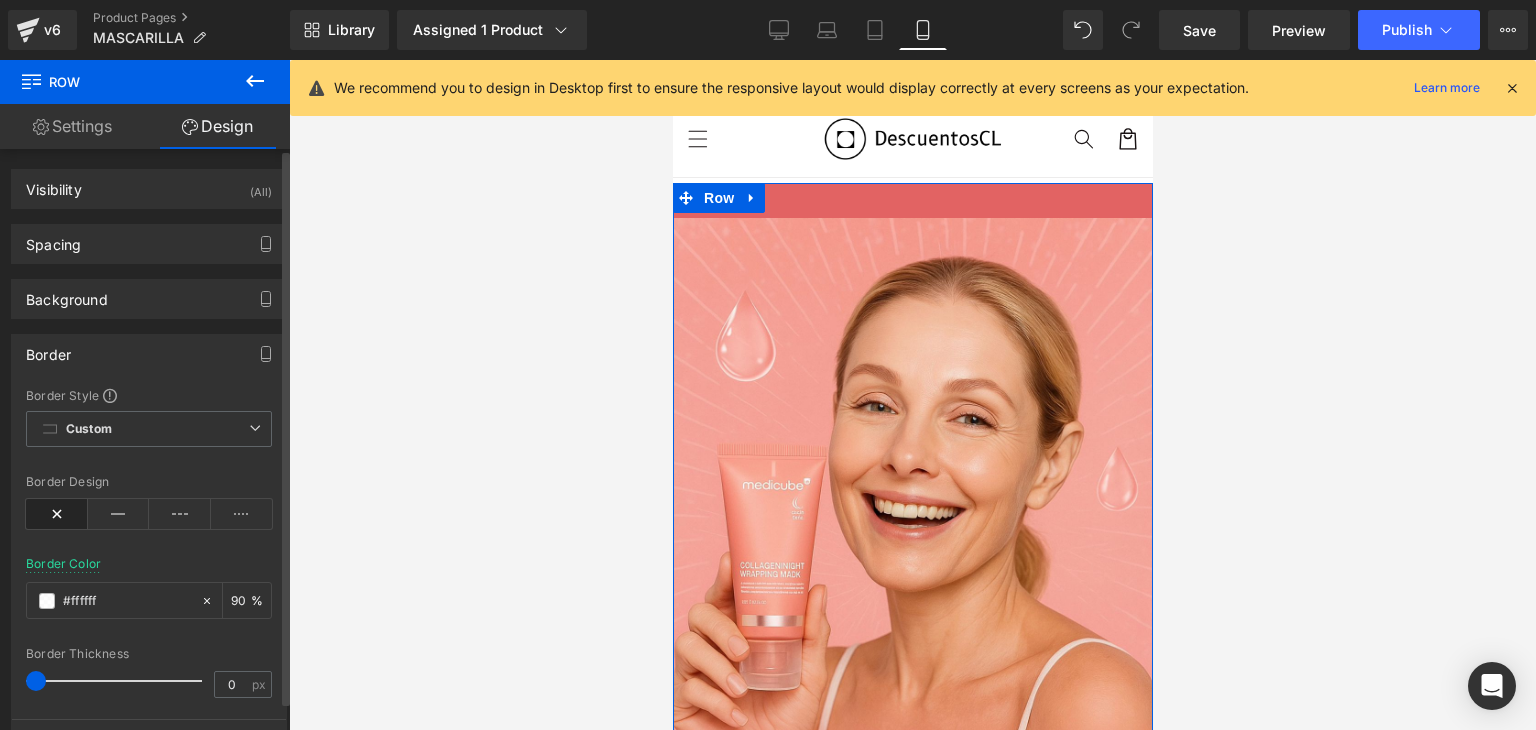 click on "Border
Border Style Custom
Custom
Setup Global Style
Custom
Setup Global Style
none Border Design
rgba(255, 255, 255, 0.9) Border Color #ffffff 90 %
0px Border Thickness 0 px
More settings" at bounding box center [149, 543] 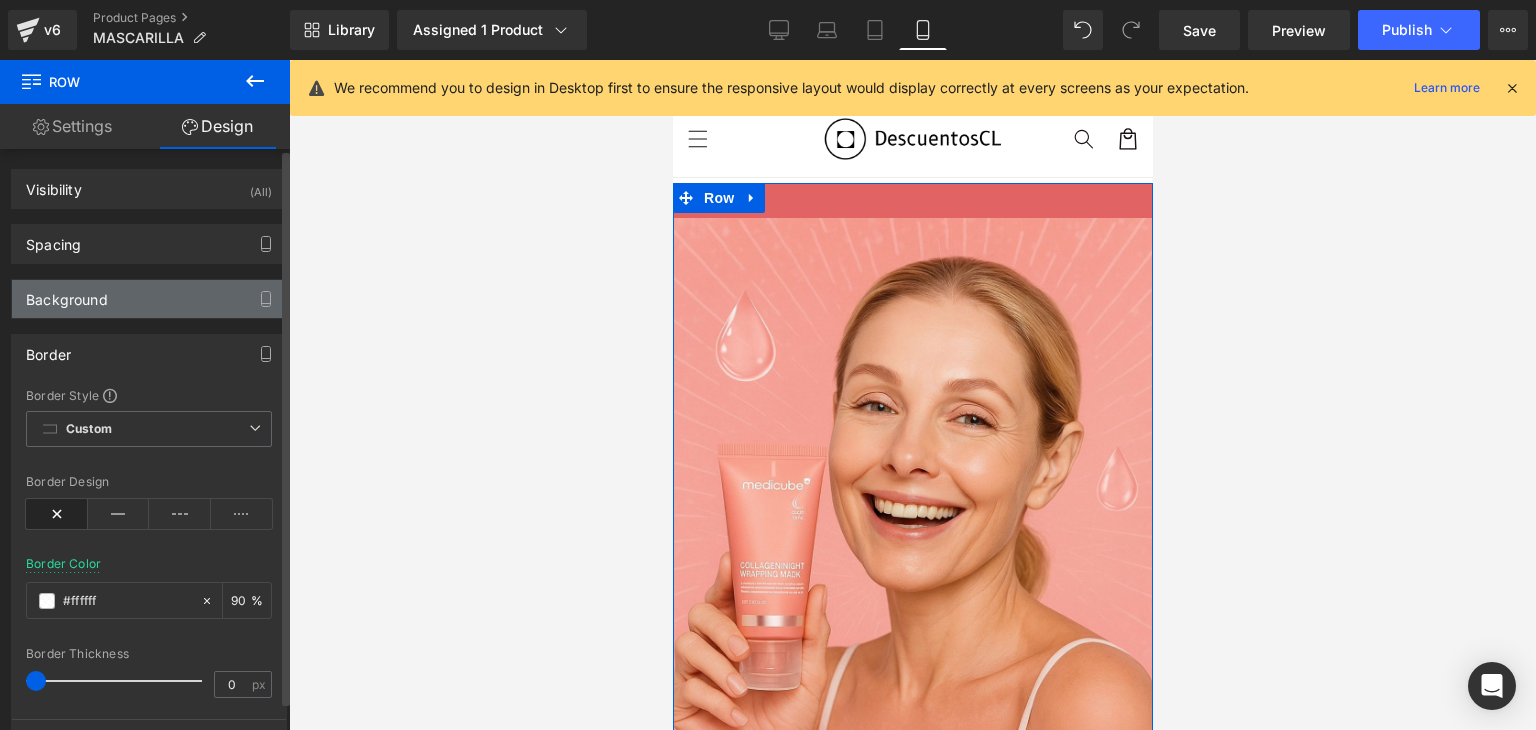 click on "Background" at bounding box center (149, 299) 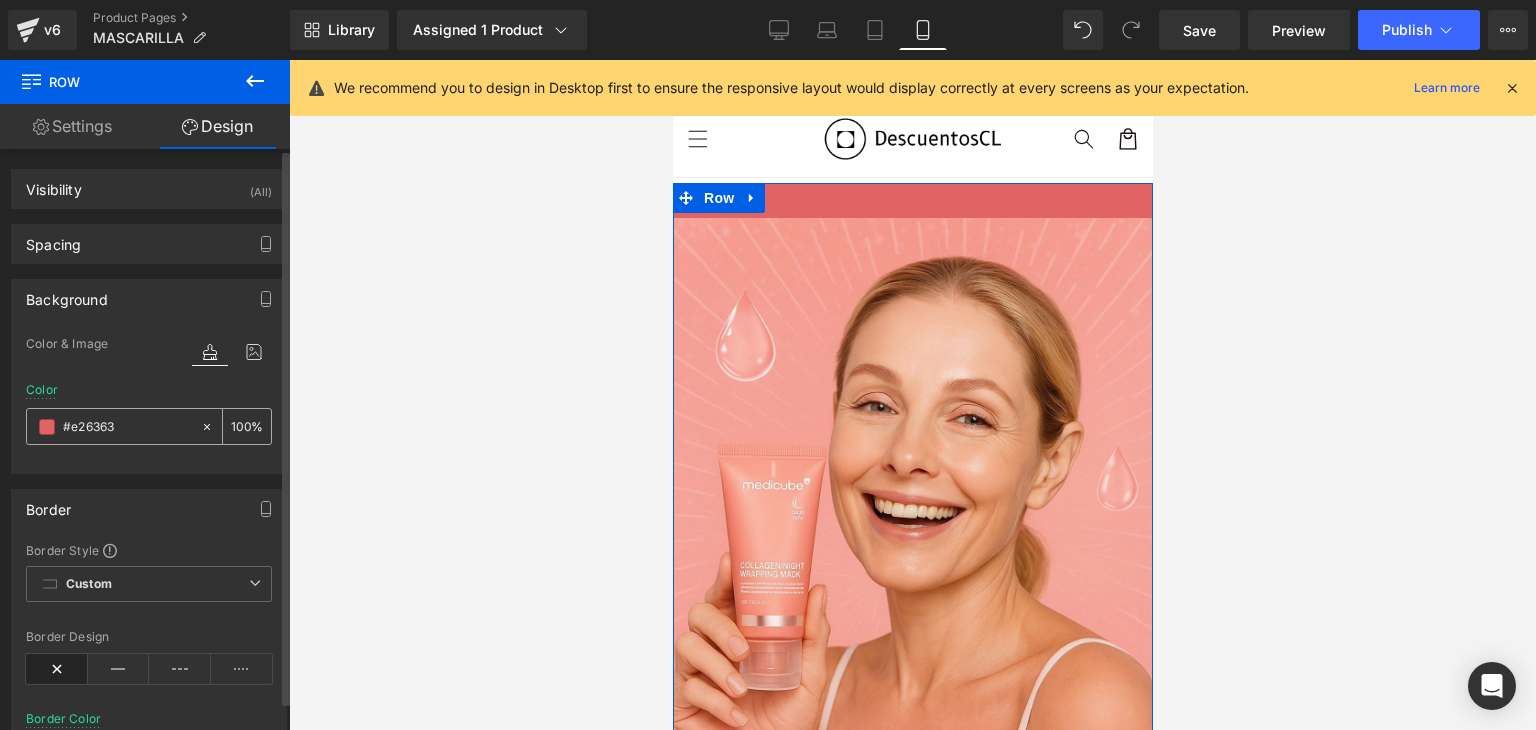click on "#e26363" at bounding box center (127, 427) 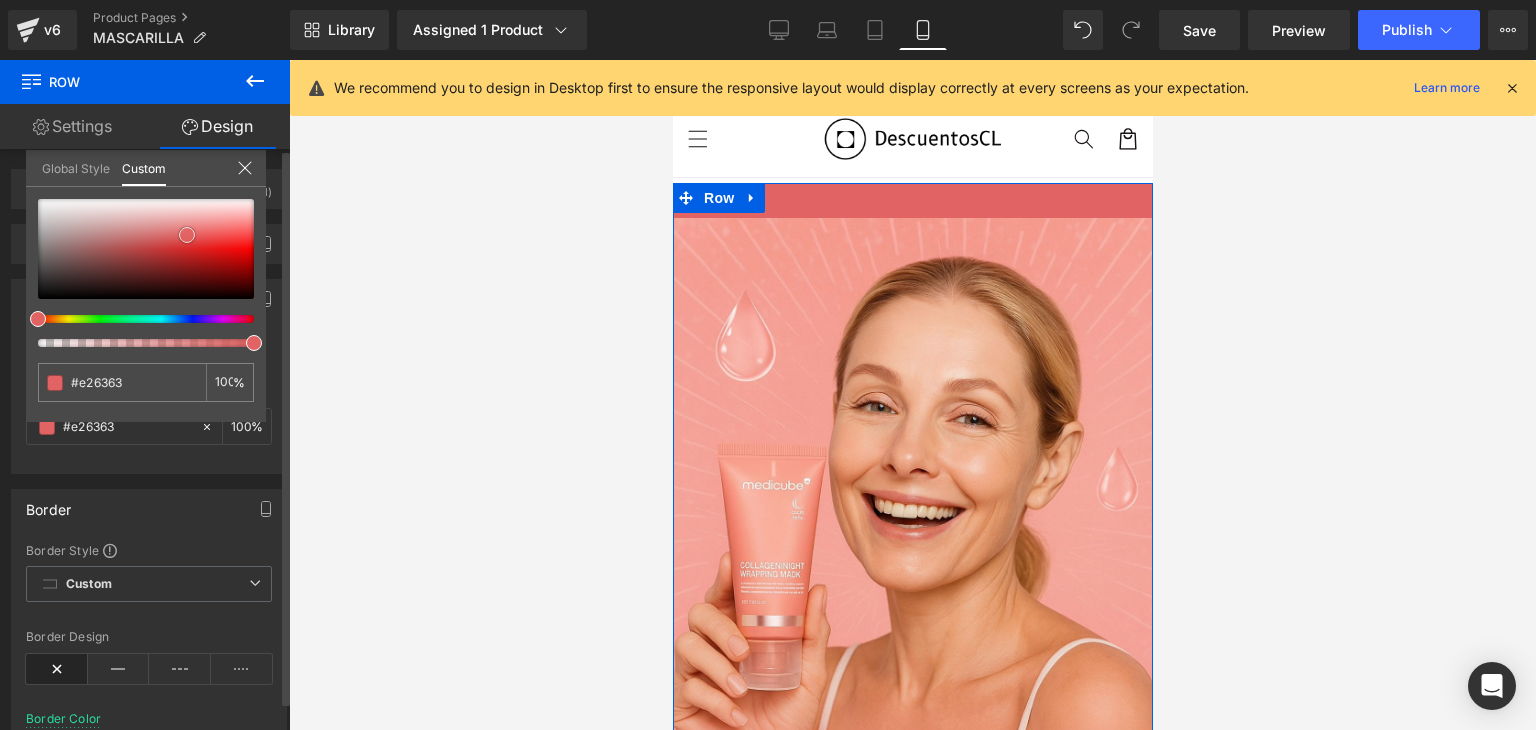 type on "#e36868" 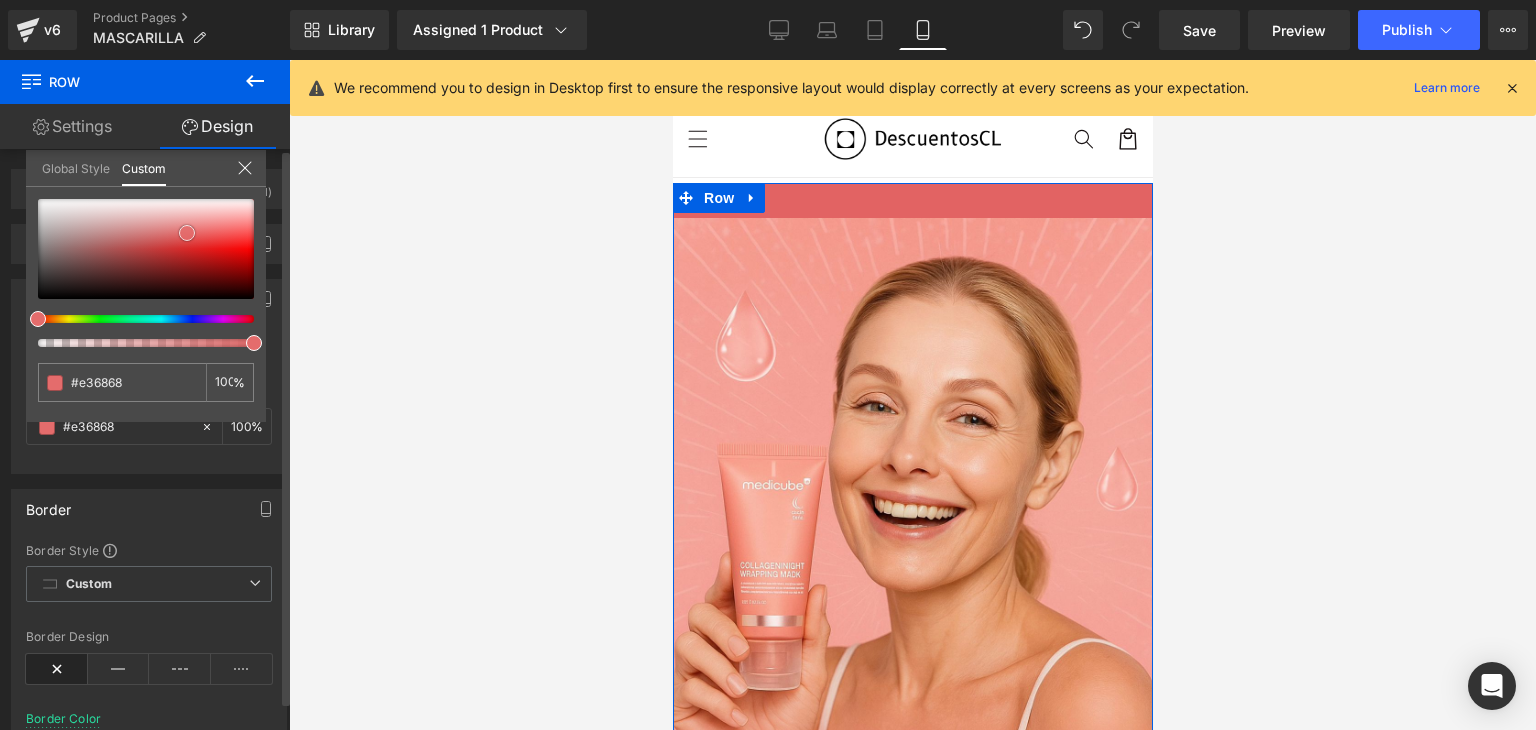 type on "#e46c6c" 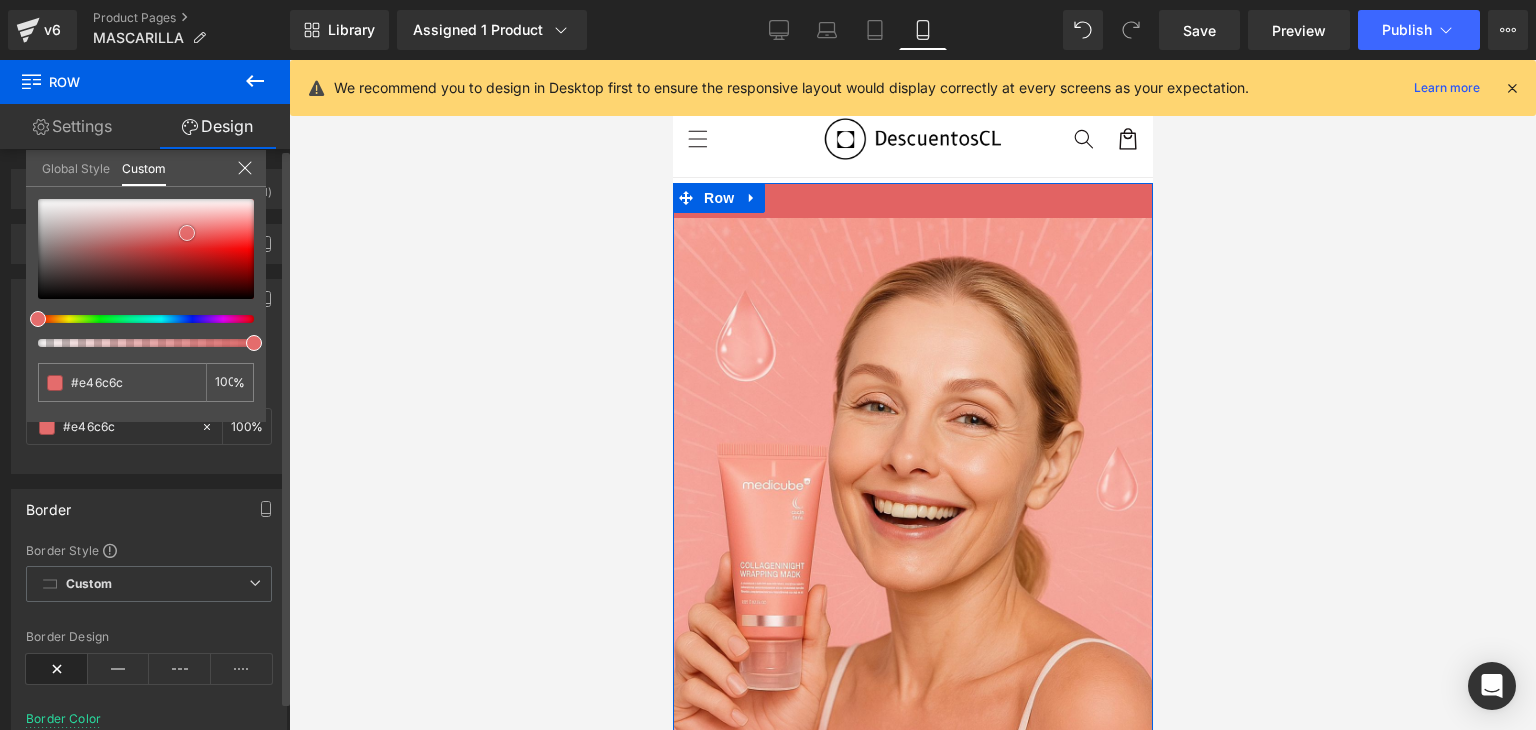 type on "#e47070" 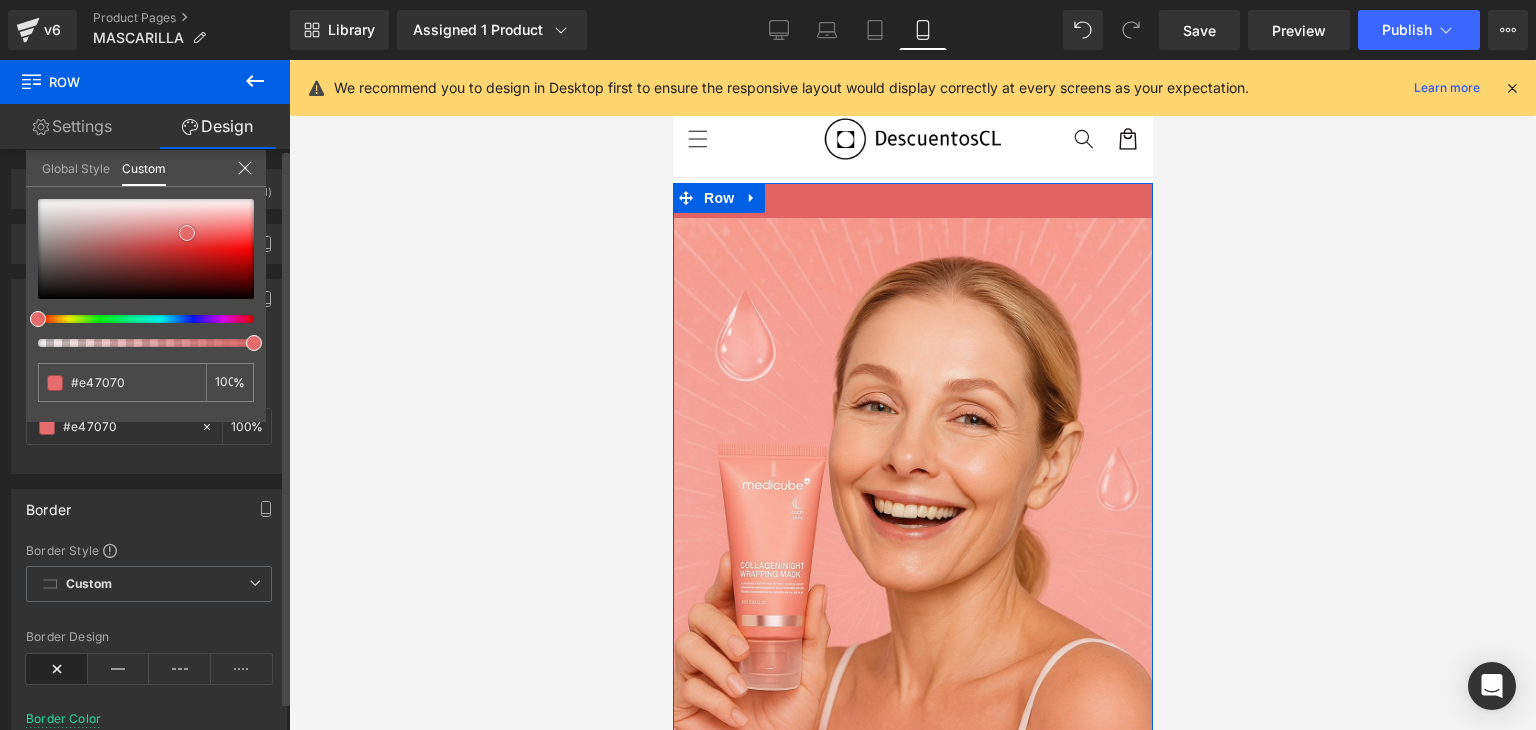 type on "#e47575" 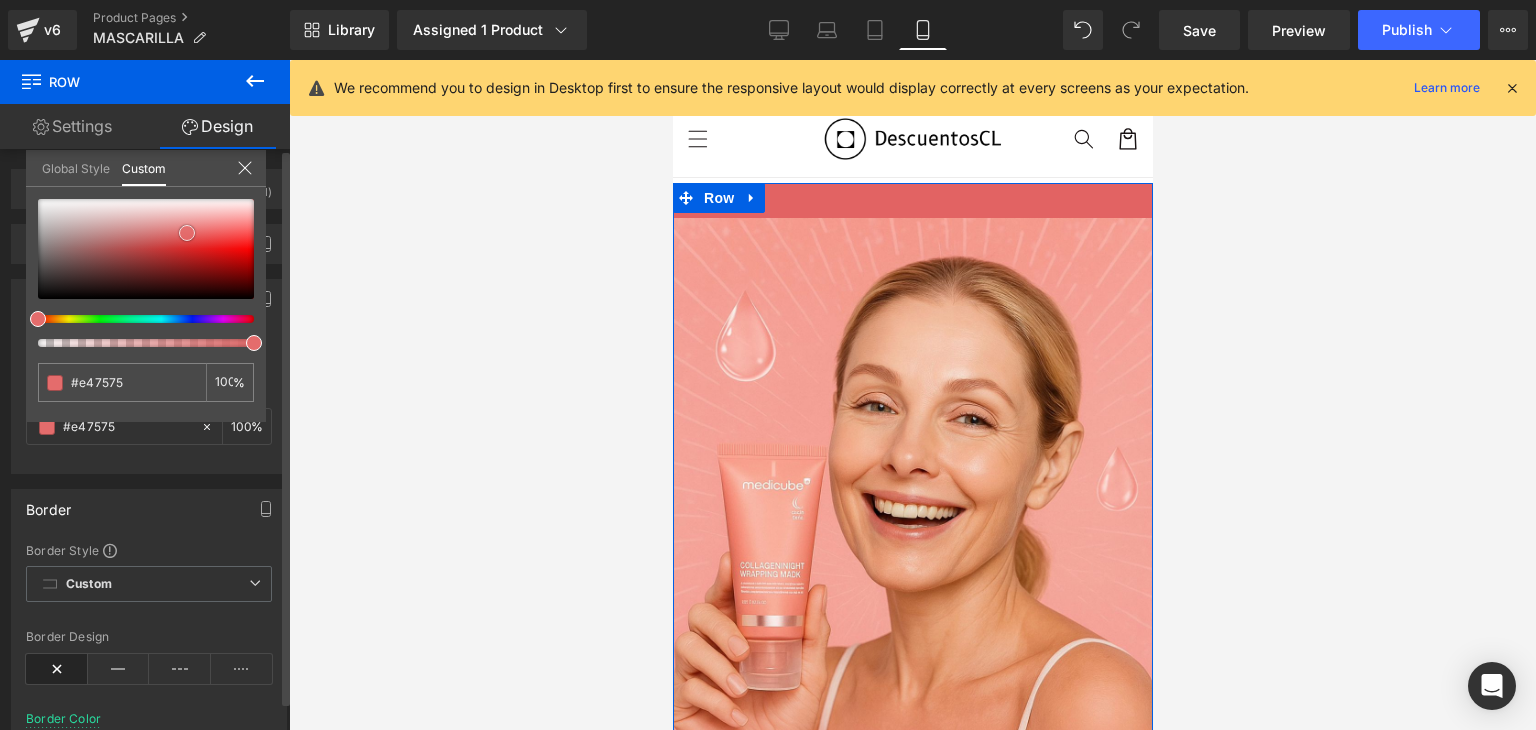 type on "#e47a7a" 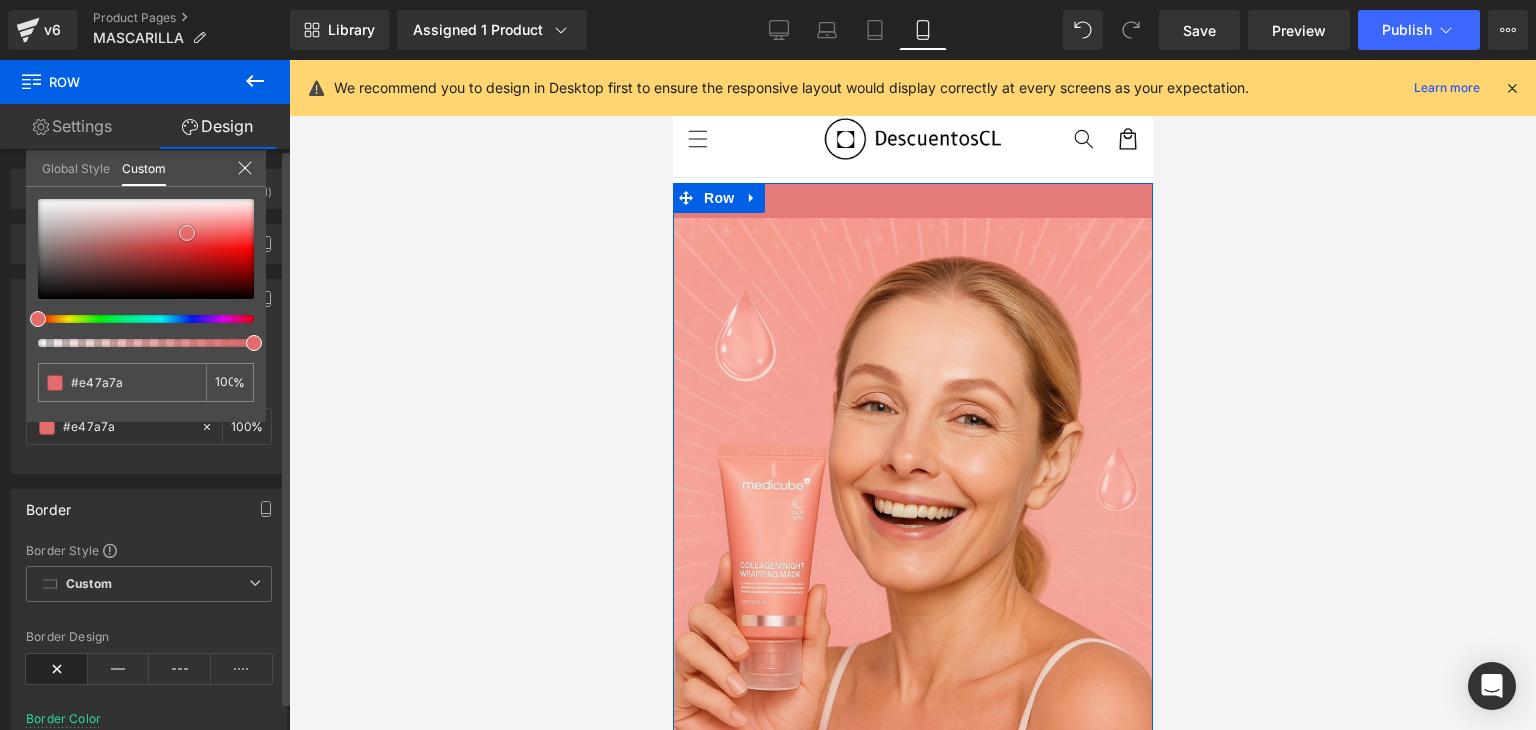 type on "#e57f7f" 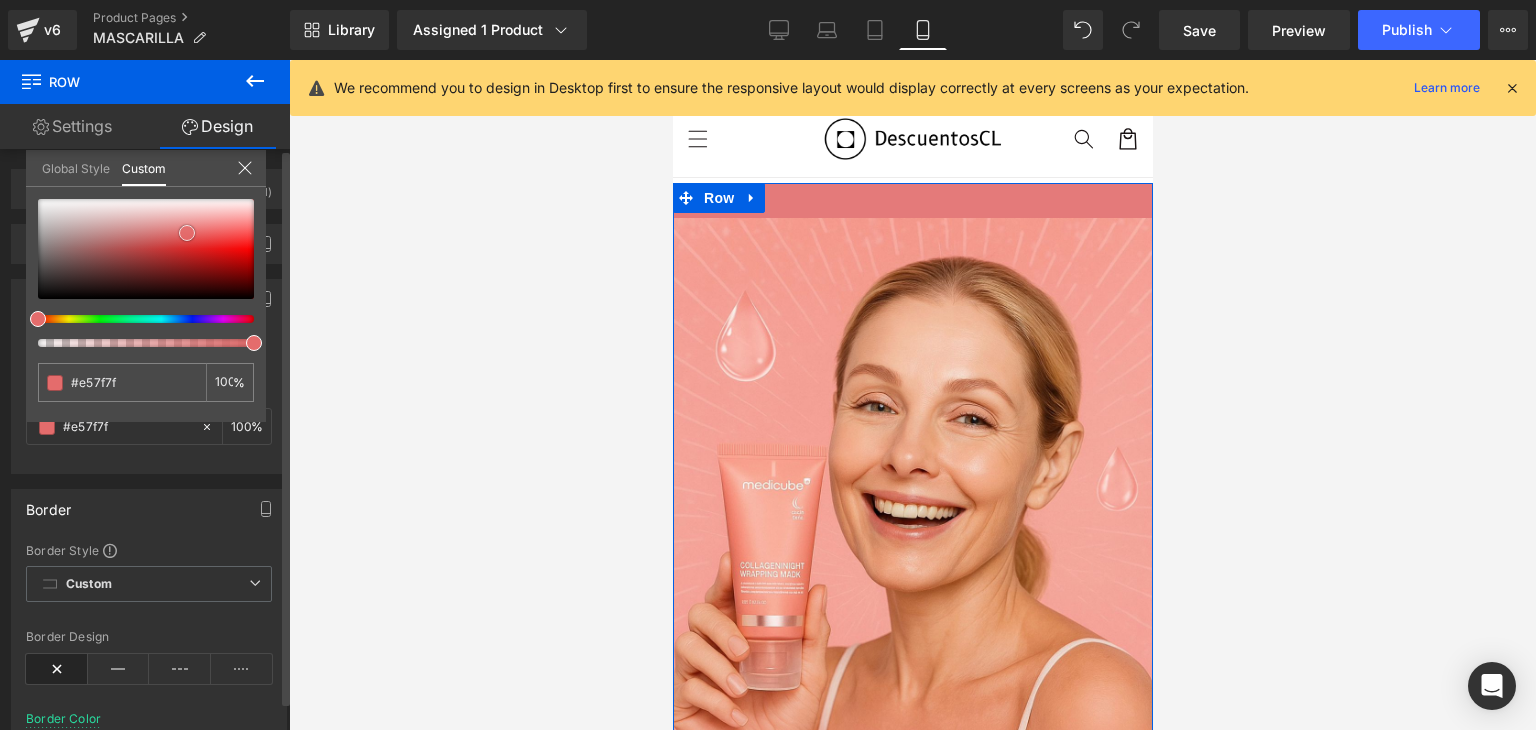 type on "#e78282" 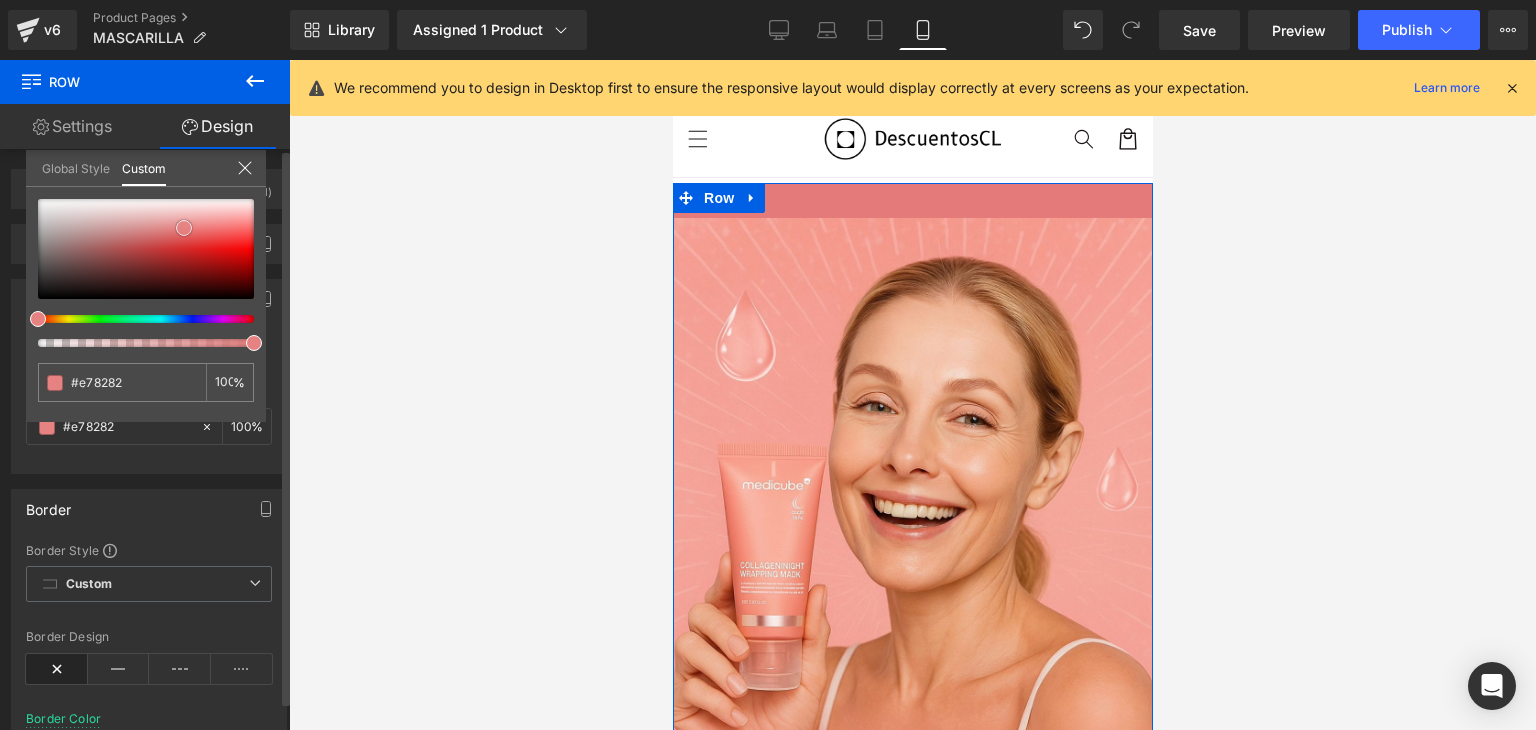 type on "#e88787" 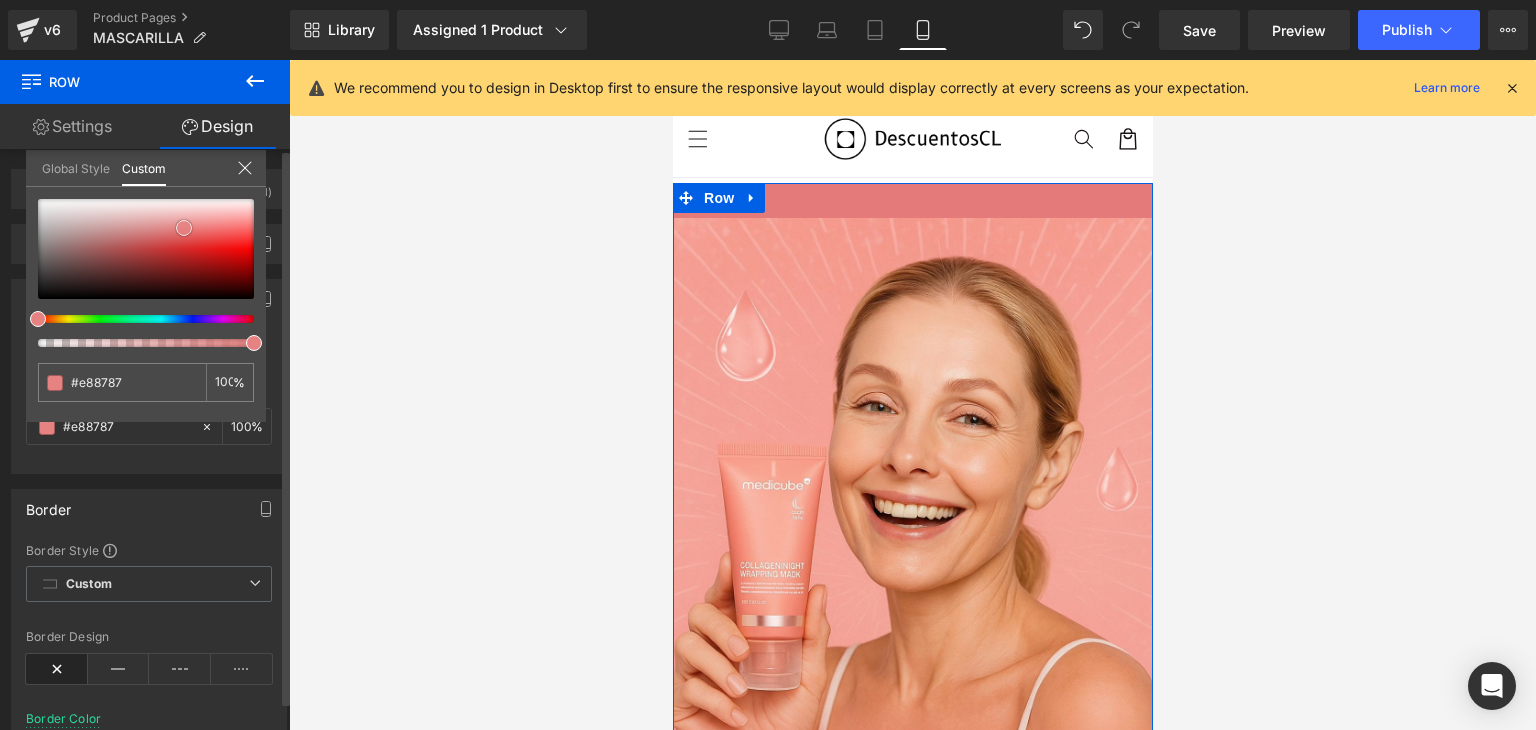 type on "#e88c8c" 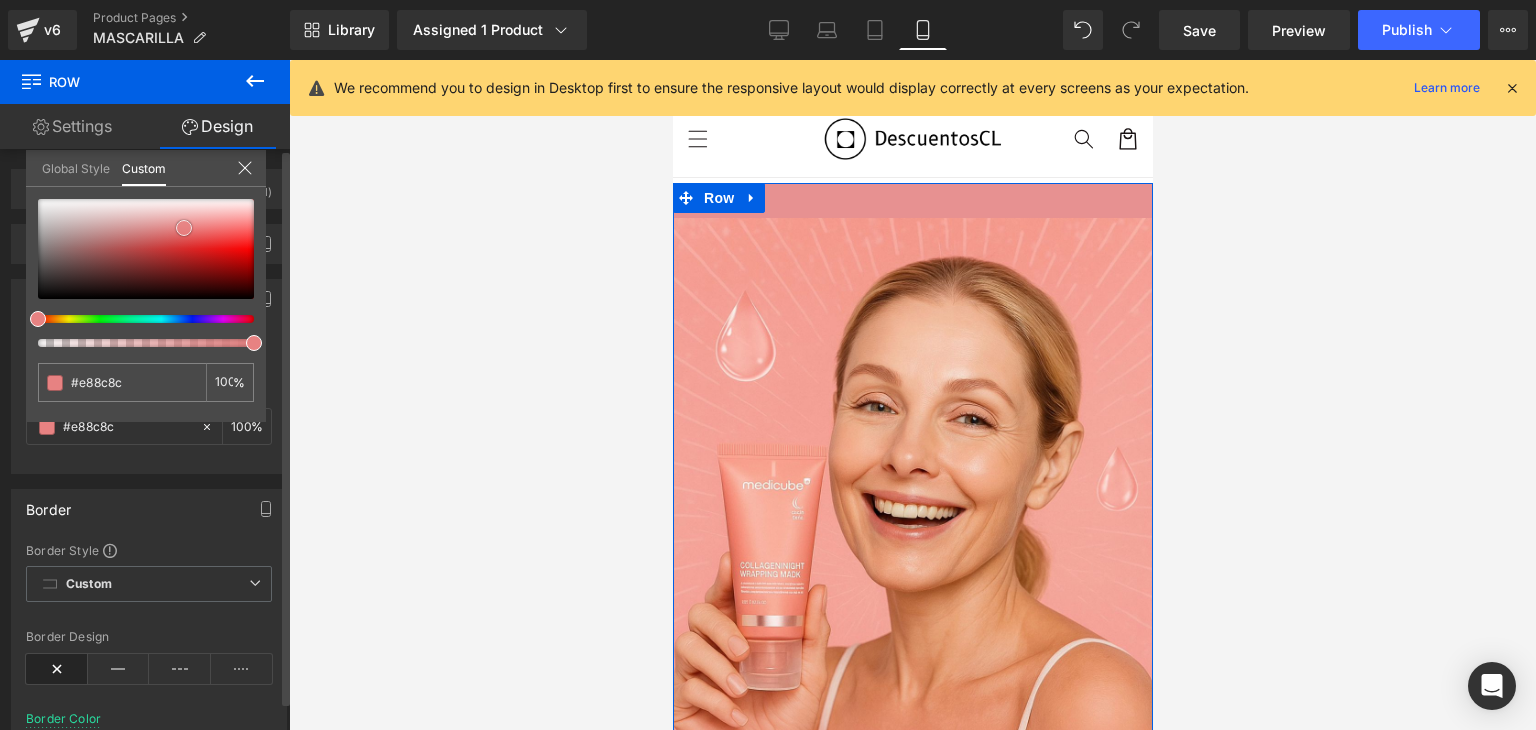 type on "#e79191" 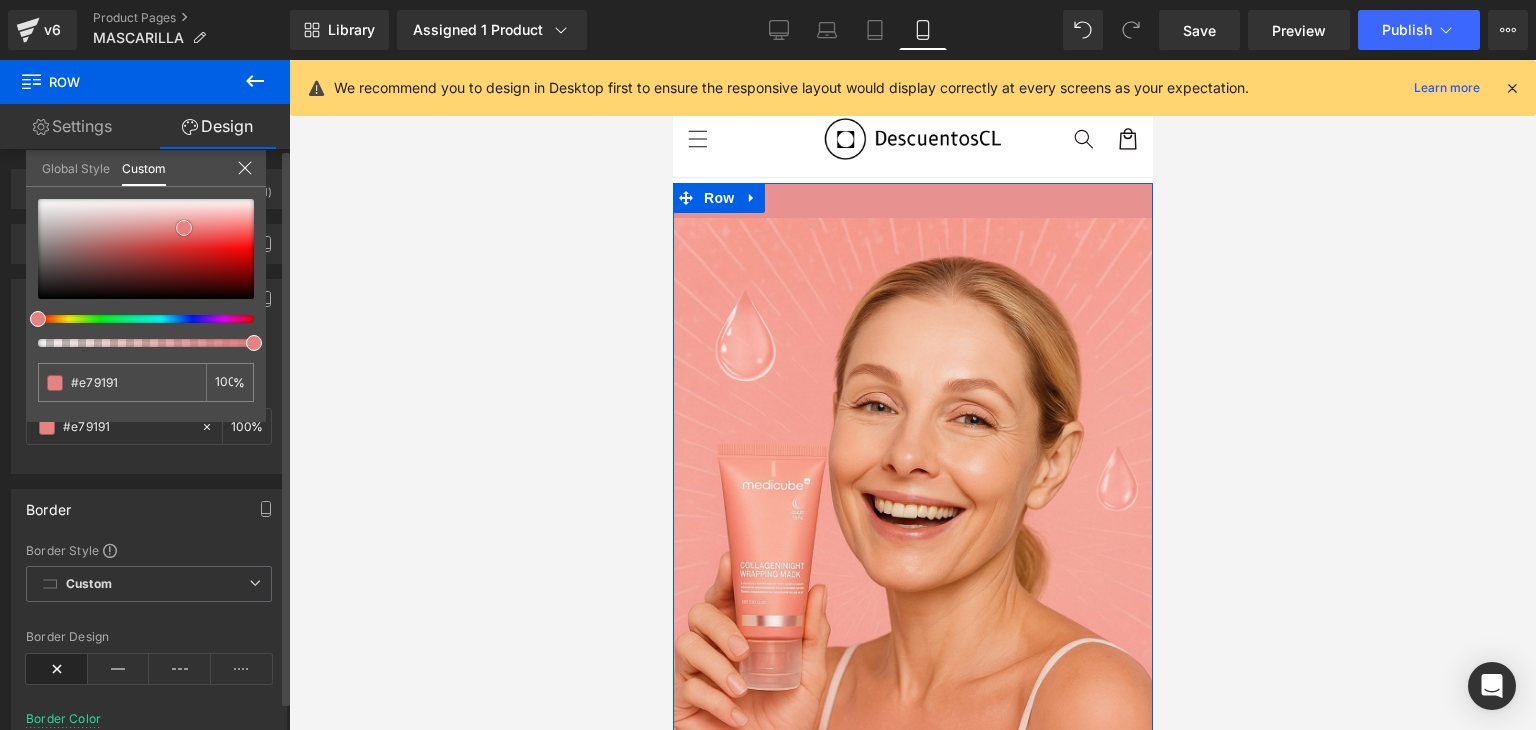 type on "#e99595" 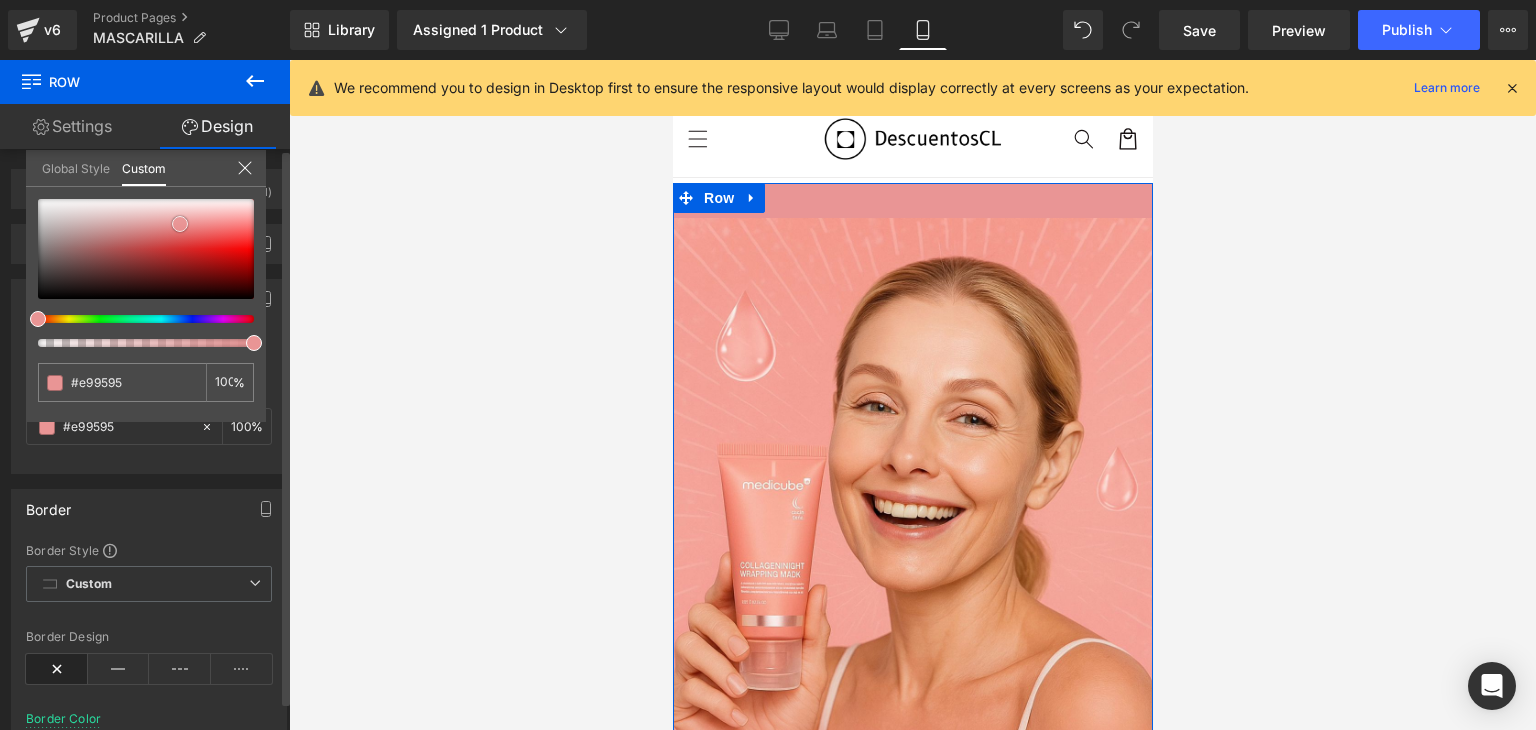 type on "#e89696" 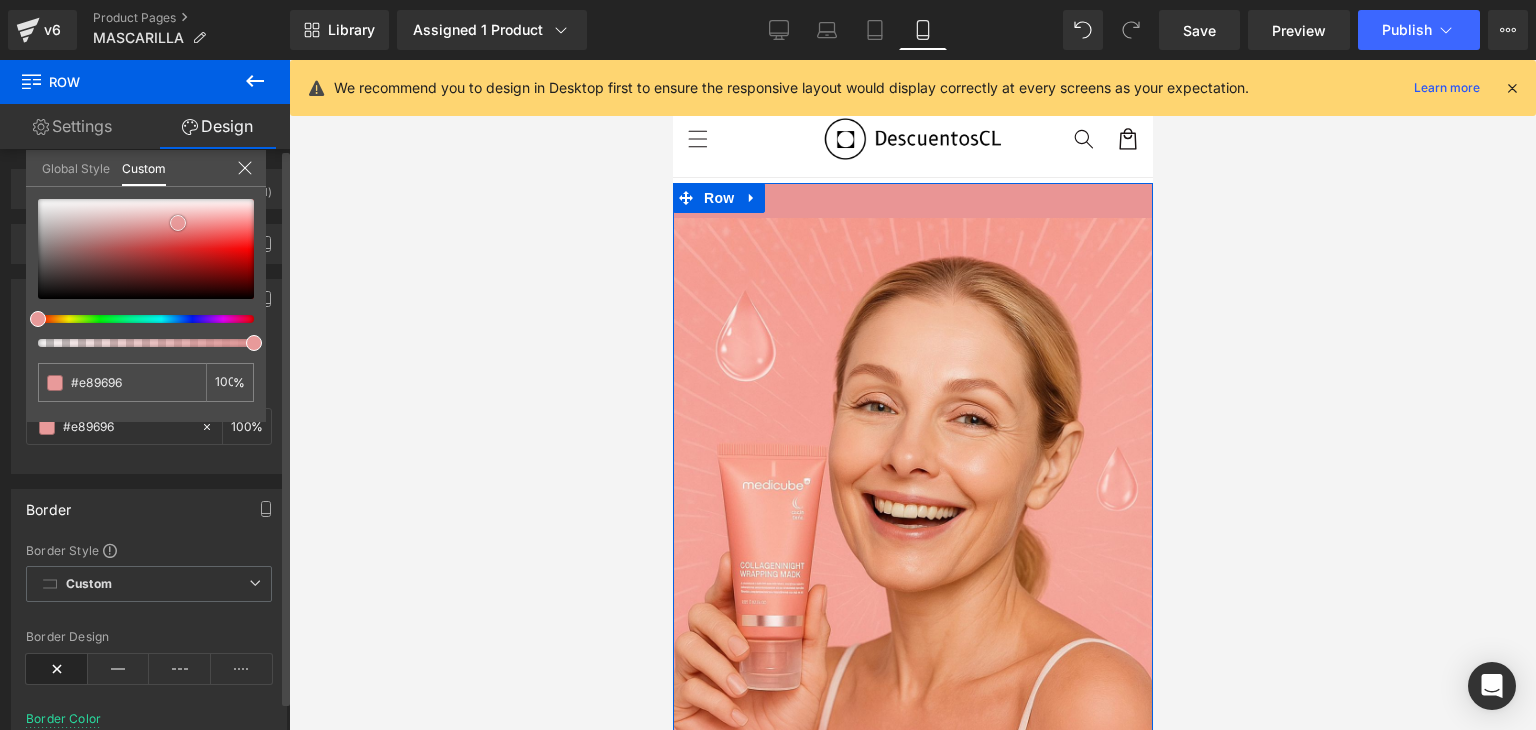 type on "#e89a9a" 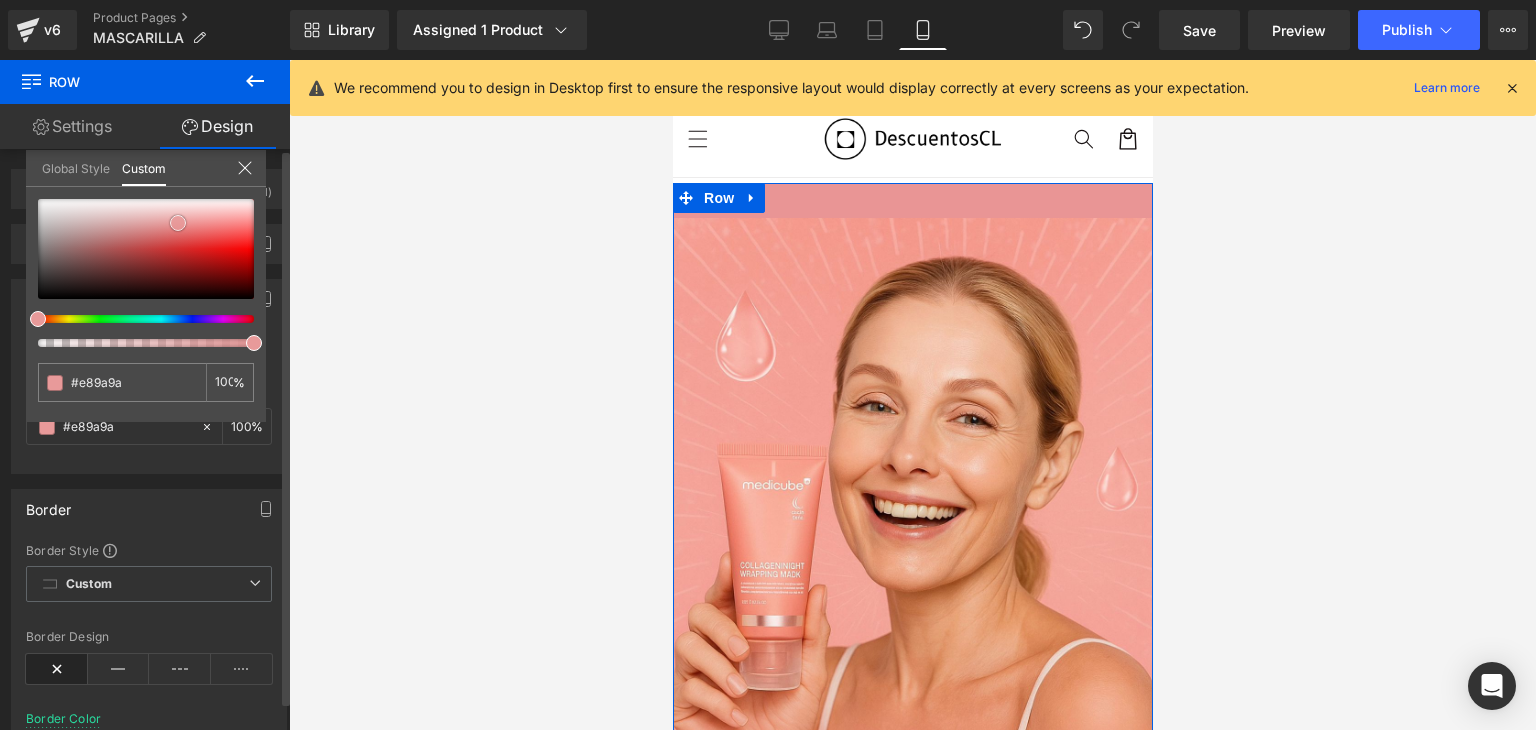 type on "#e99f9f" 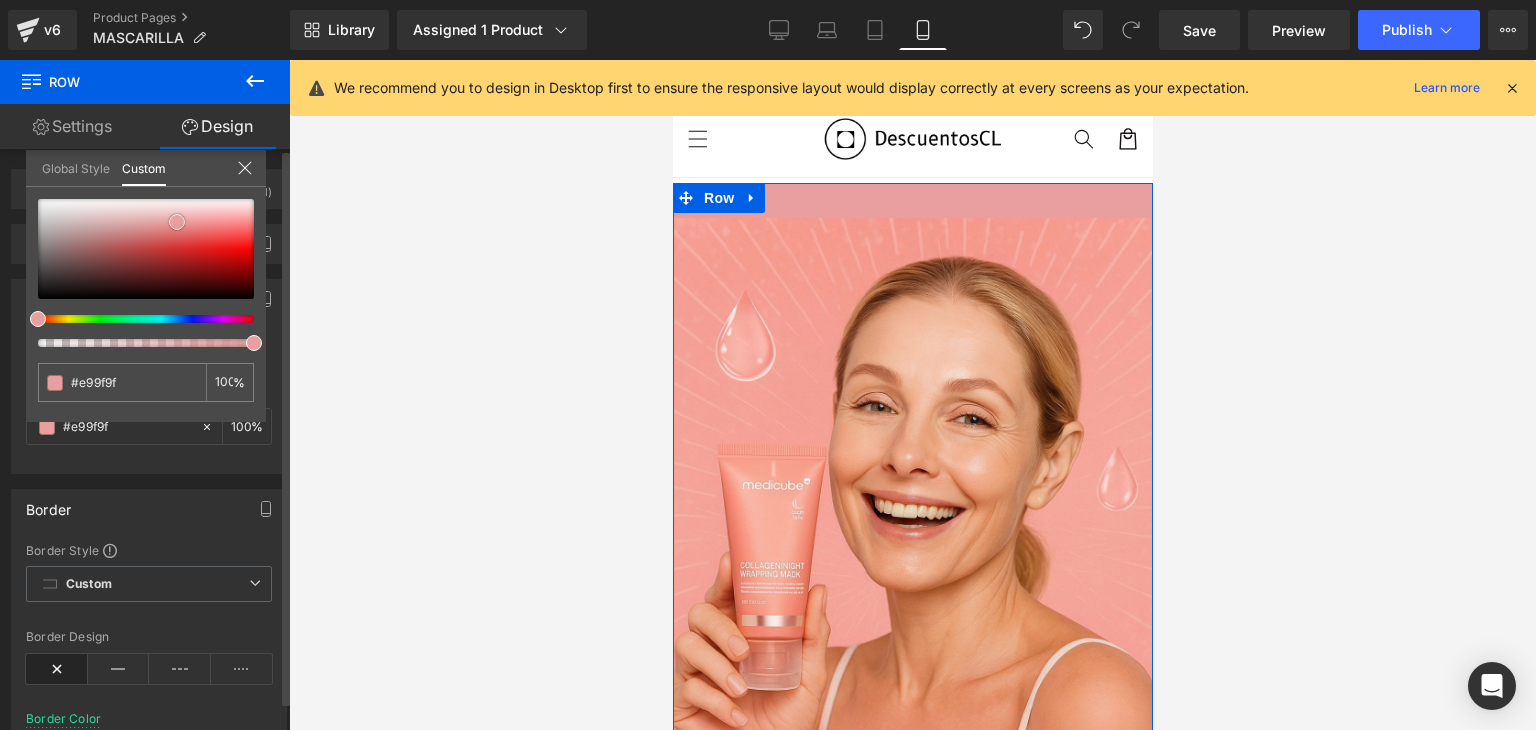 type on "#eaa3a3" 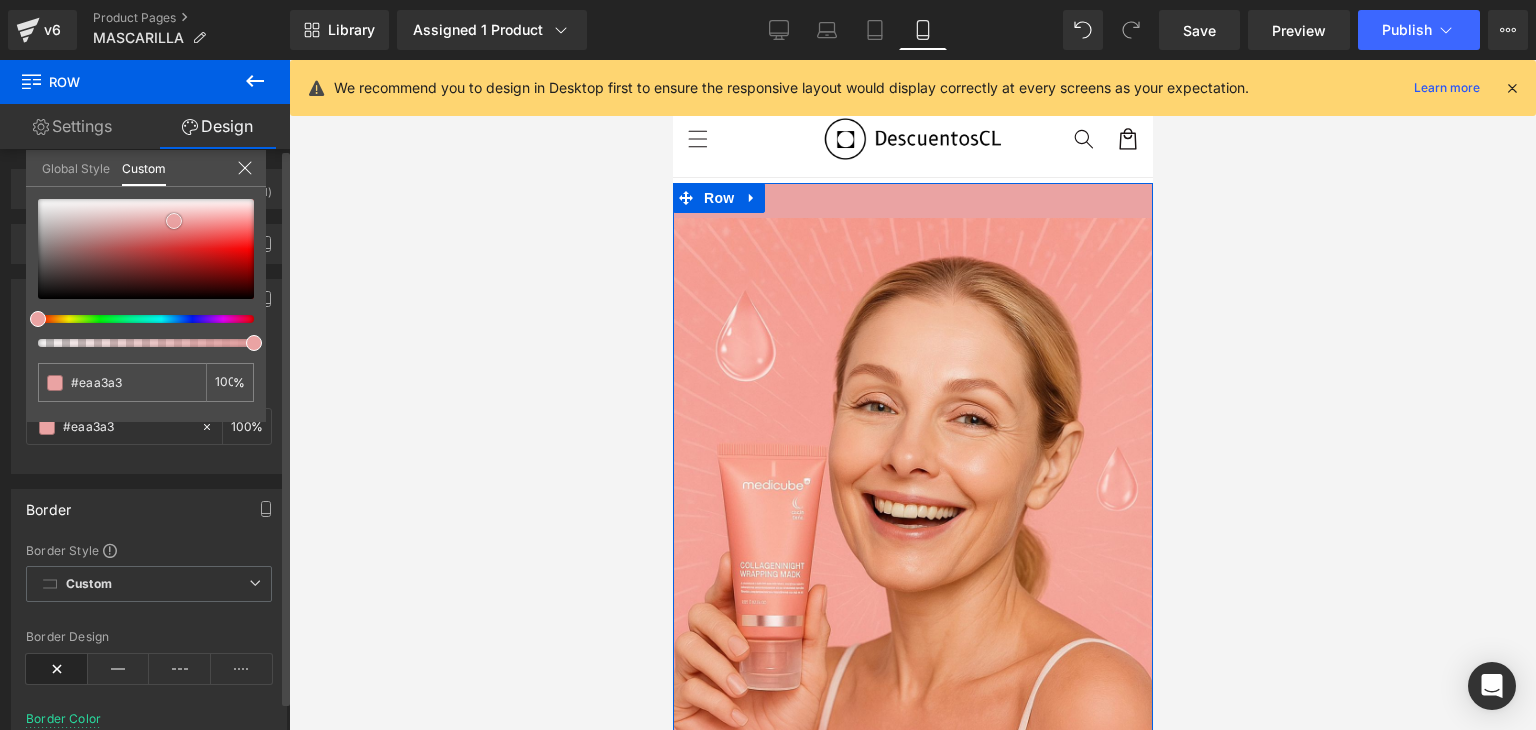 type on "#eba7a7" 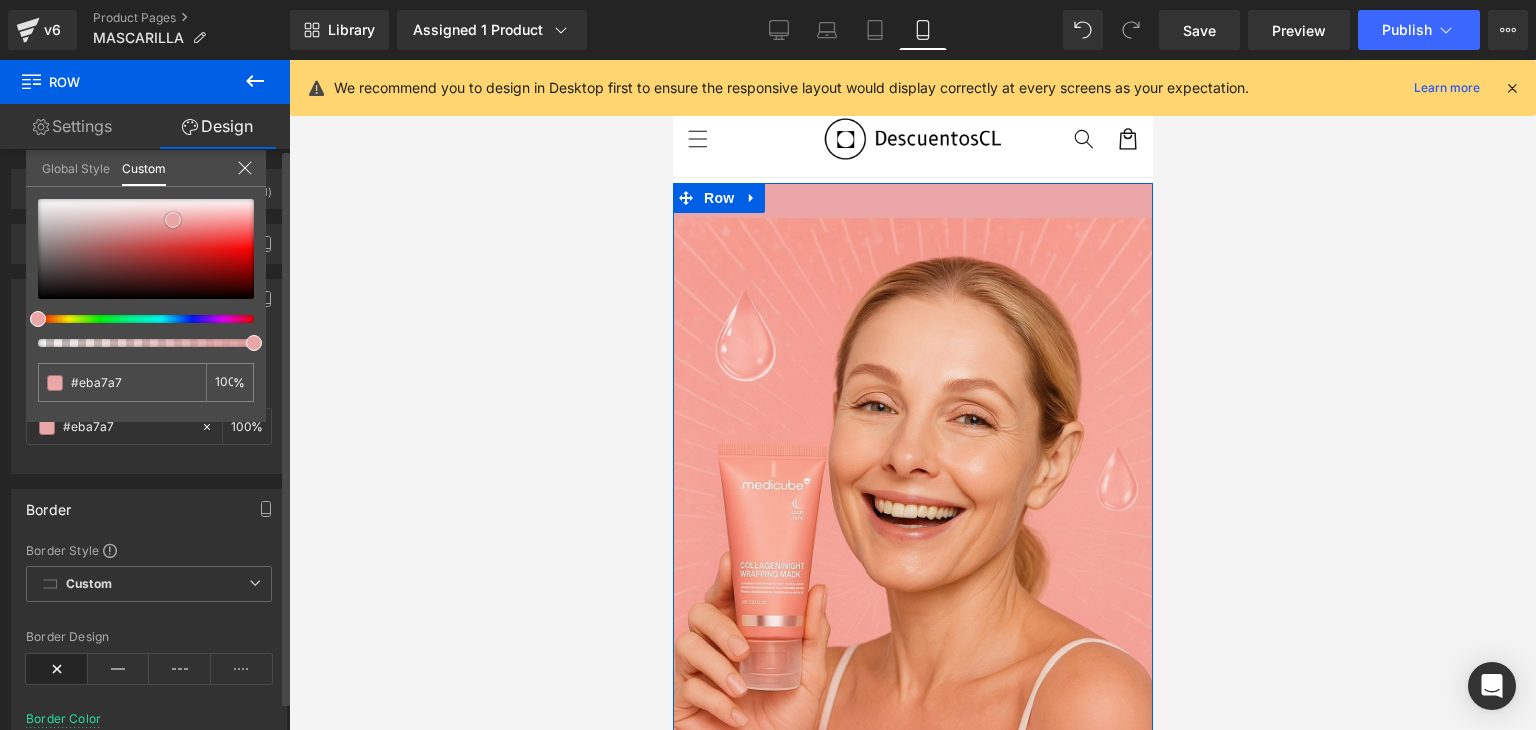 type on "#ebacac" 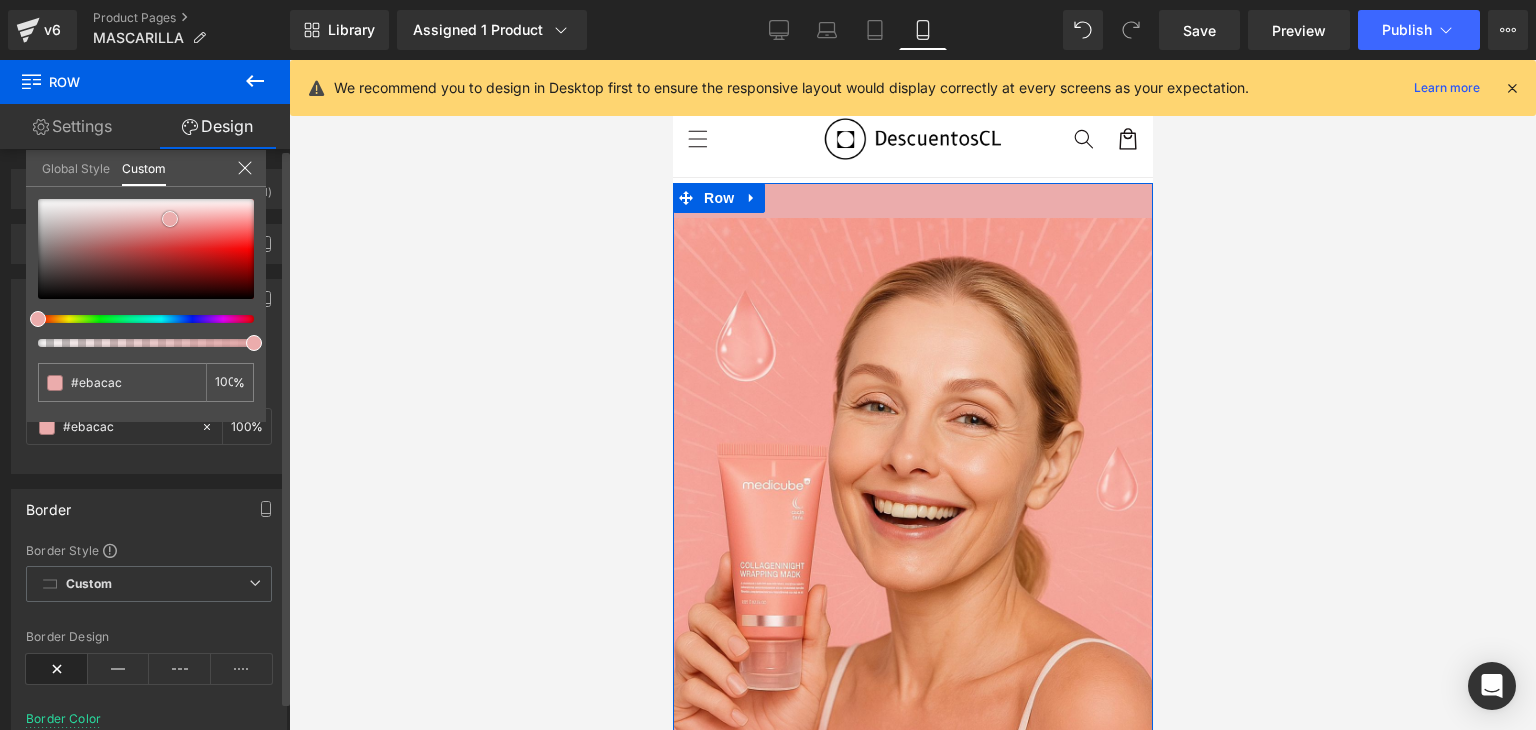 type on "#ecb0b0" 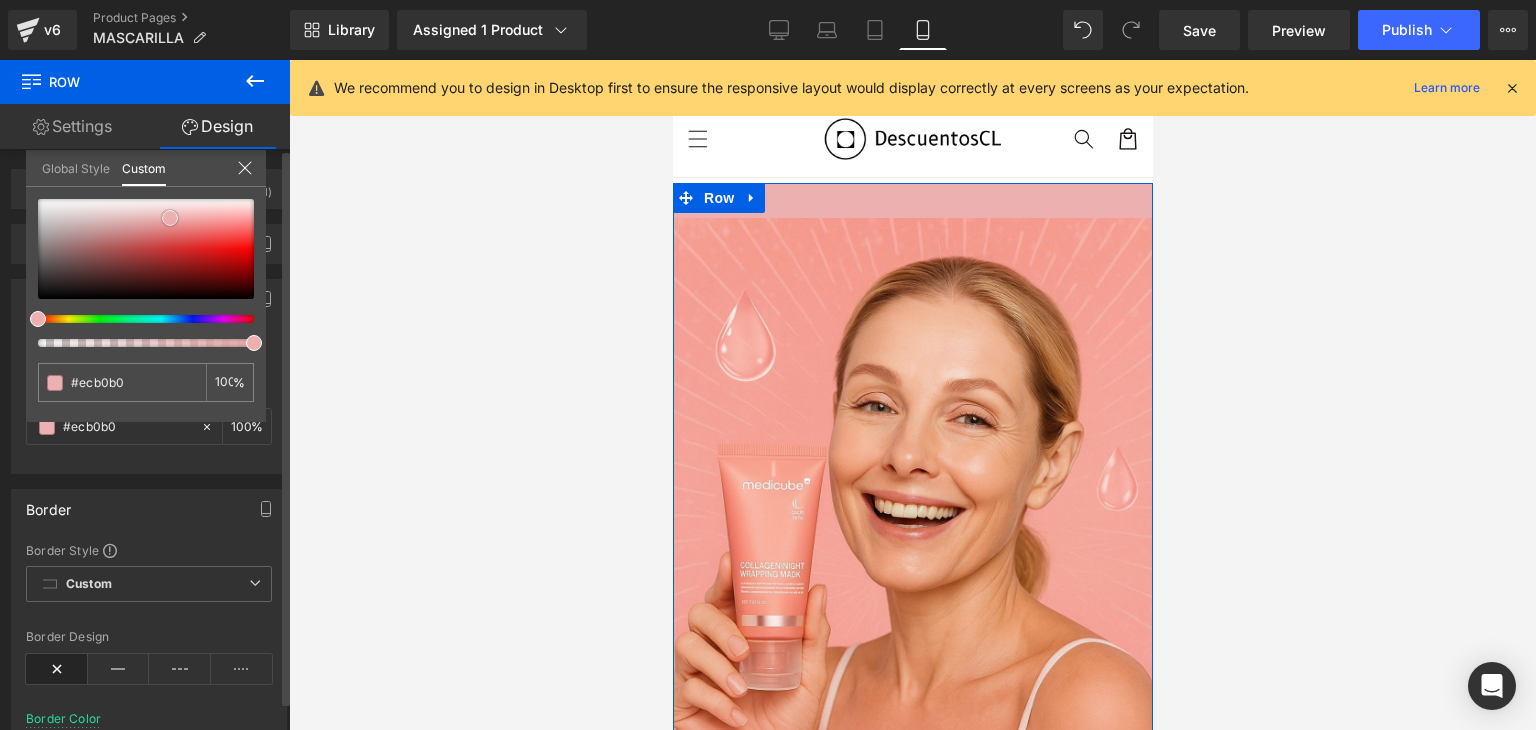 type on "#ecabab" 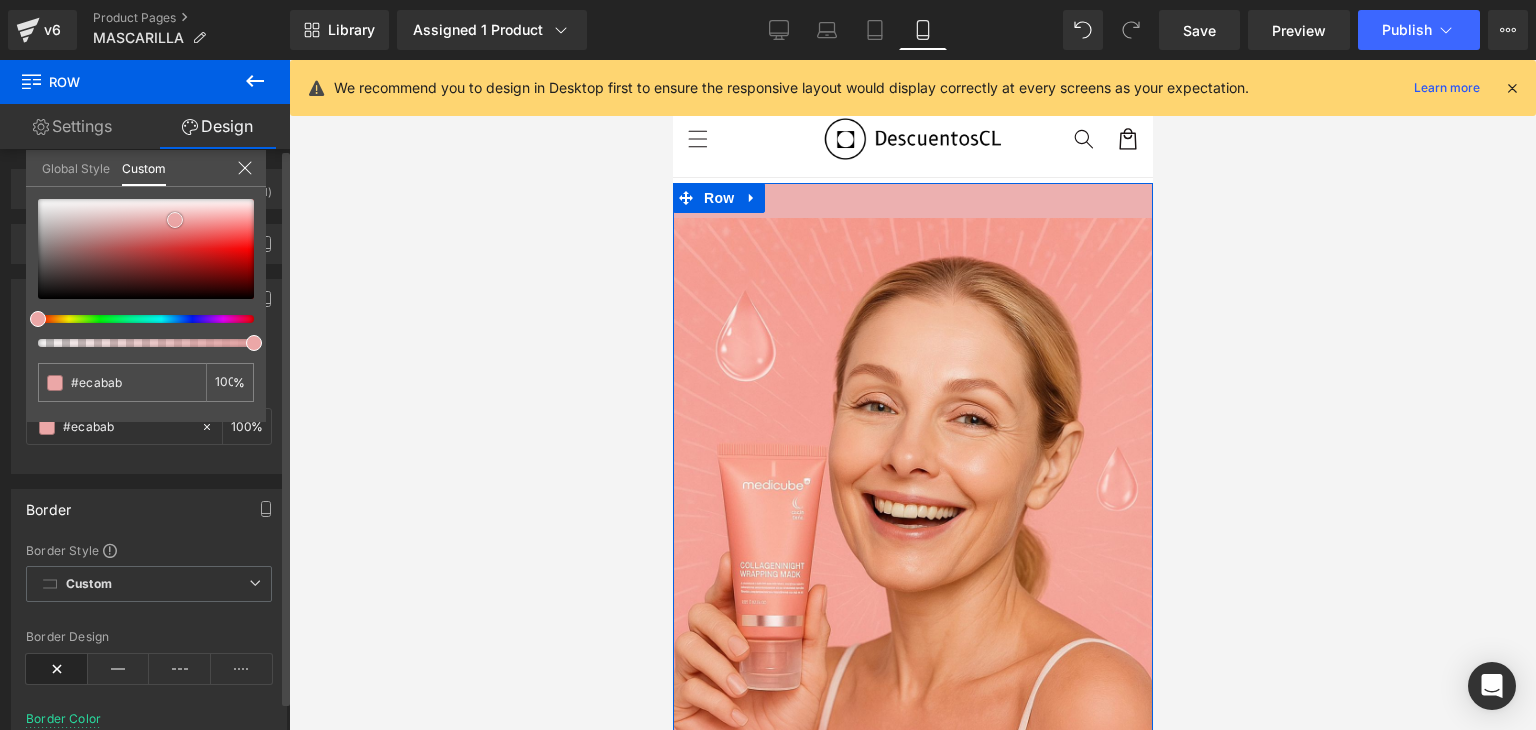 type on "#eba7a7" 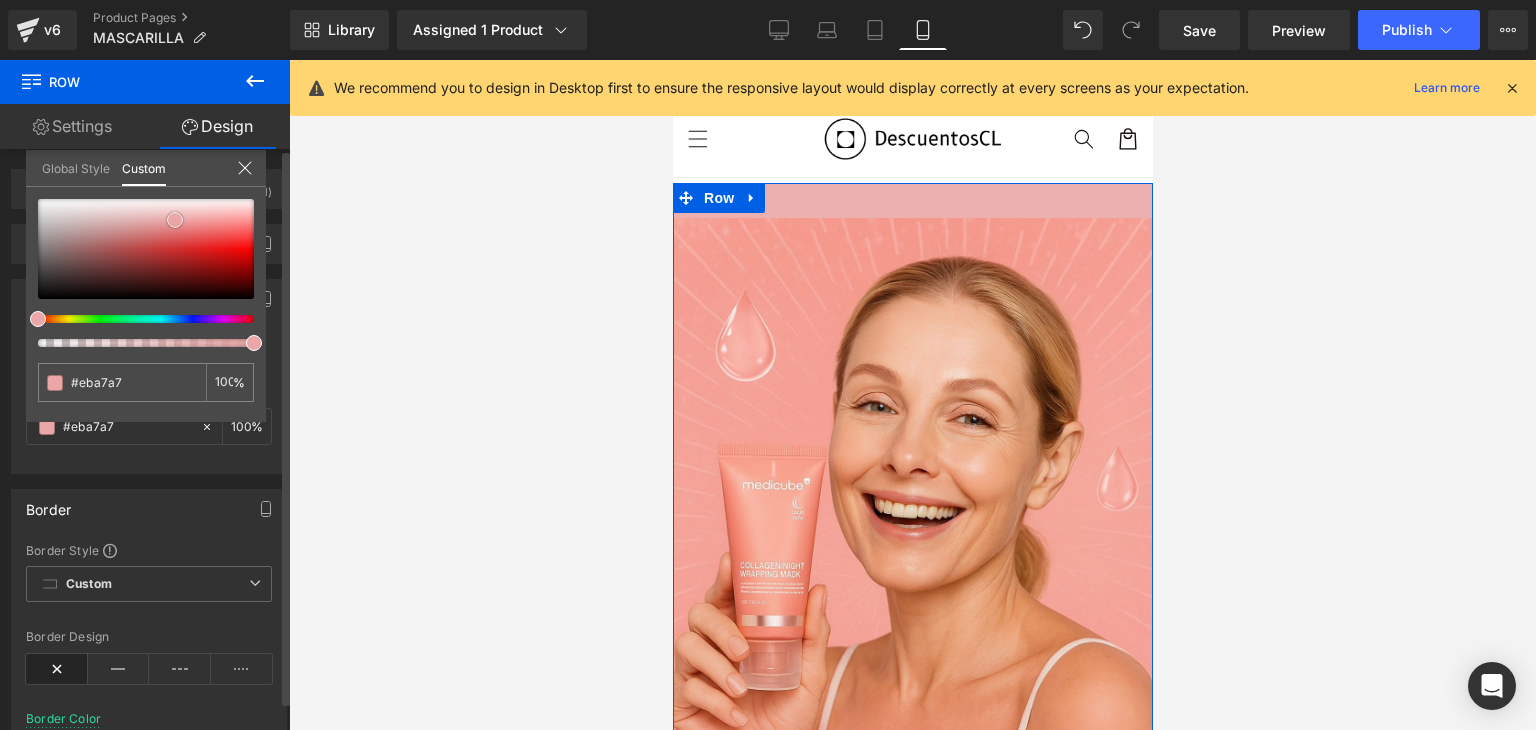 type on "#eaa3a3" 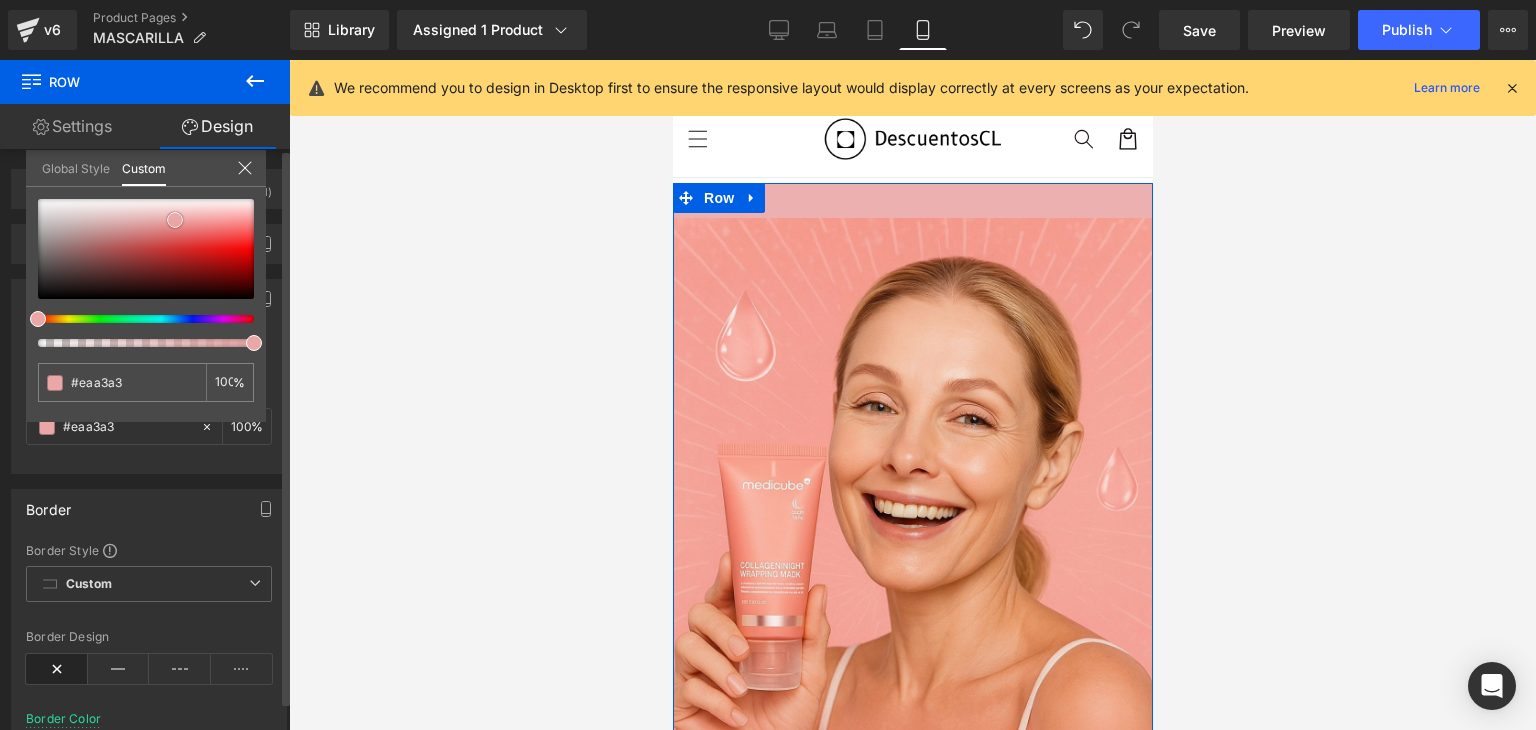 type on "#e99f9f" 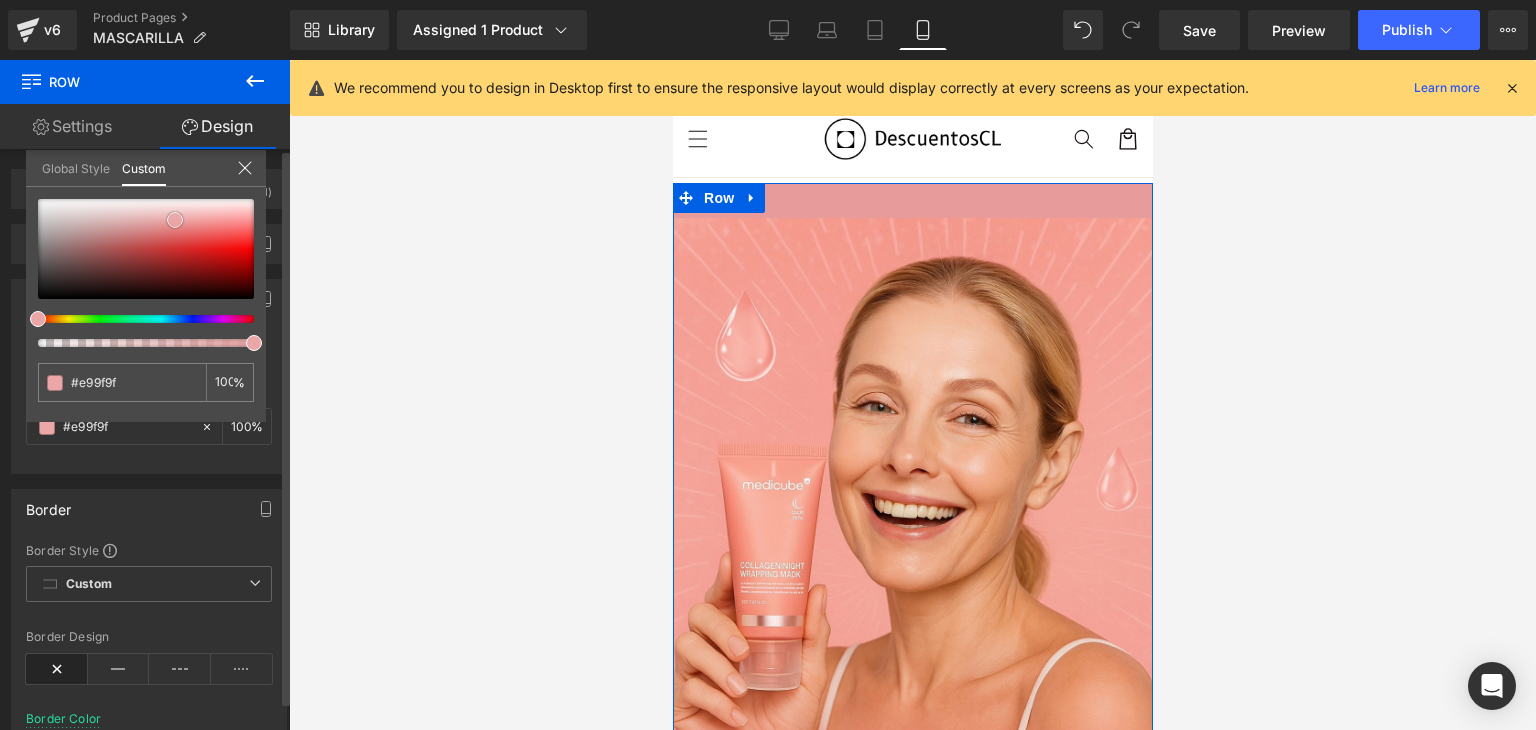 type on "#e89b9b" 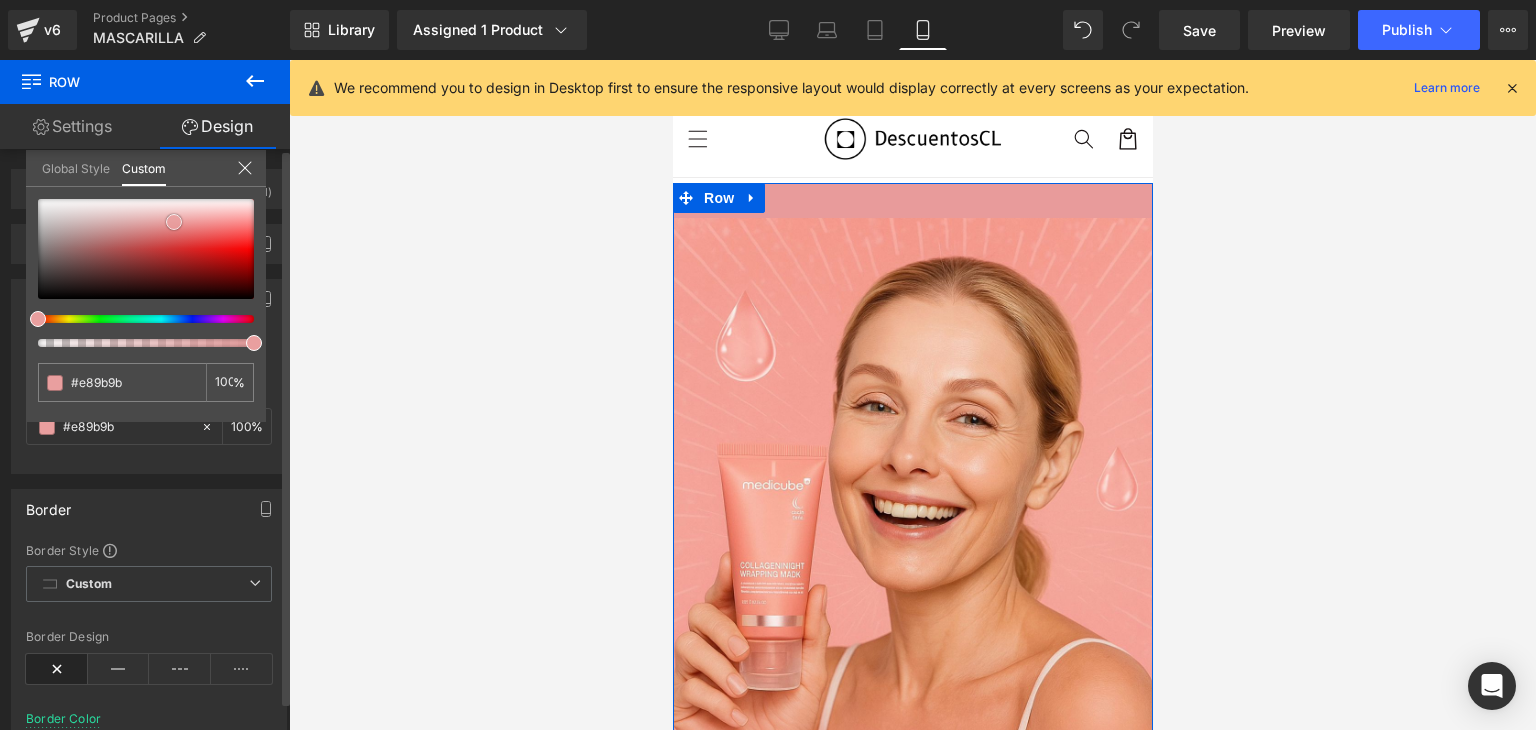 type on "#eaa3a3" 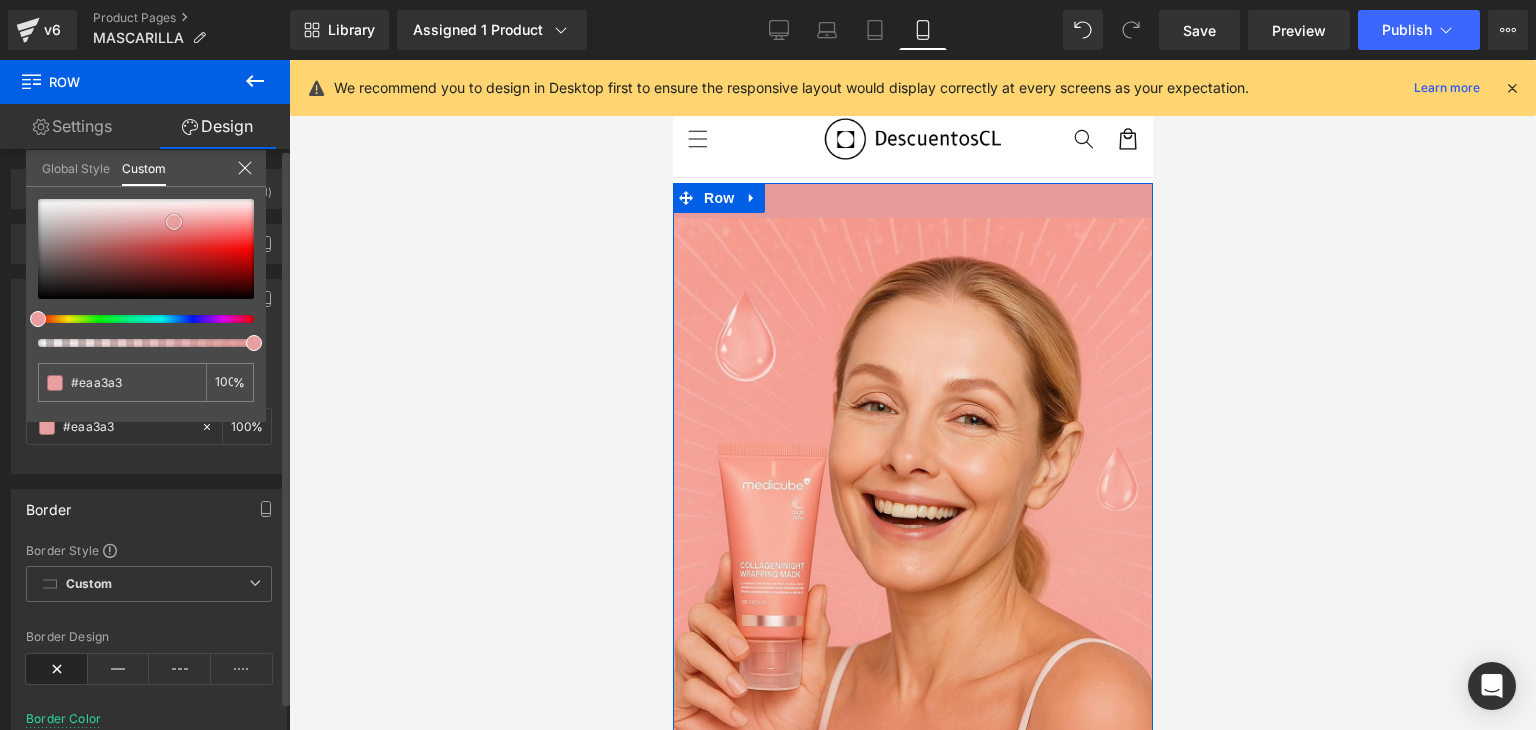 type on "#eba7a7" 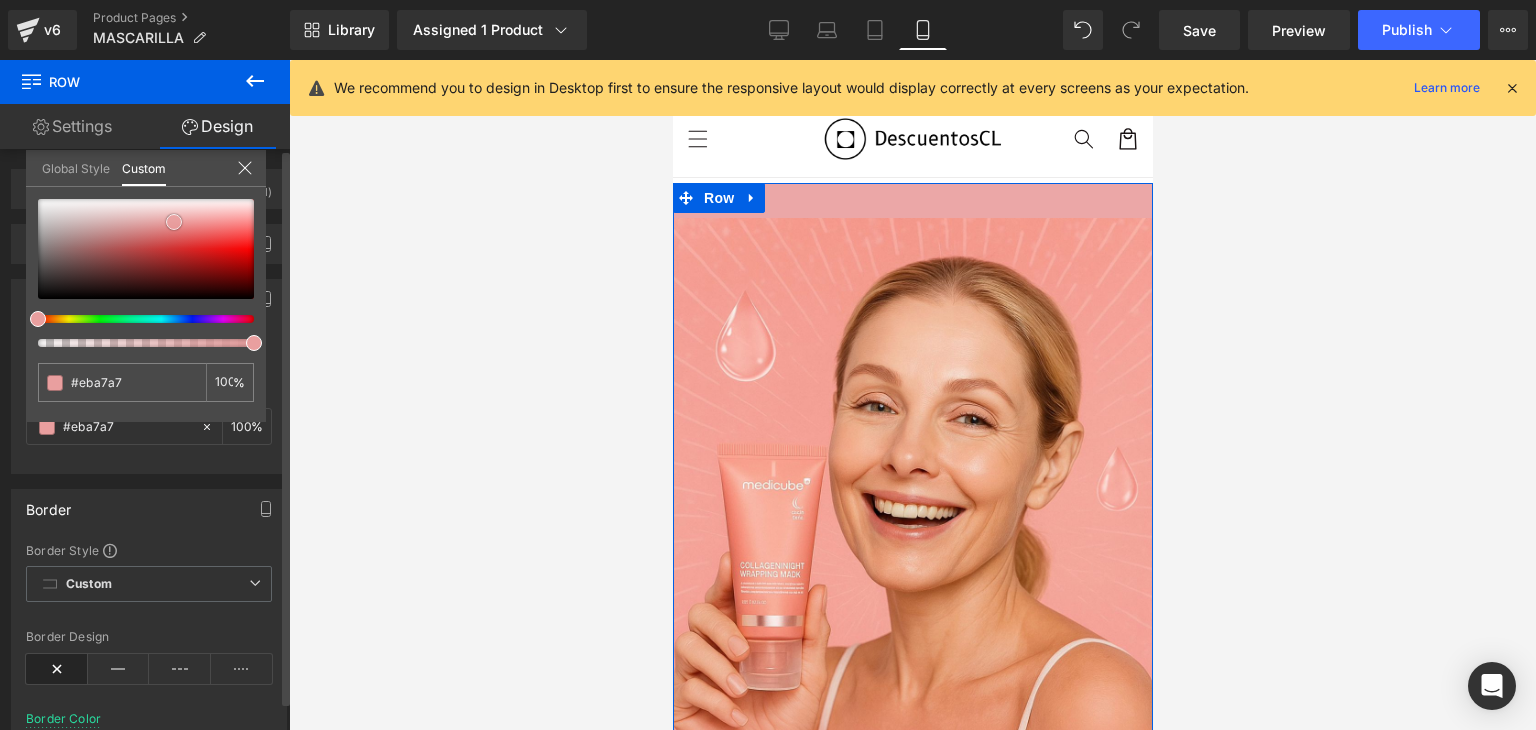 type on "#eaa8a8" 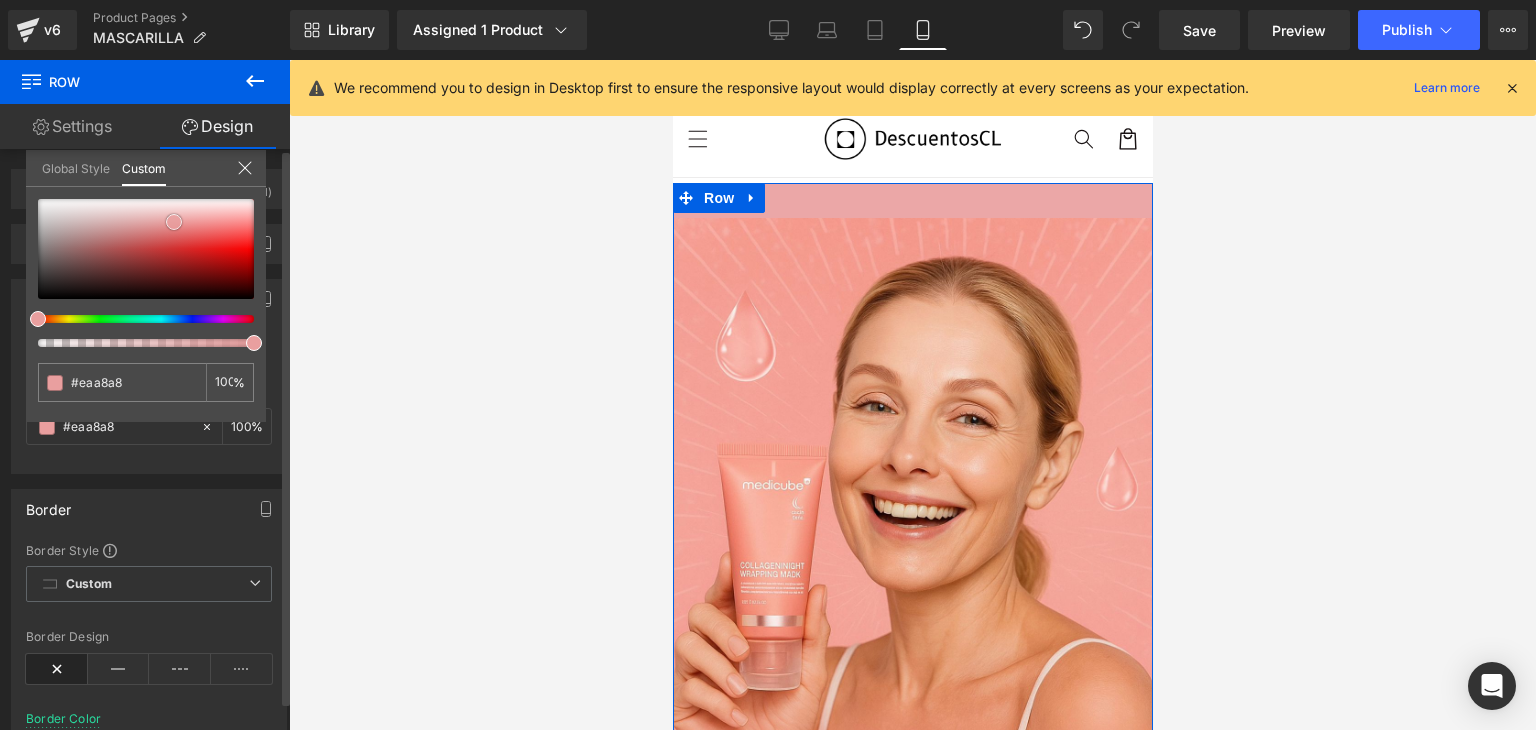 type on "#ebacac" 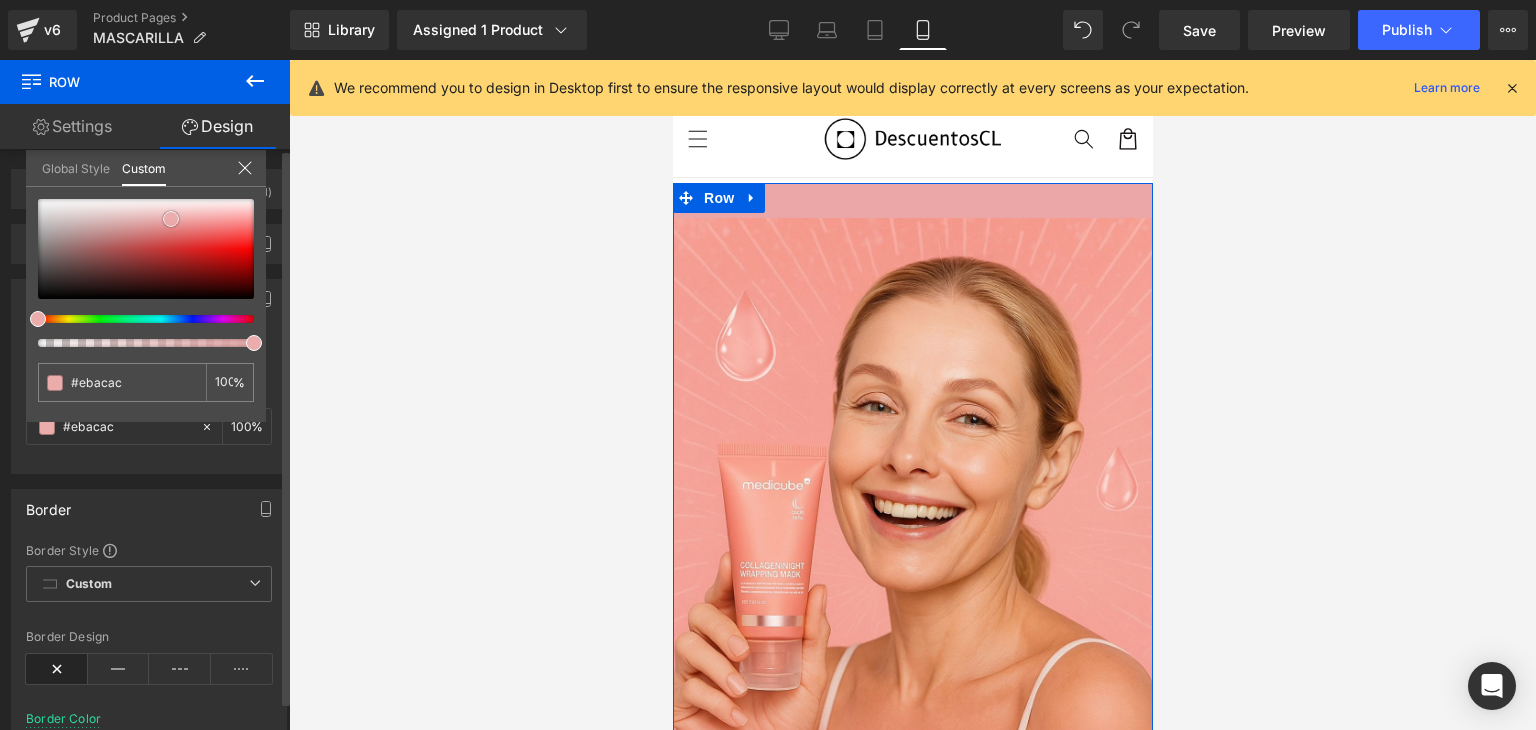 type on "#ecb0b0" 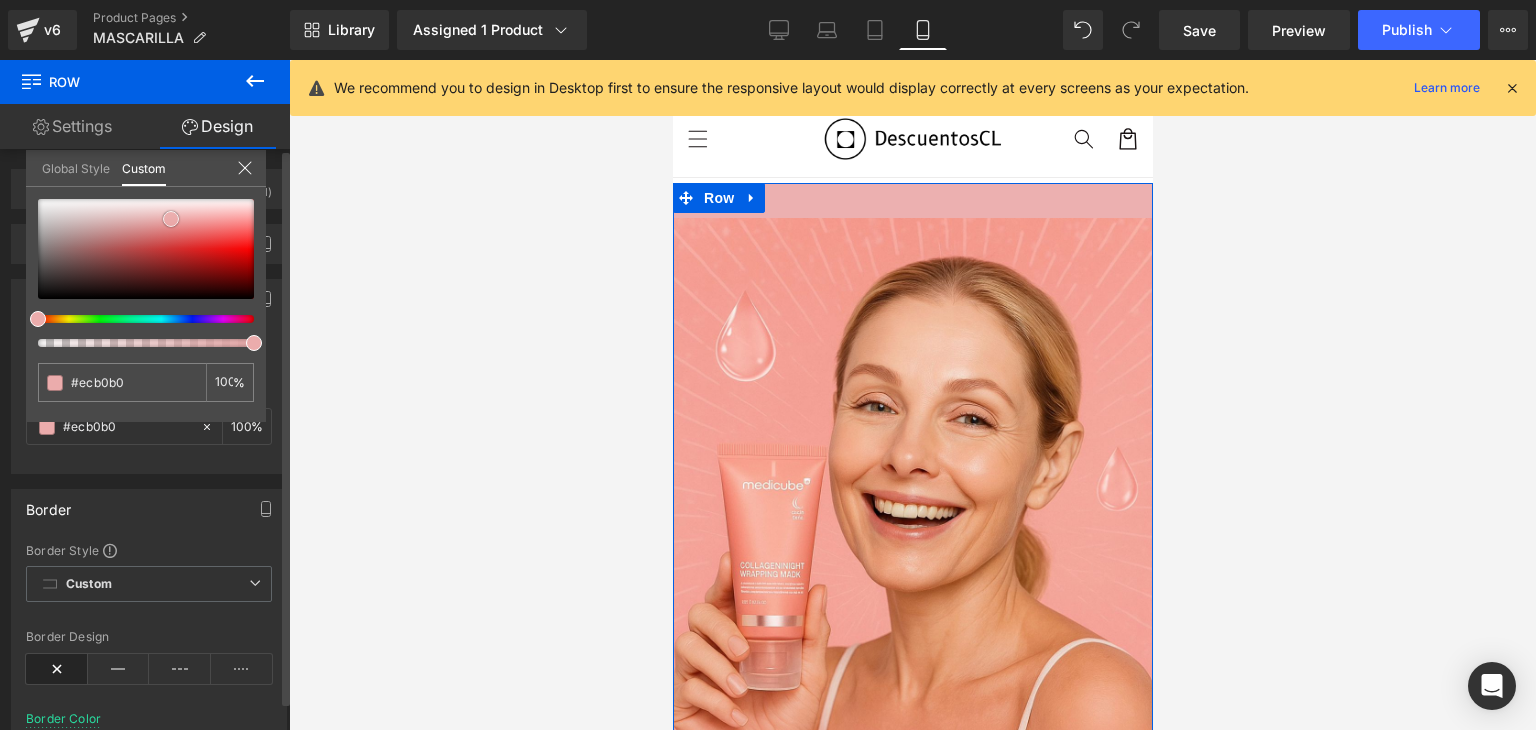 type on "#ecb6b6" 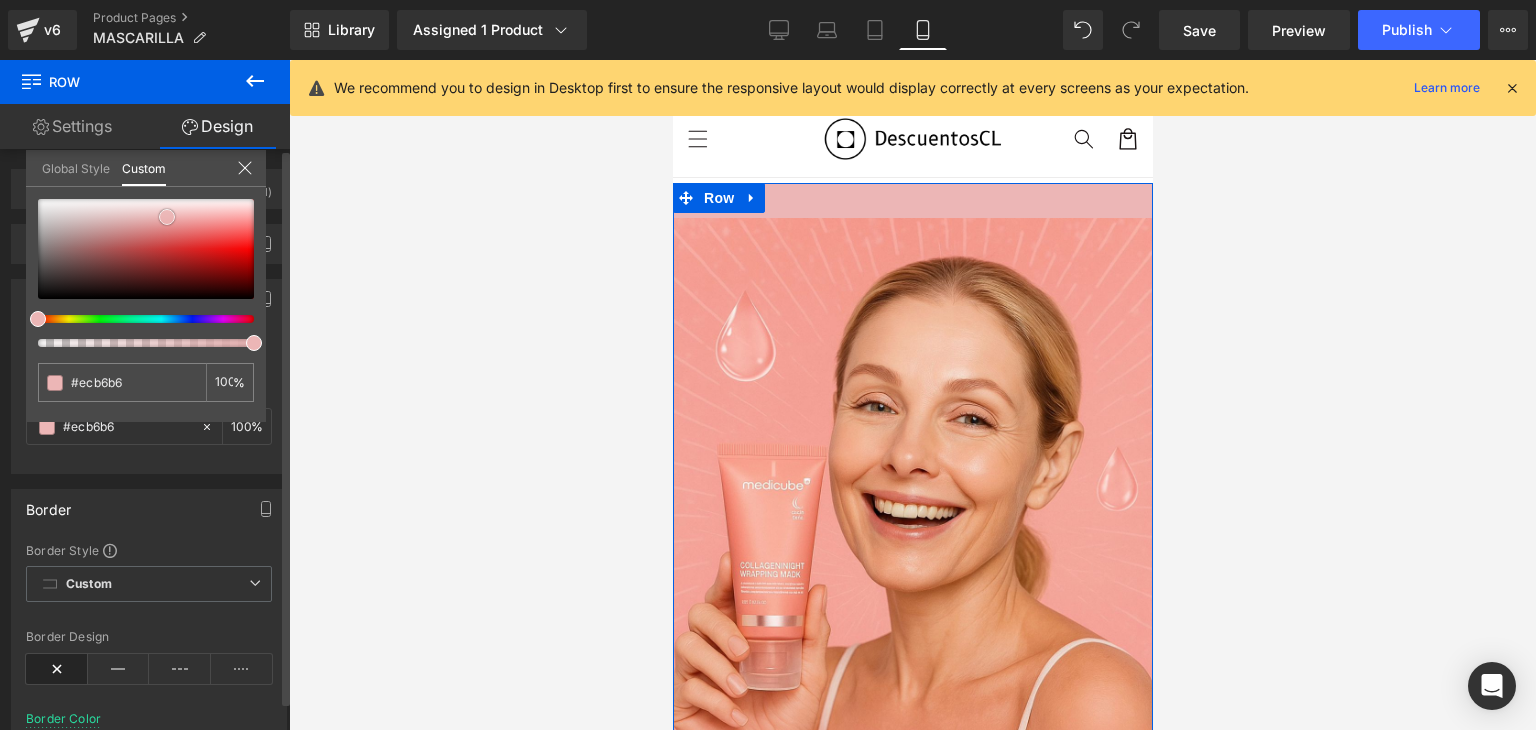 drag, startPoint x: 182, startPoint y: 232, endPoint x: 162, endPoint y: 214, distance: 26.907248 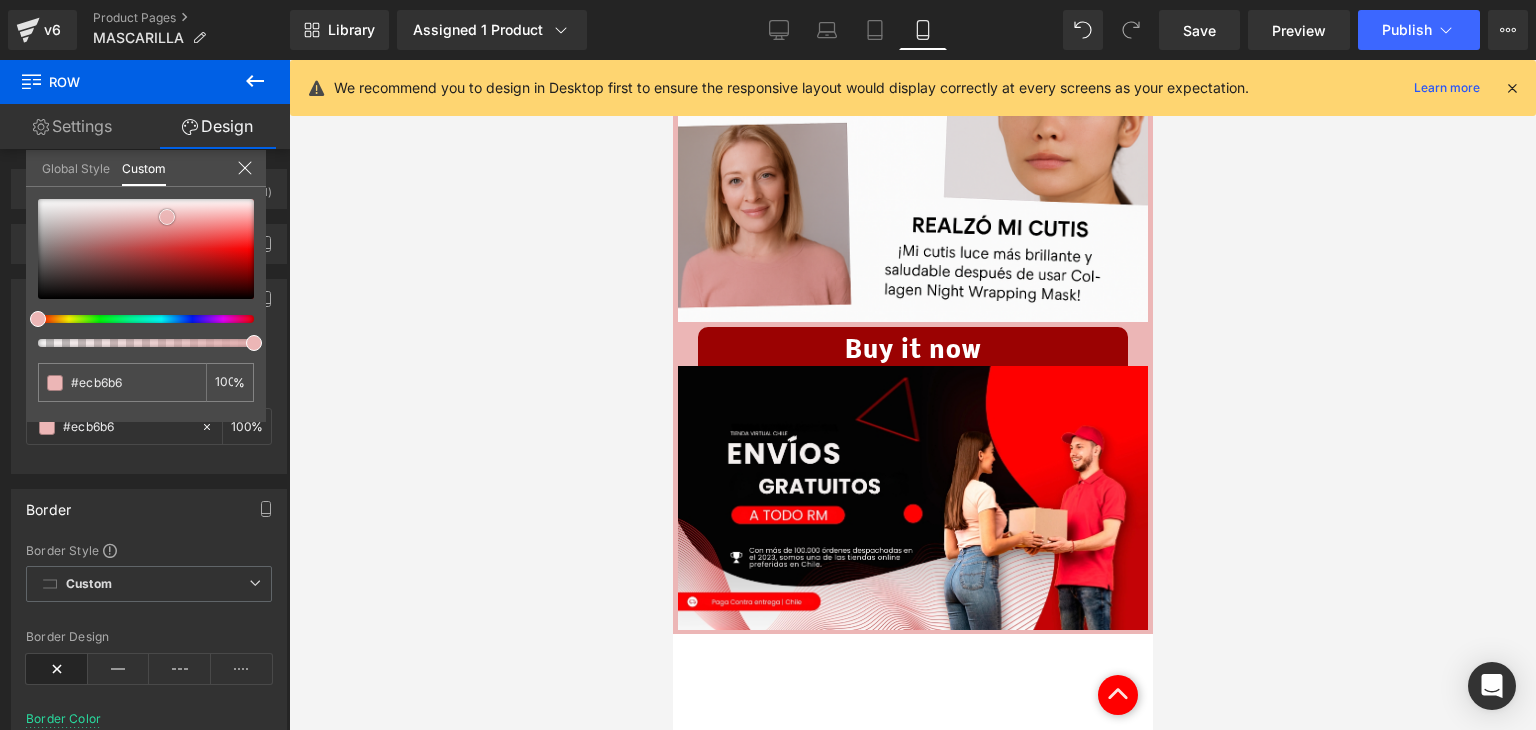 scroll, scrollTop: 4963, scrollLeft: 0, axis: vertical 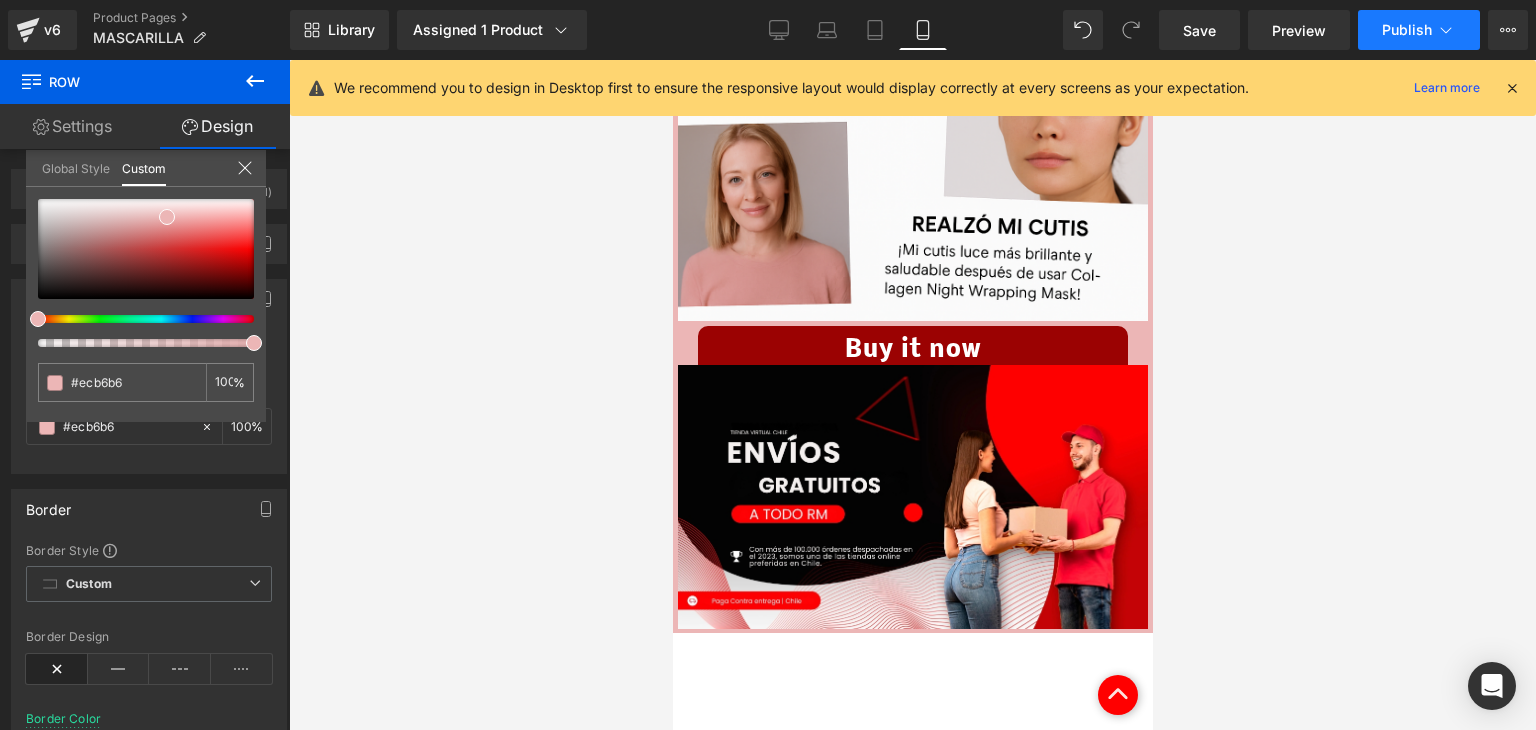 click on "Publish" at bounding box center [1407, 30] 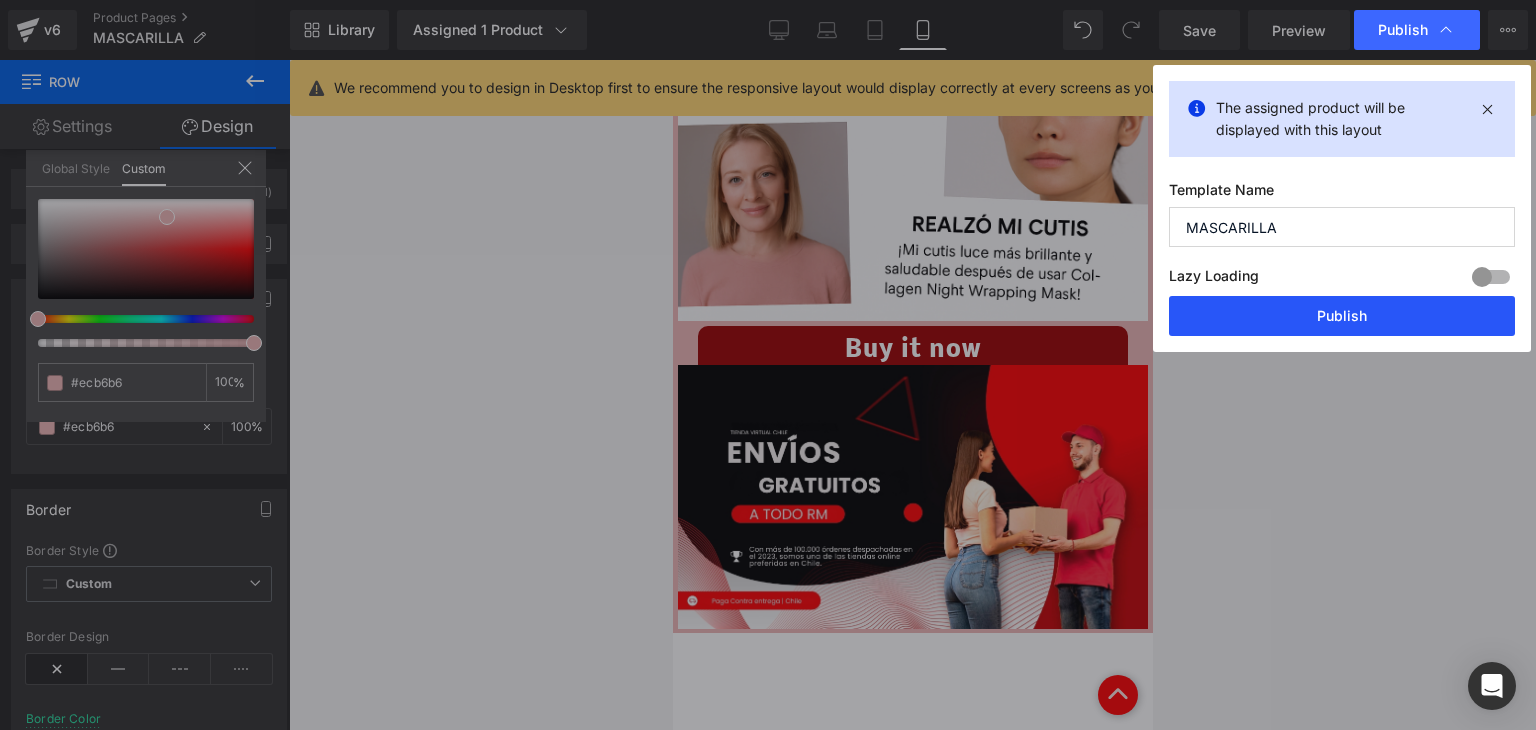 click on "Publish" at bounding box center (1342, 316) 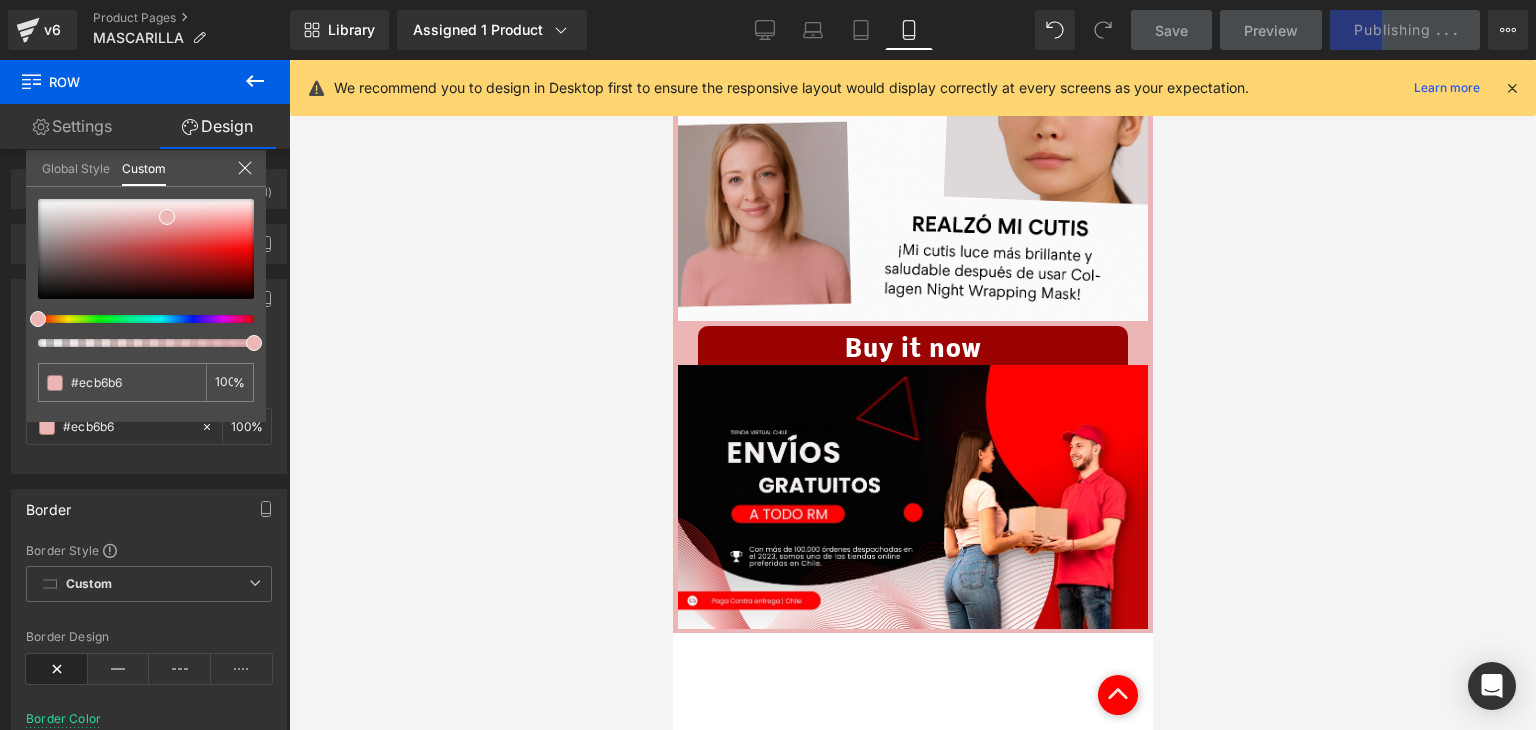 click at bounding box center [1512, 88] 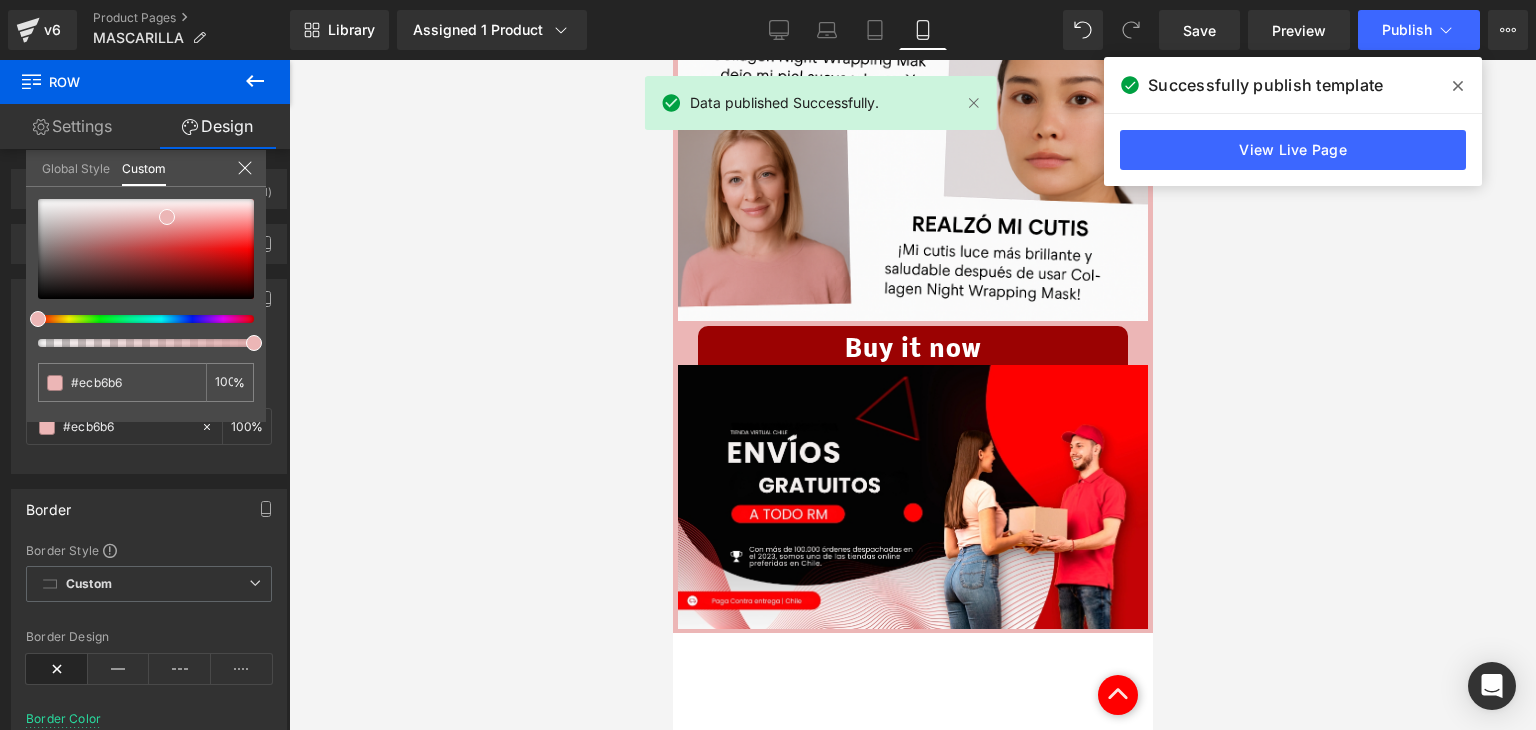 click 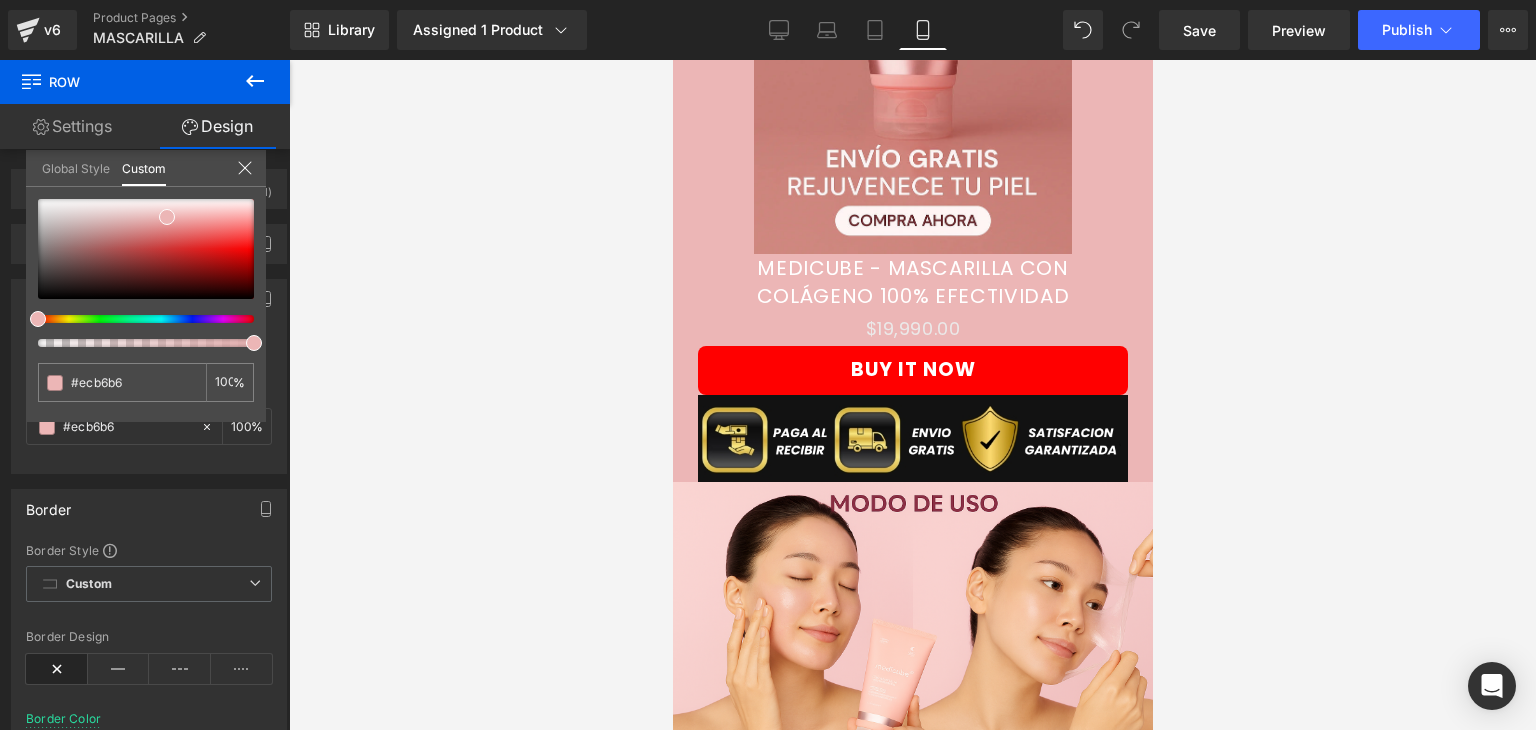 scroll, scrollTop: 1207, scrollLeft: 0, axis: vertical 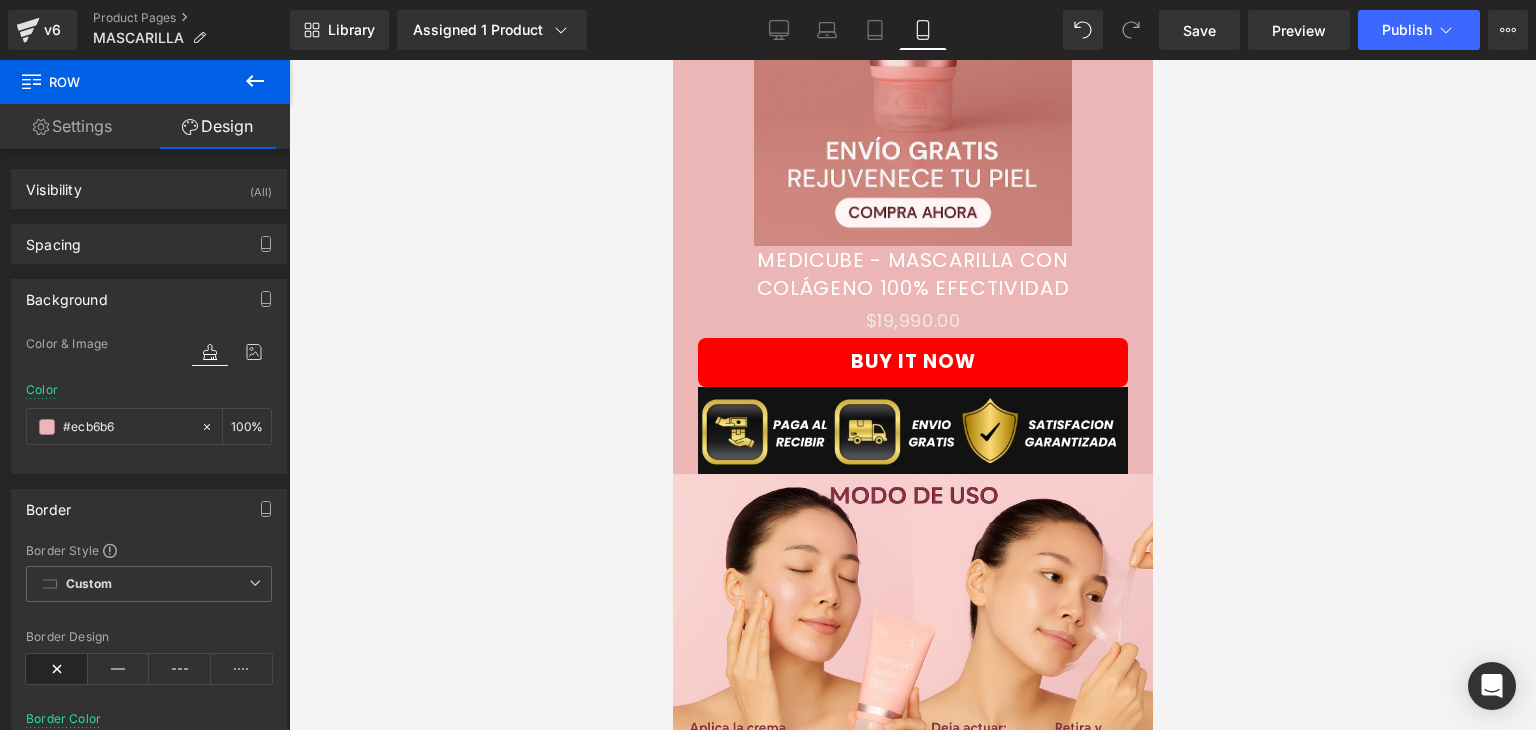 click on "Ir directamente al contenido
PAGA AL RECIBIR 🫨
ENVÍOS EN 24 HORAS 🚚
APROVECHA LAS PROMOCIONES 50%OFF 🤯
PAGA AL RECIBIR 🫨
ENVÍOS EN 24 HORAS 🚚
APROVECHA LAS PROMOCIONES 50%OFF 🤯
PAGA AL RECIBIR 🫨
ENVÍOS EN 24 HORAS 🚚
APROVECHA LAS PROMOCIONES 50%OFF 🤯" at bounding box center [912, 2011] 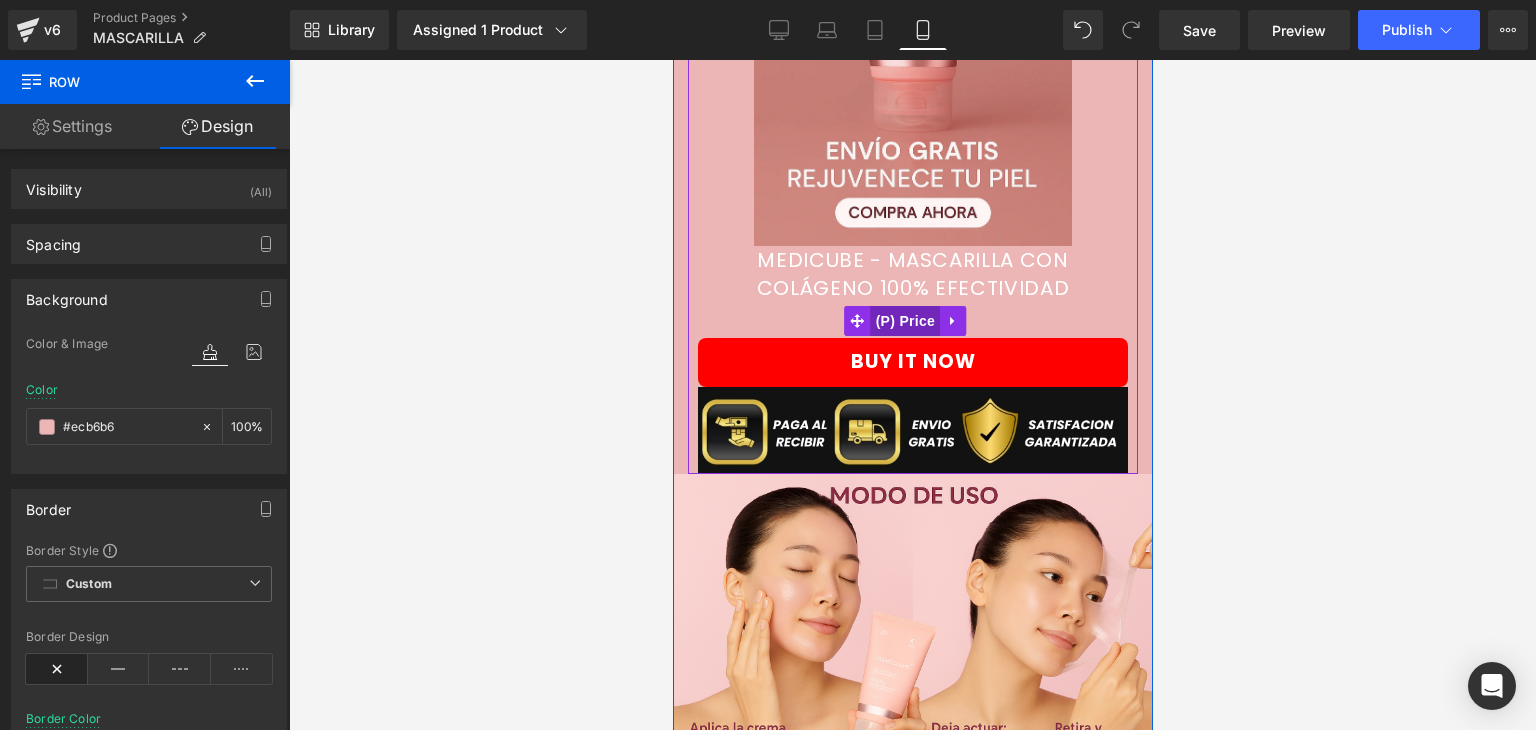 click on "(P) Price" at bounding box center [905, 321] 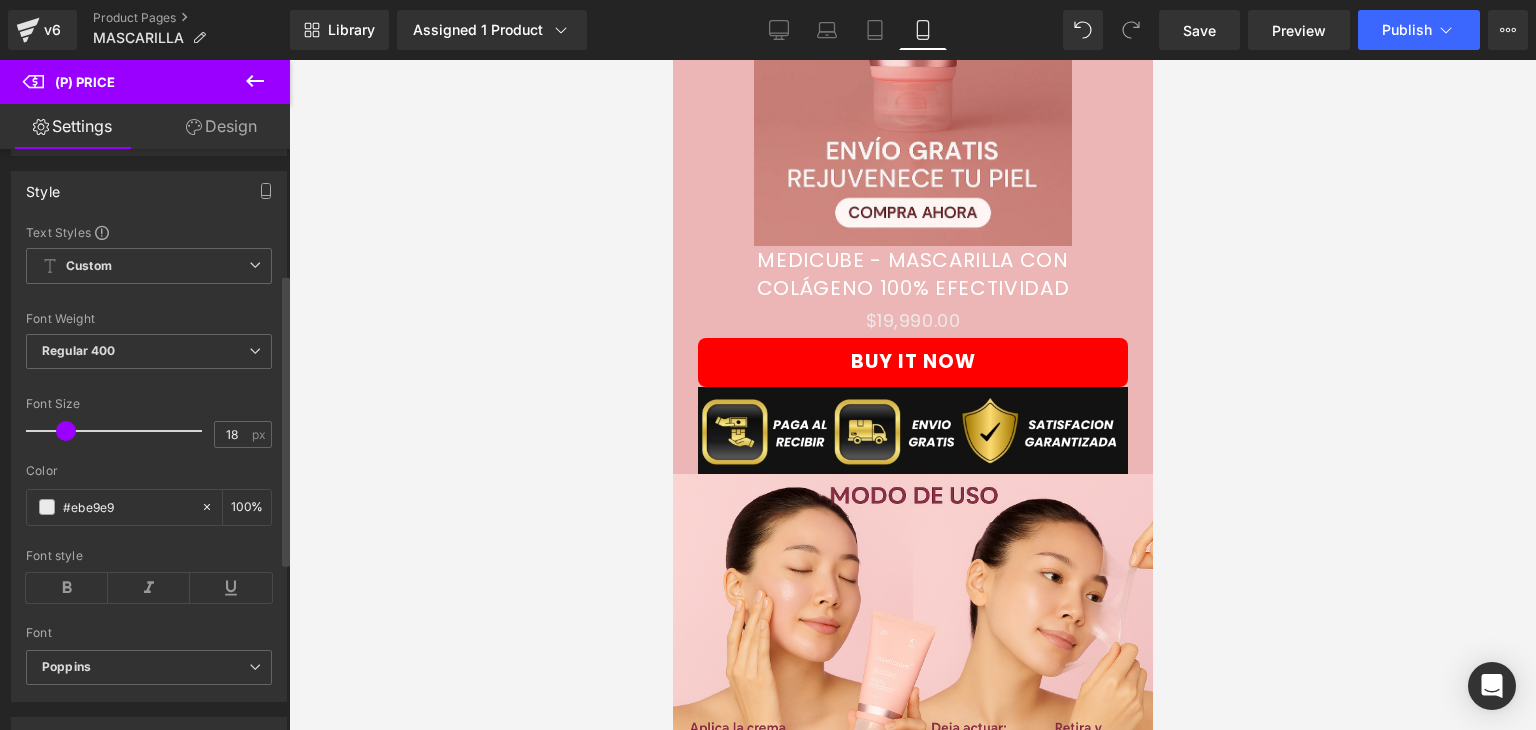 scroll, scrollTop: 260, scrollLeft: 0, axis: vertical 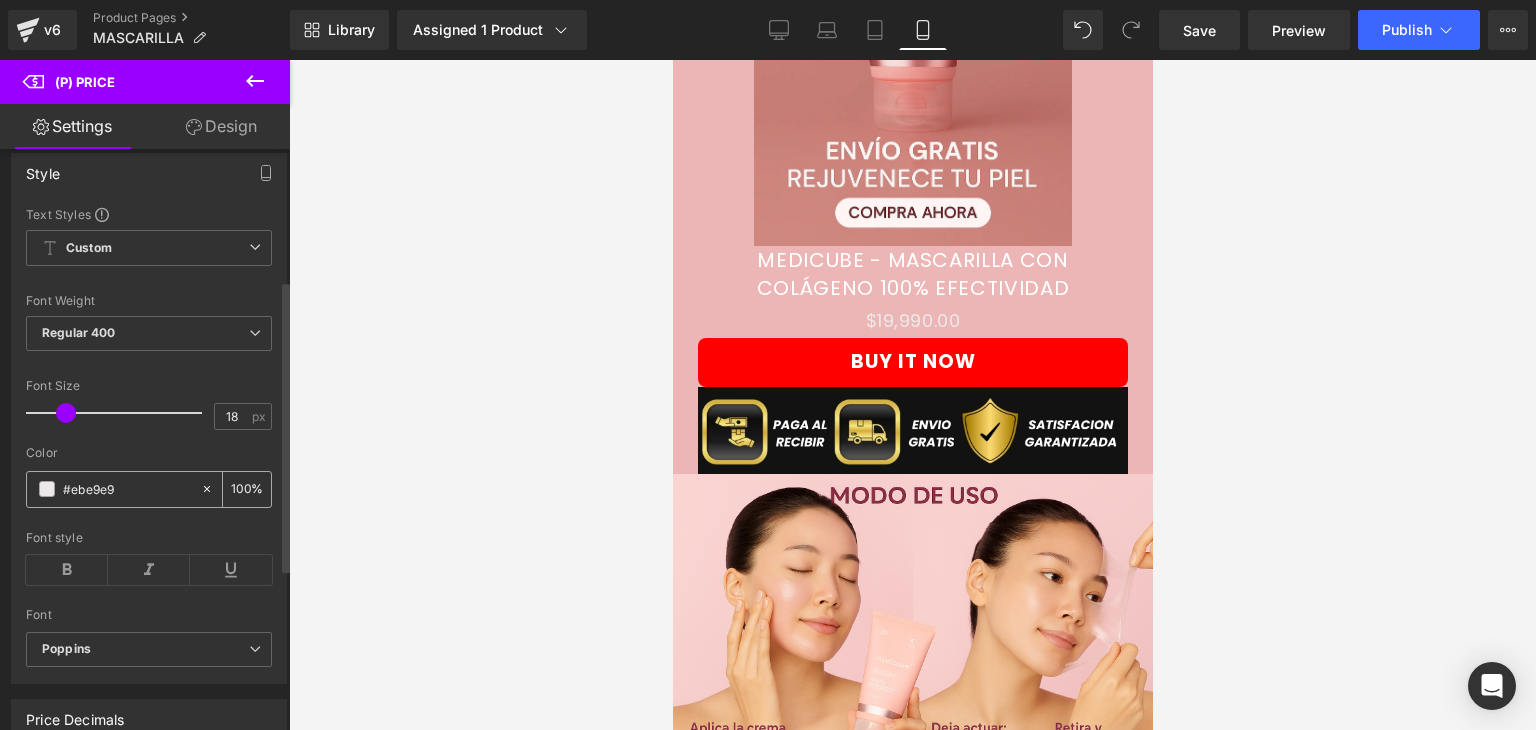 click at bounding box center [47, 489] 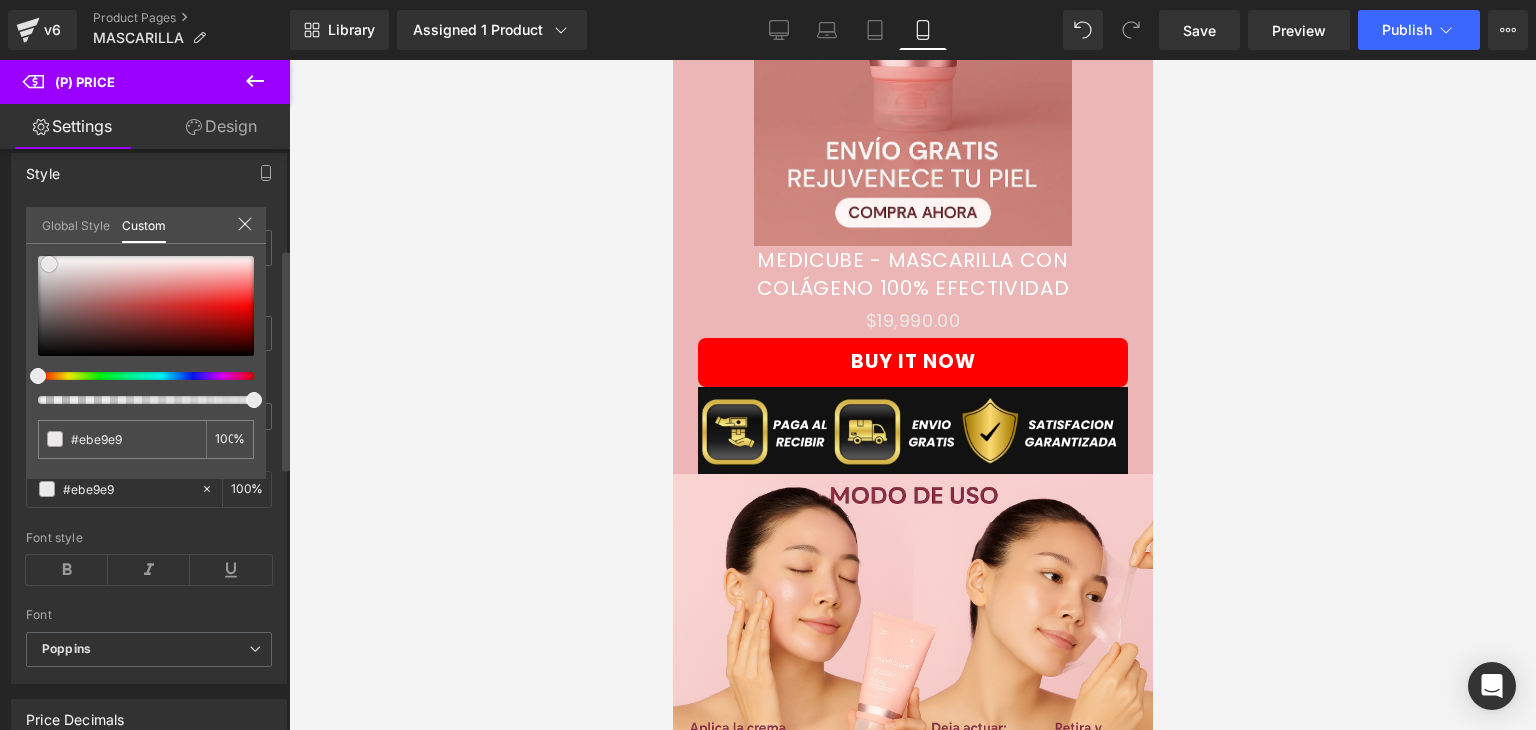 type on "#0d0b0b" 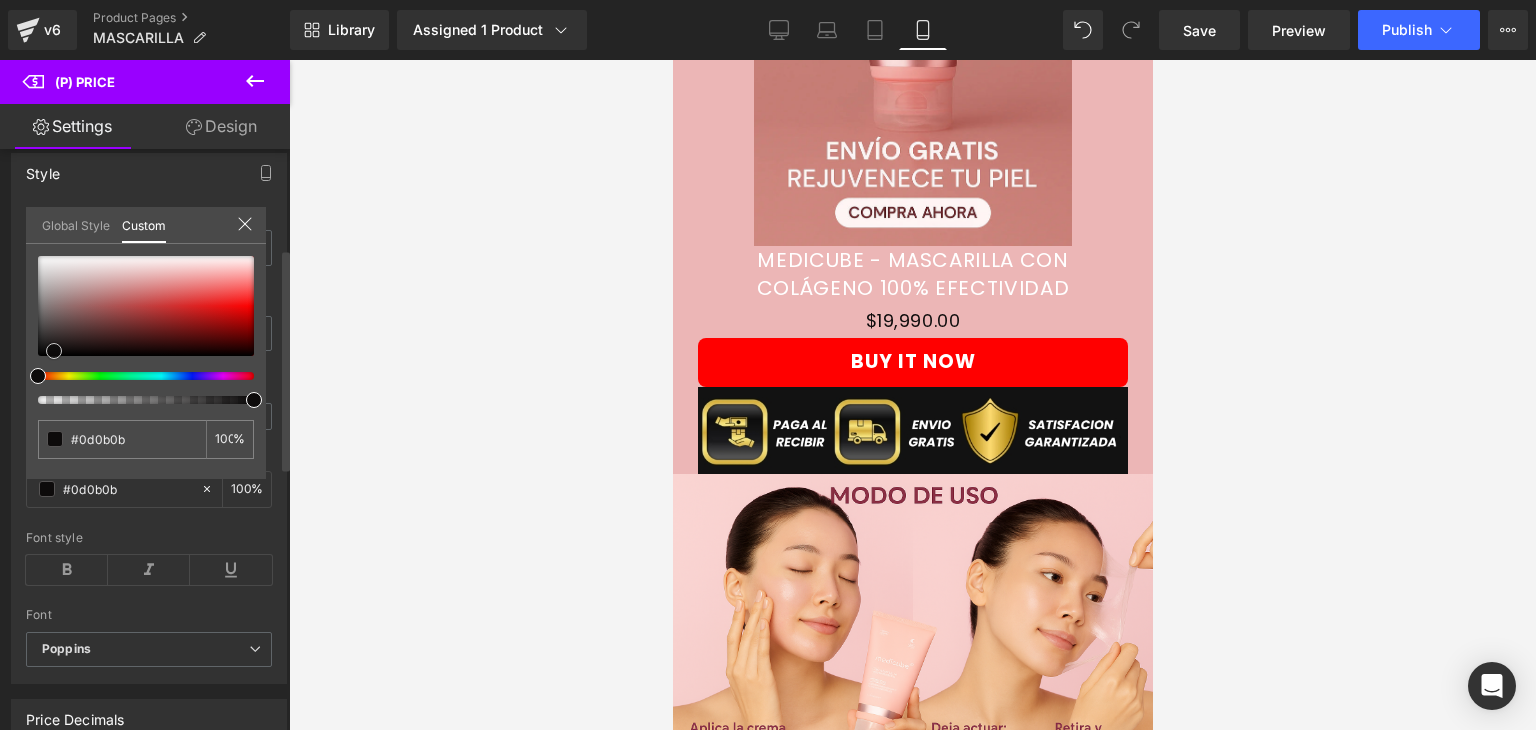click at bounding box center [146, 306] 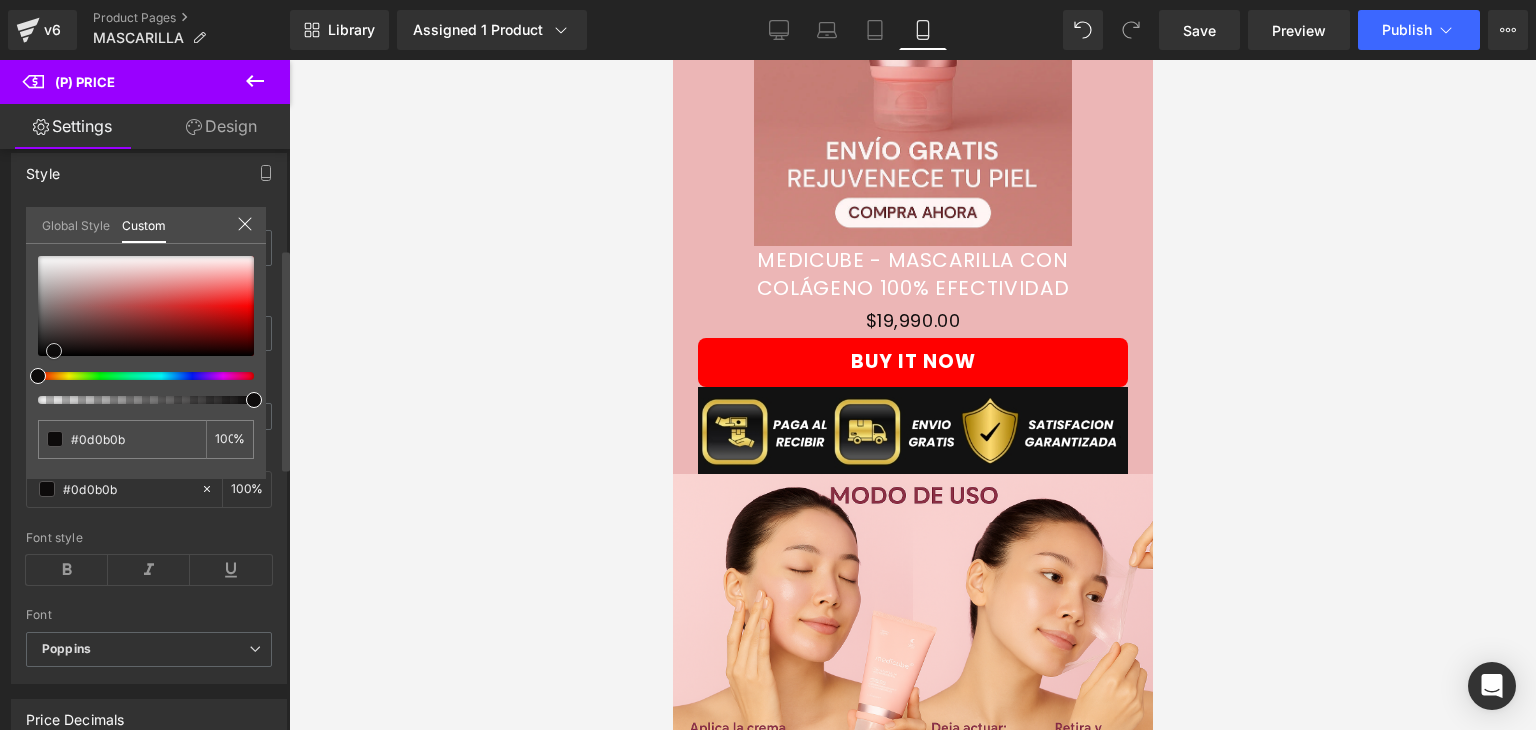 type on "#1c1111" 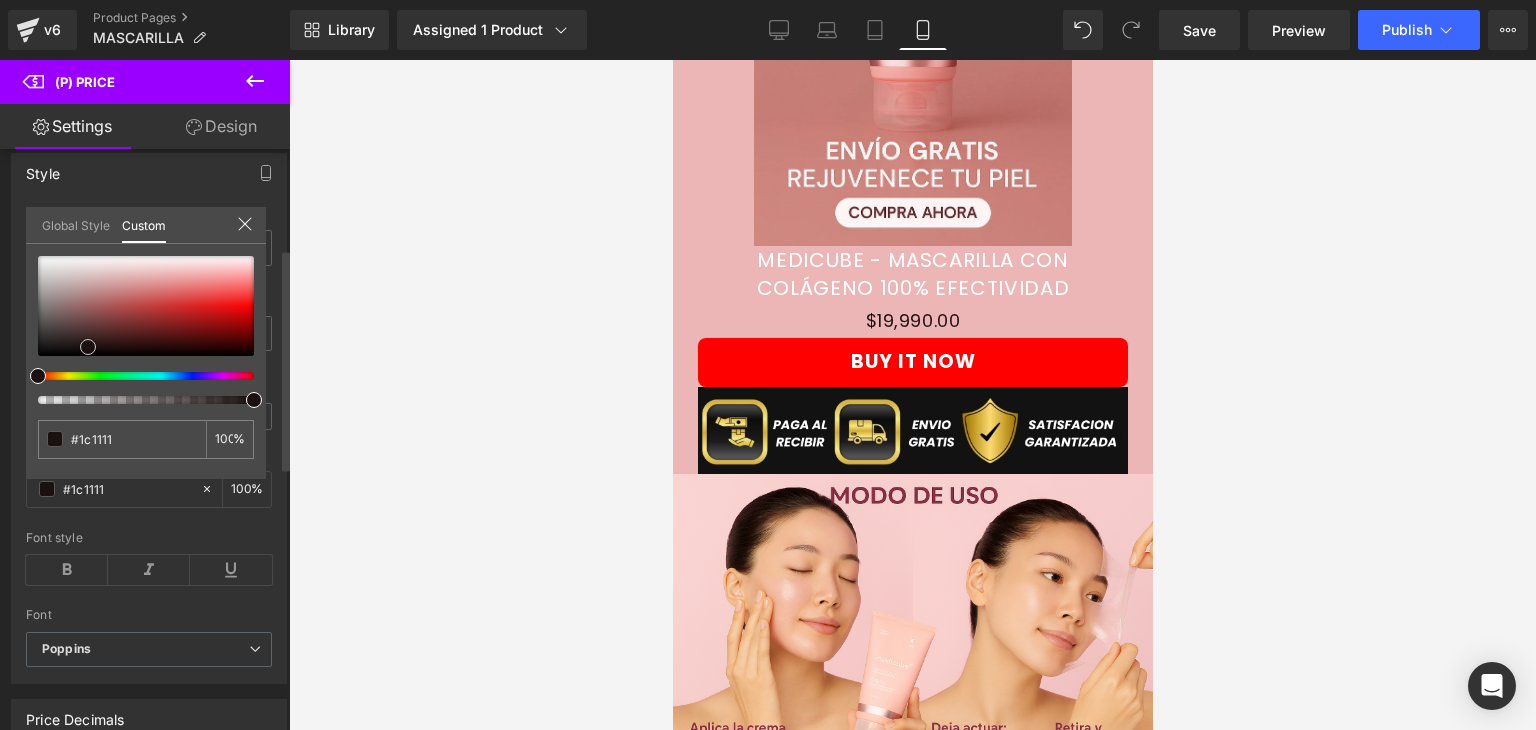 click at bounding box center (146, 306) 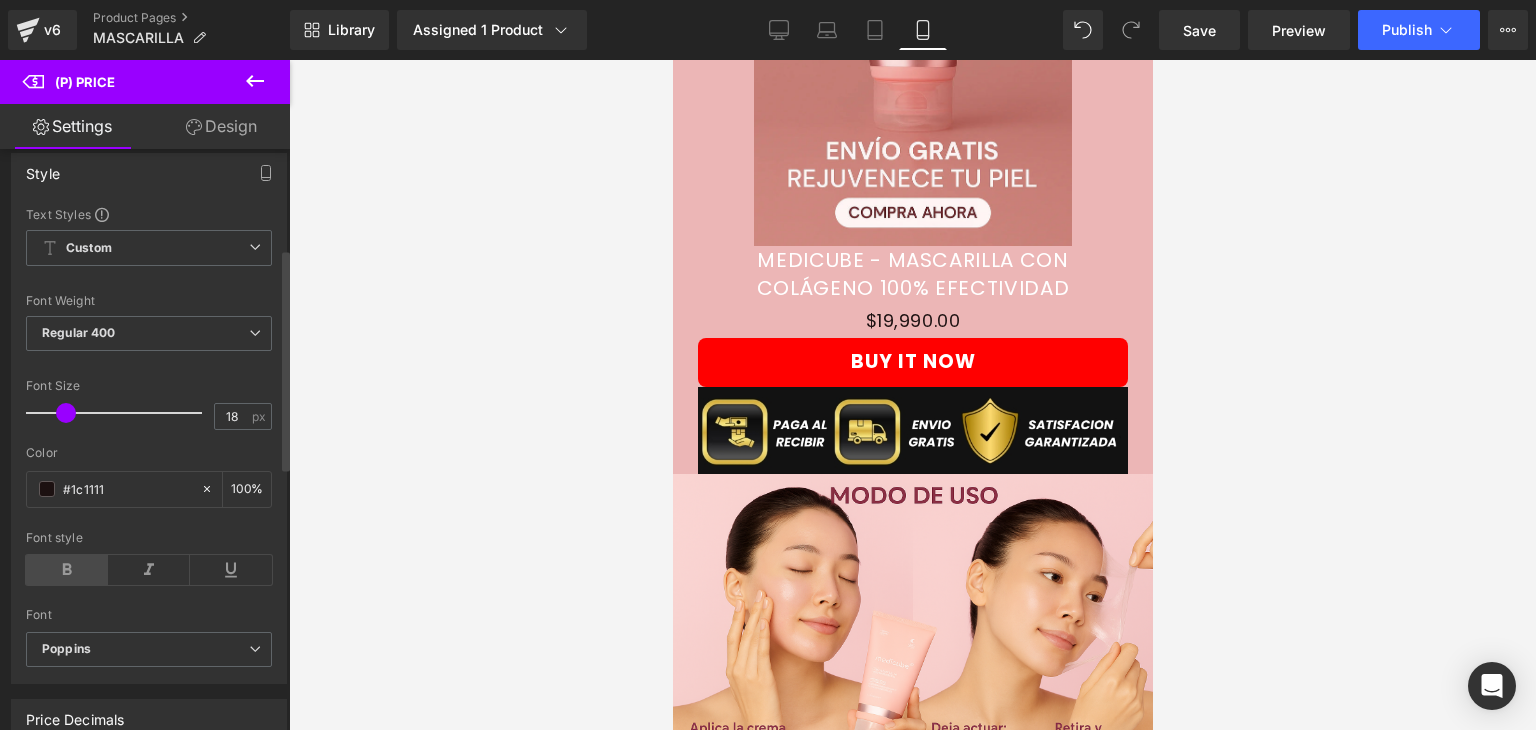 click at bounding box center [67, 570] 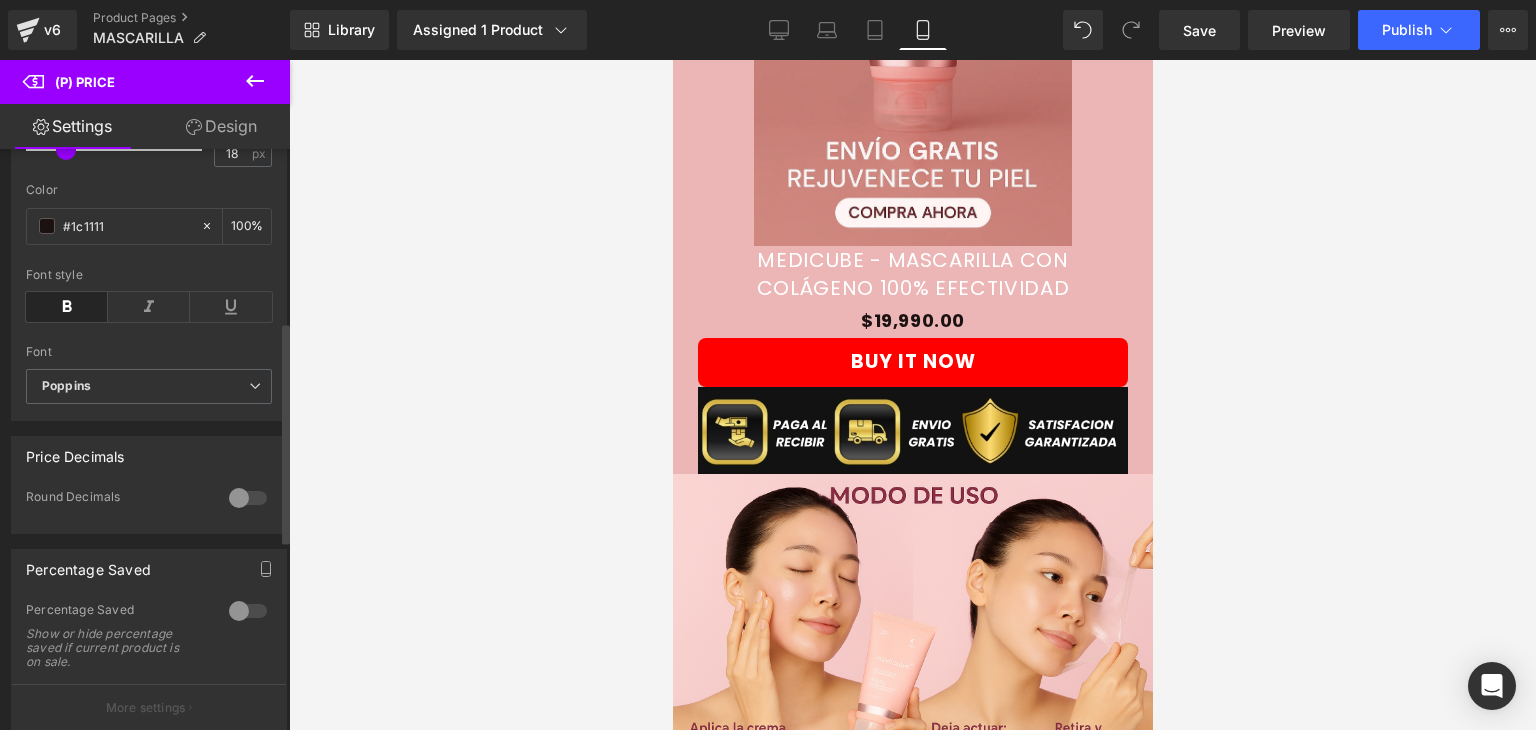 scroll, scrollTop: 558, scrollLeft: 0, axis: vertical 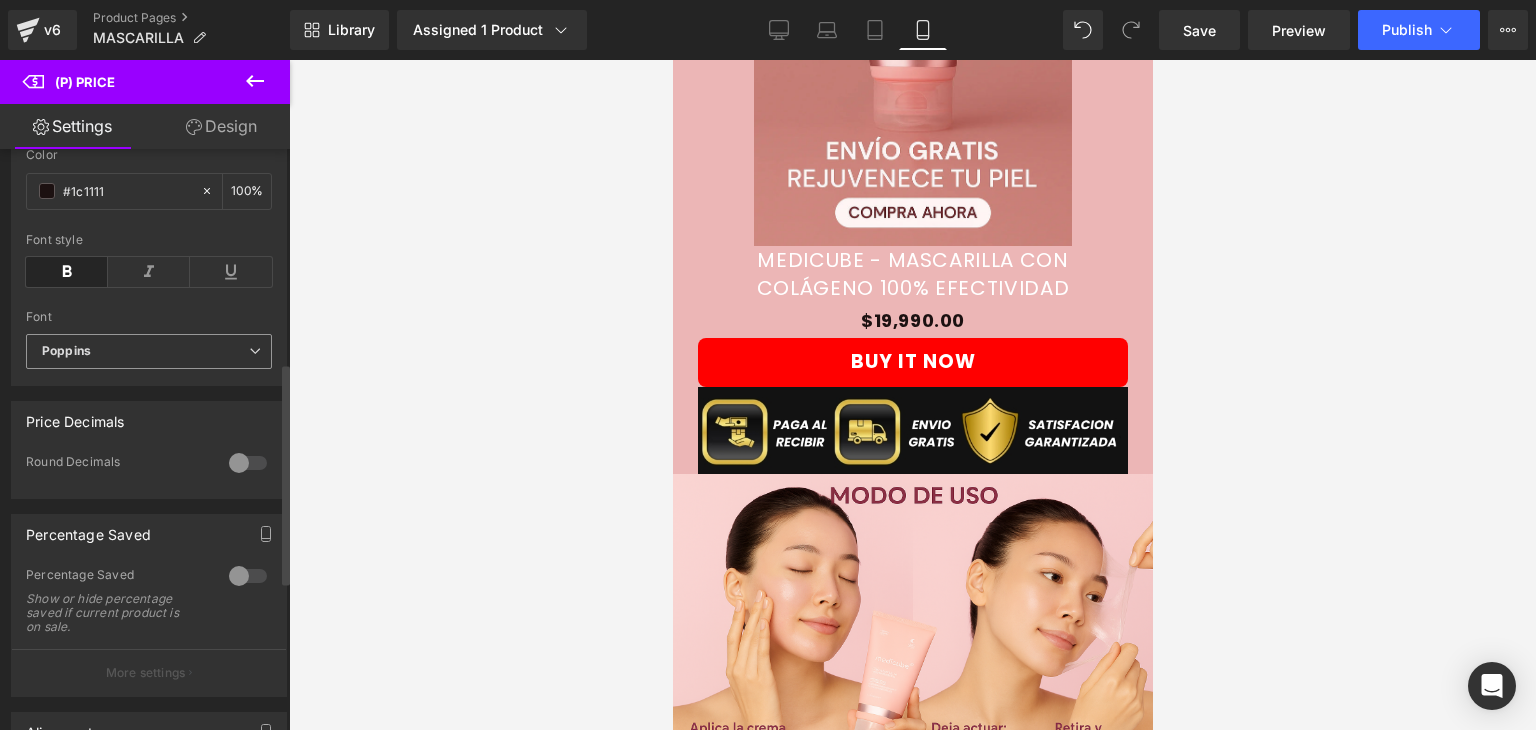 click on "Poppins" at bounding box center [149, 351] 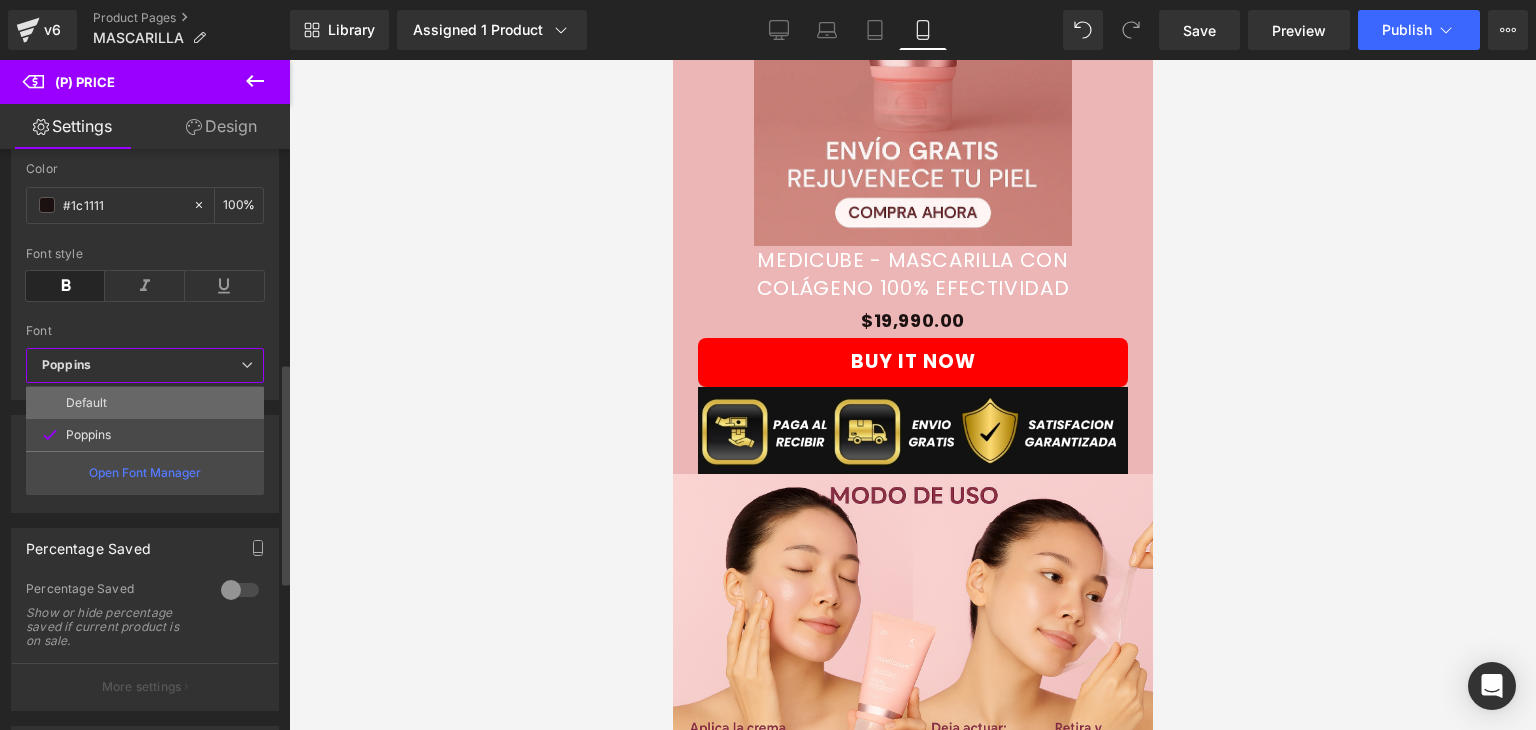 click on "Default" at bounding box center (145, 403) 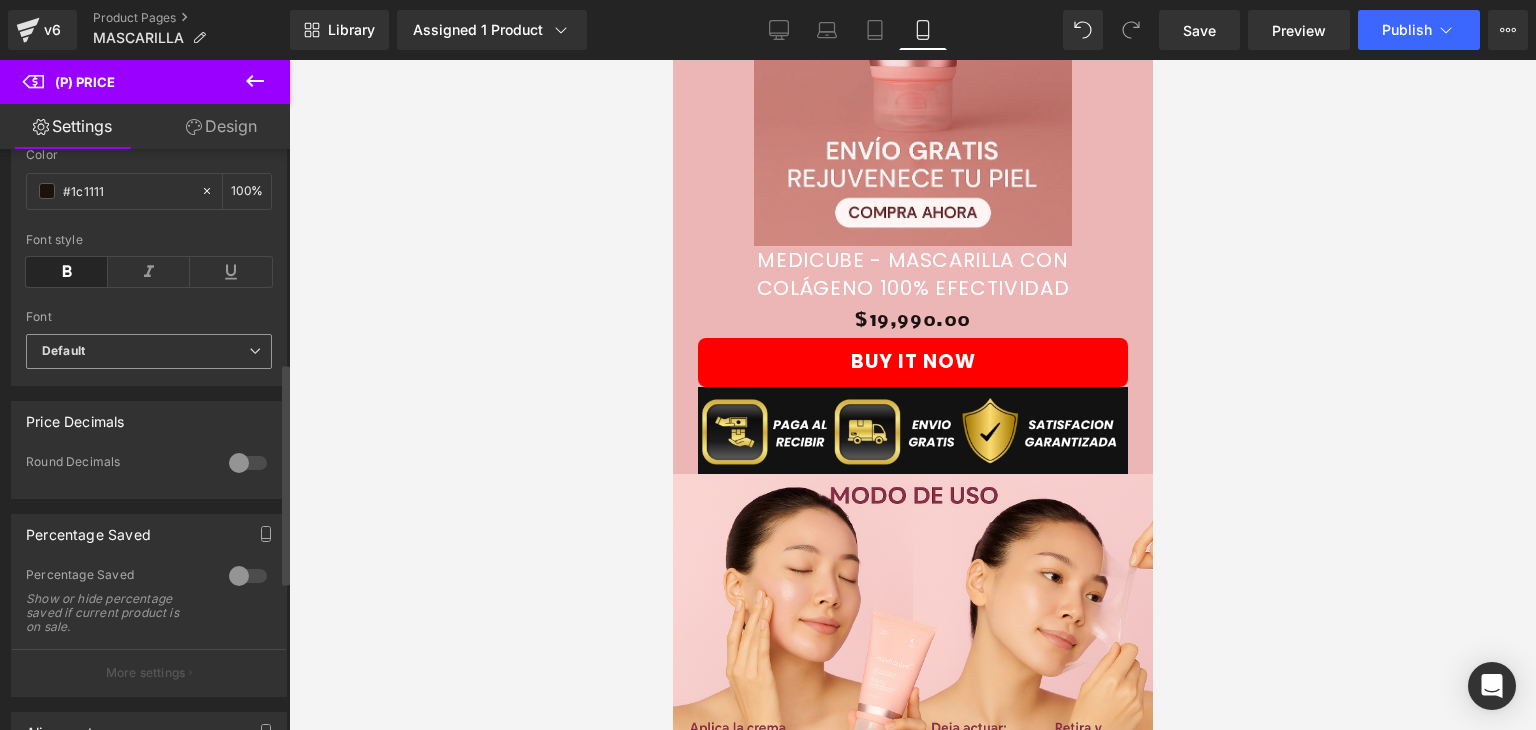 click on "Default" at bounding box center [145, 351] 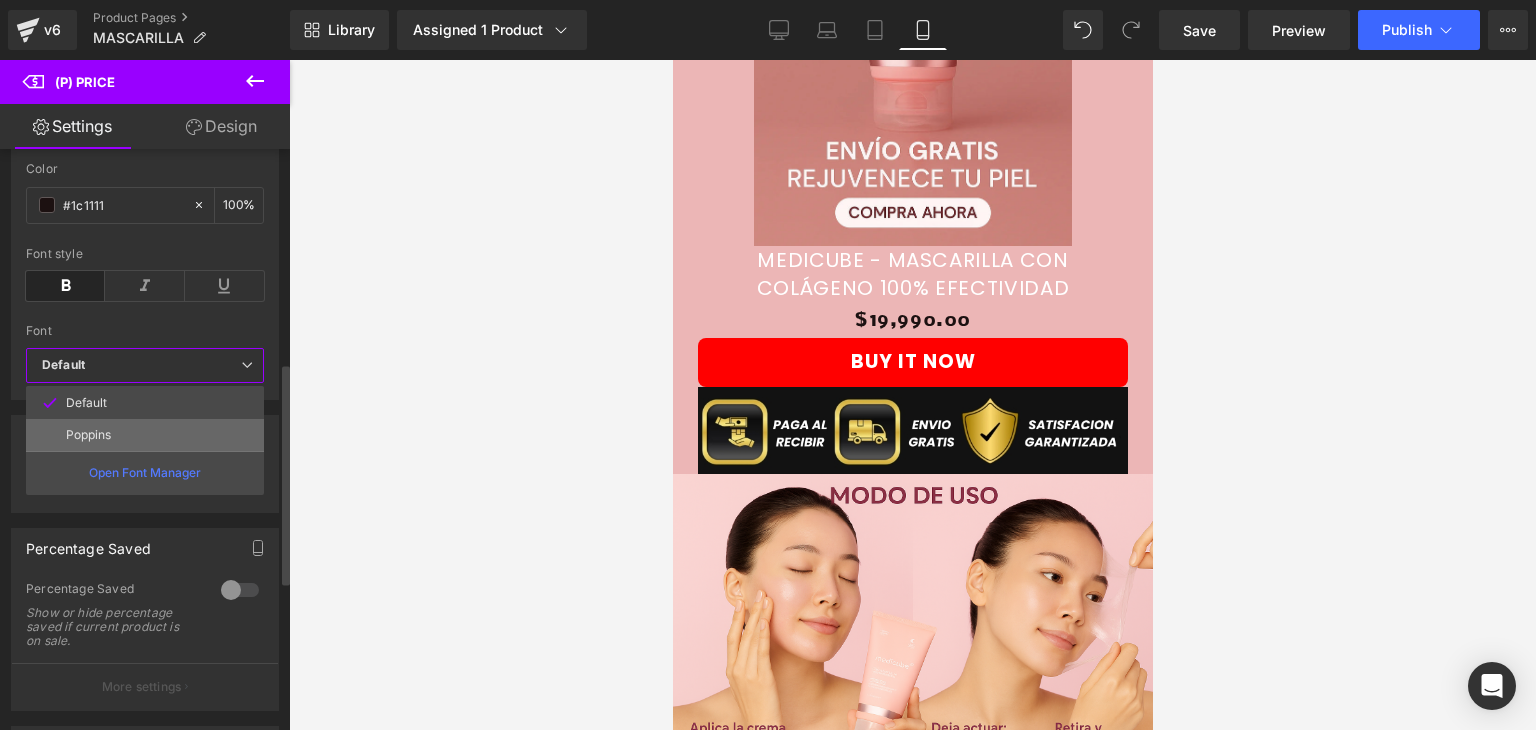 click on "Poppins" at bounding box center [145, 435] 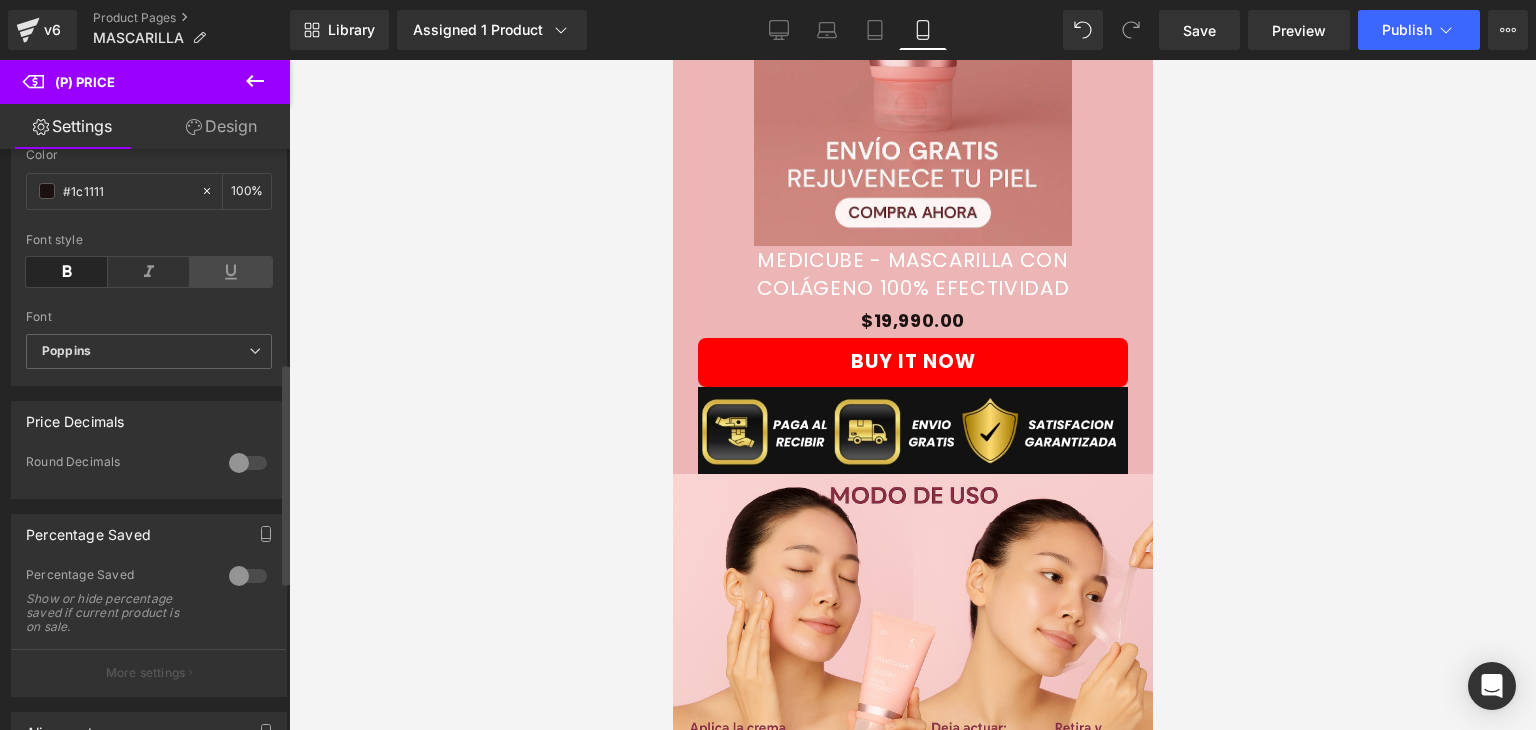 click at bounding box center [231, 272] 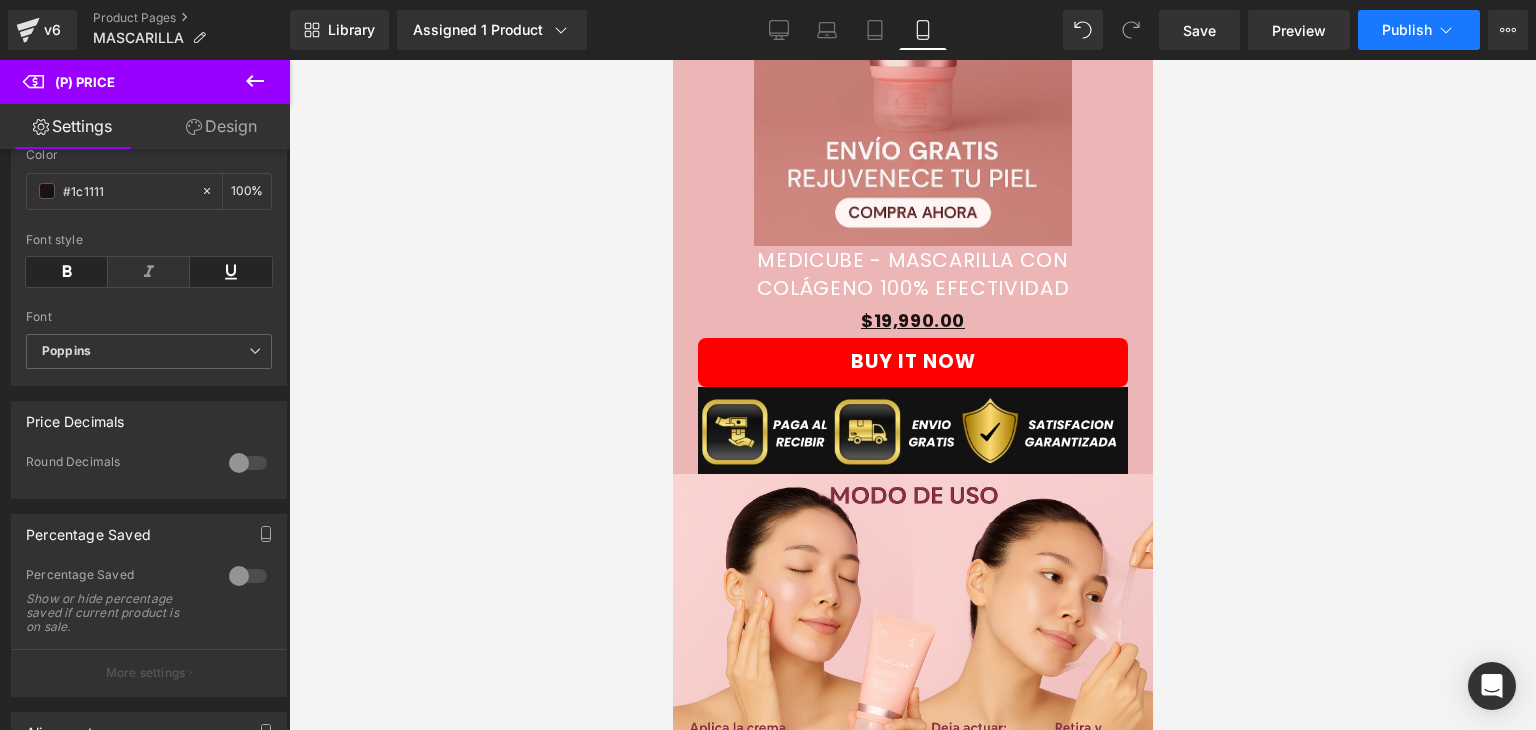 click on "Publish" at bounding box center (1407, 30) 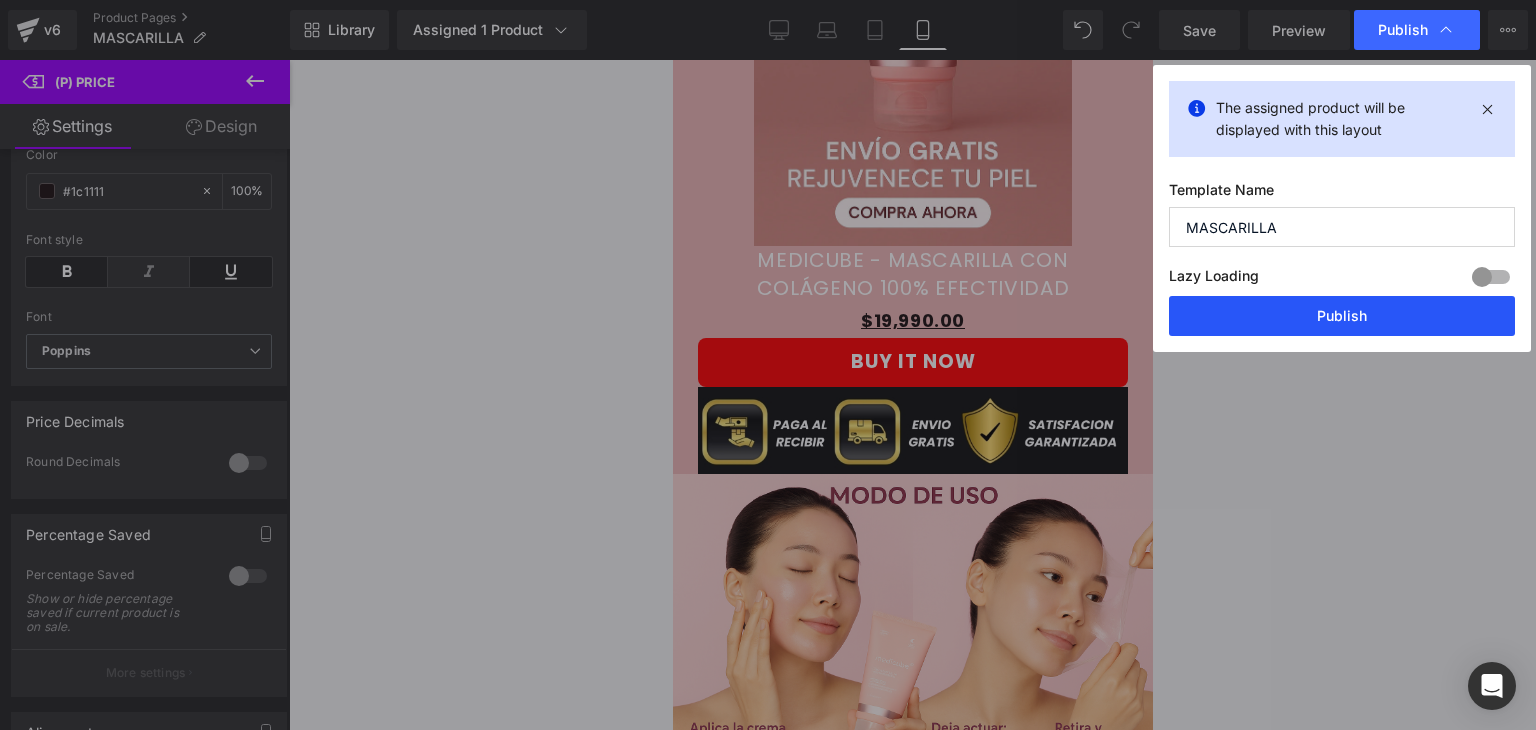 click on "Publish" at bounding box center (1342, 316) 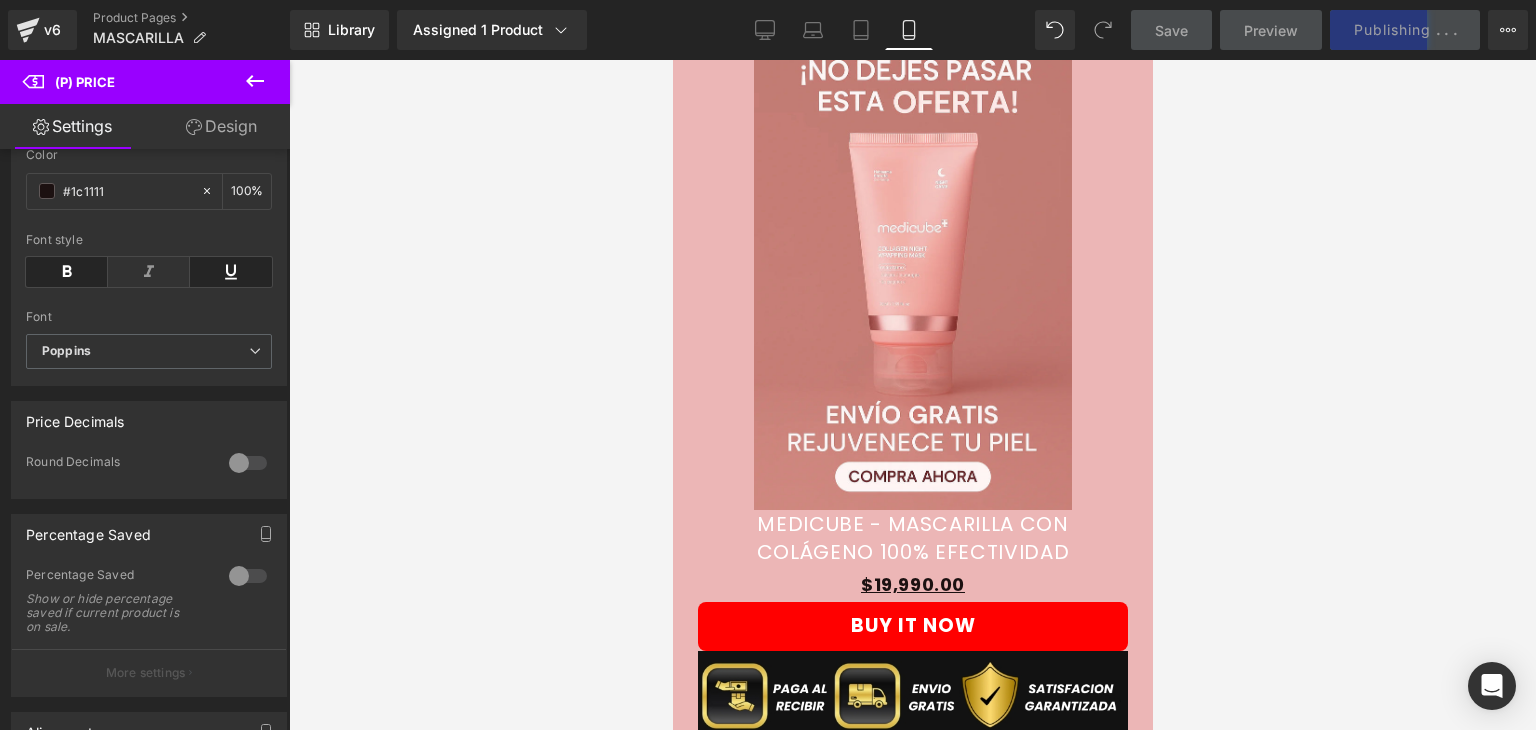scroll, scrollTop: 987, scrollLeft: 0, axis: vertical 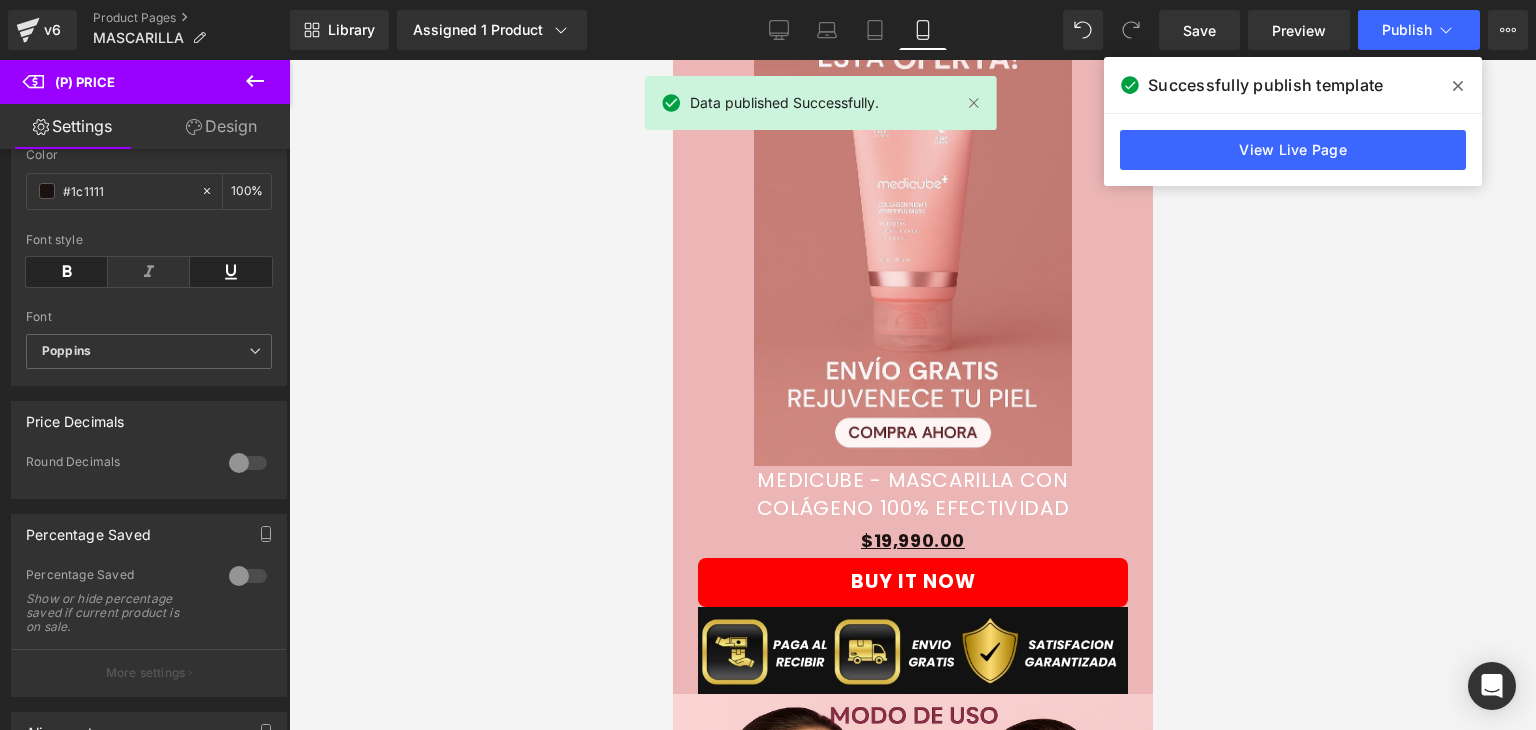 click on "Ir directamente al contenido
PAGA AL RECIBIR 🫨
ENVÍOS EN 24 HORAS 🚚
APROVECHA LAS PROMOCIONES 50%OFF 🤯
PAGA AL RECIBIR 🫨
ENVÍOS EN 24 HORAS 🚚
APROVECHA LAS PROMOCIONES 50%OFF 🤯
PAGA AL RECIBIR 🫨
ENVÍOS EN 24 HORAS 🚚
APROVECHA LAS PROMOCIONES 50%OFF 🤯" at bounding box center (912, 2231) 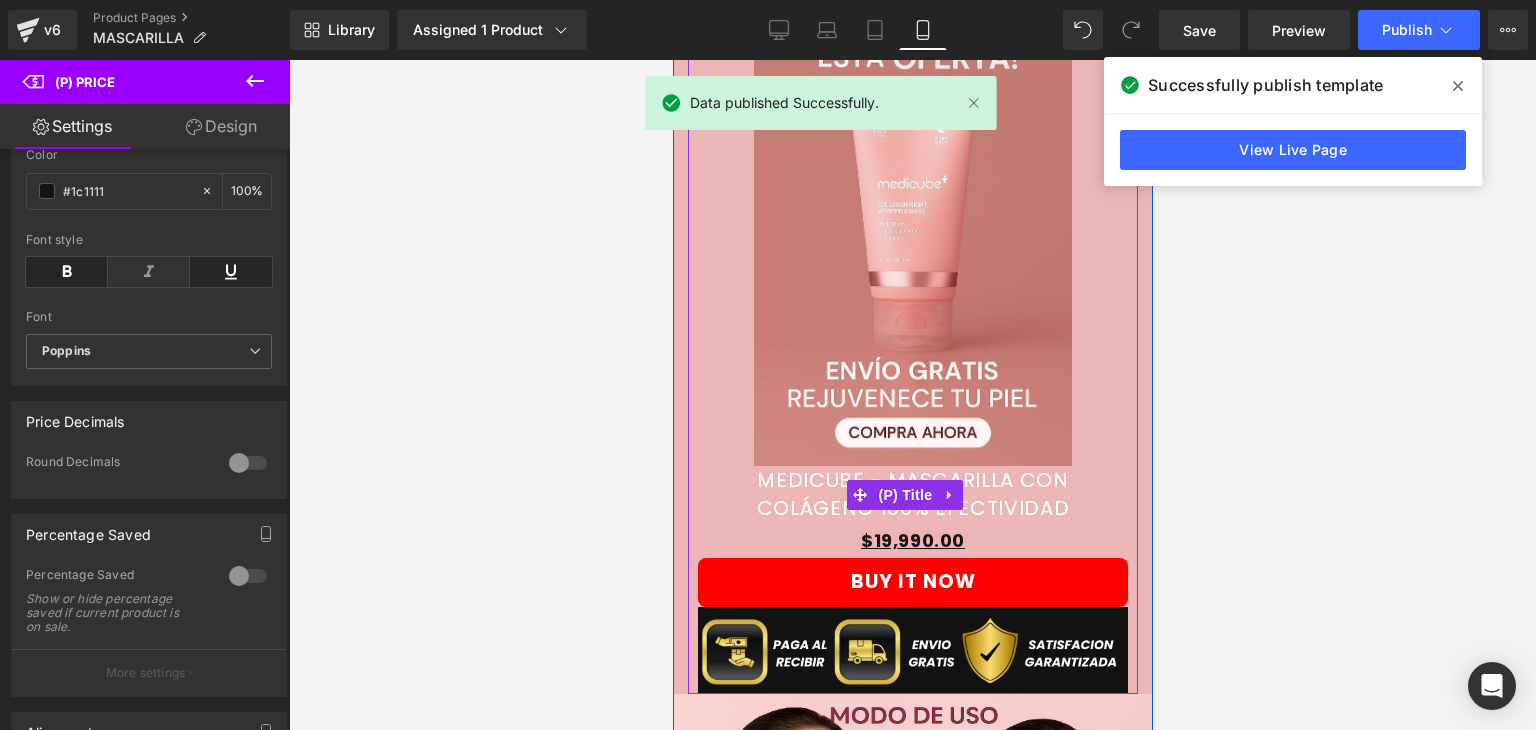 click on "MEDICUBE - Mascarilla con colágeno 100% EFECTIVIDAD" at bounding box center (912, 494) 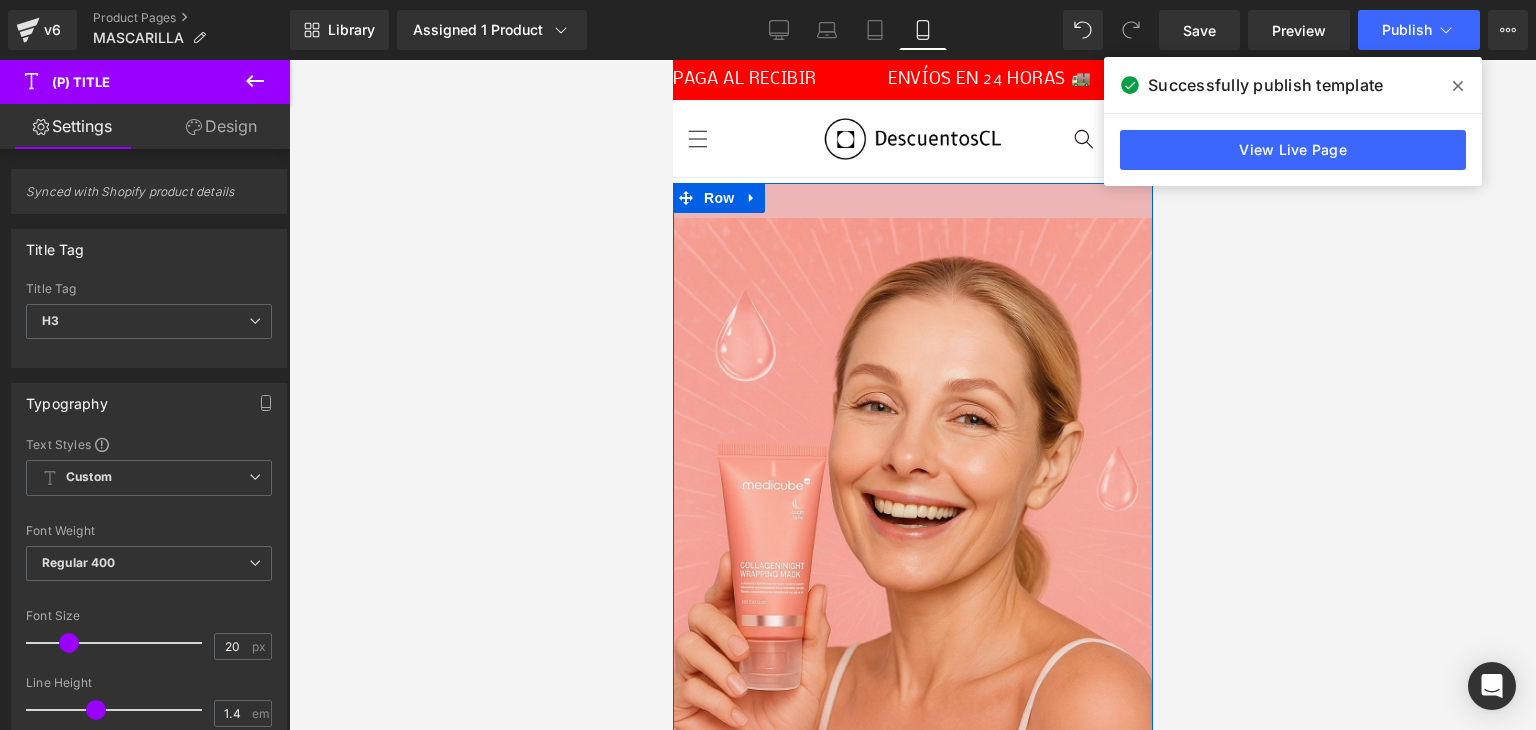 scroll, scrollTop: 0, scrollLeft: 0, axis: both 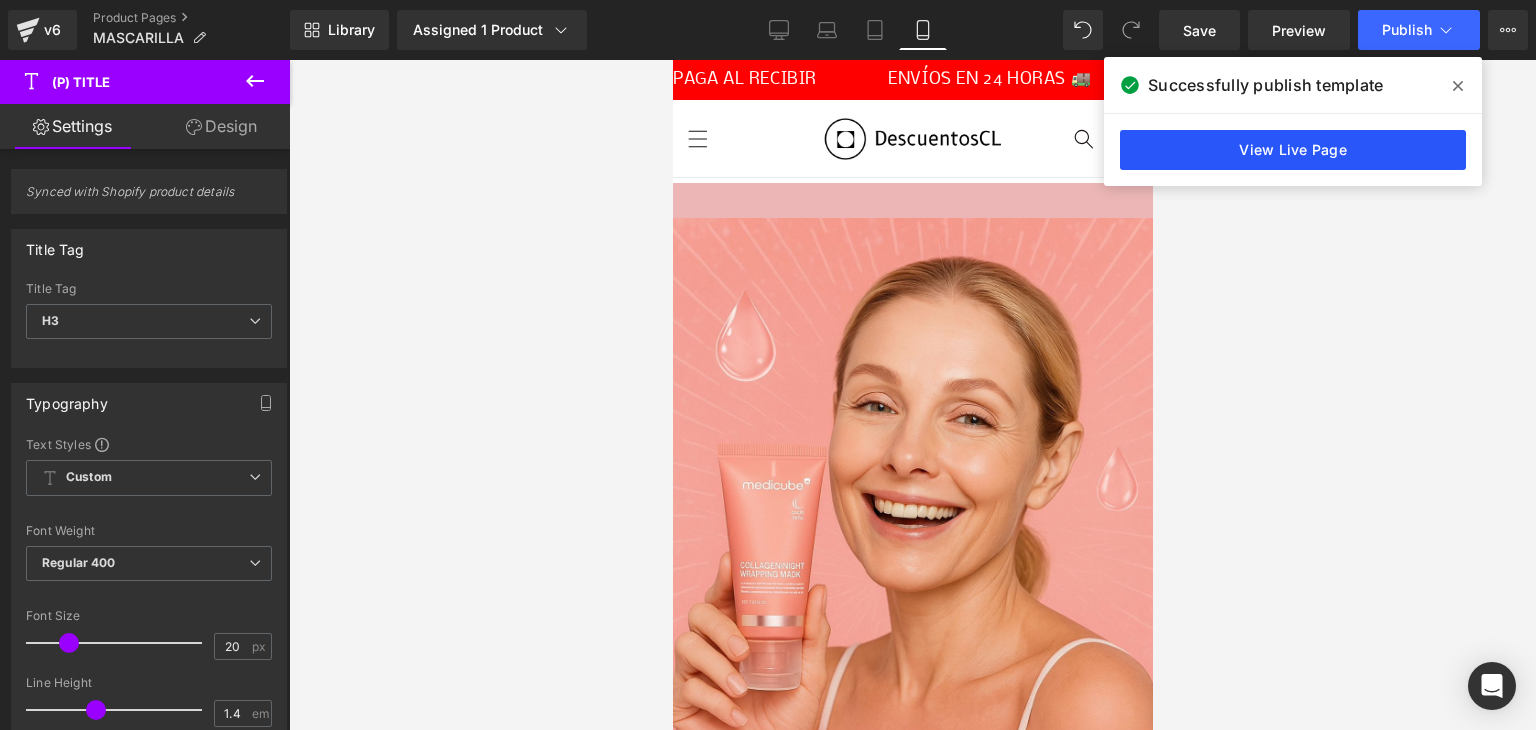 click on "View Live Page" at bounding box center [1293, 150] 